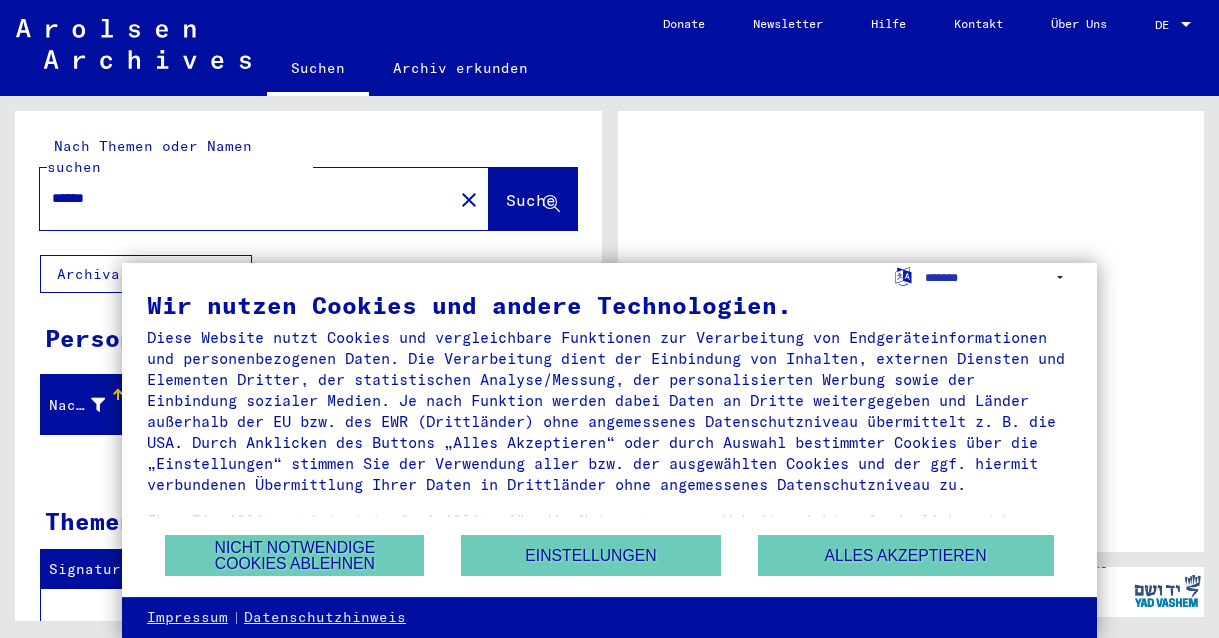 scroll, scrollTop: 0, scrollLeft: 0, axis: both 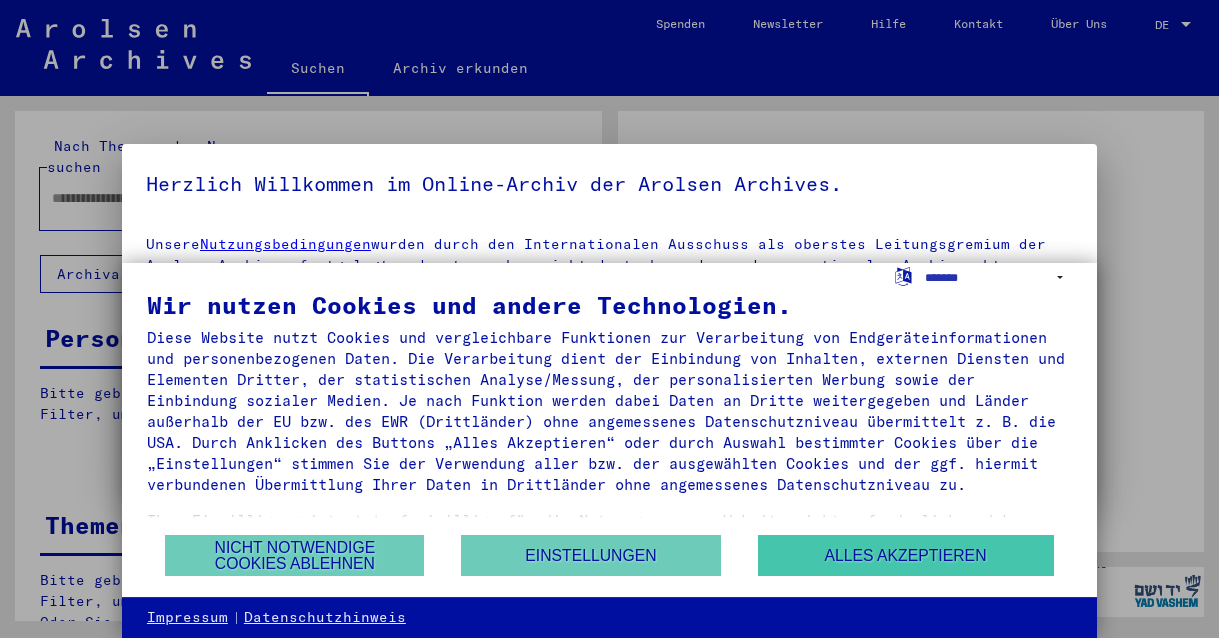 type on "******" 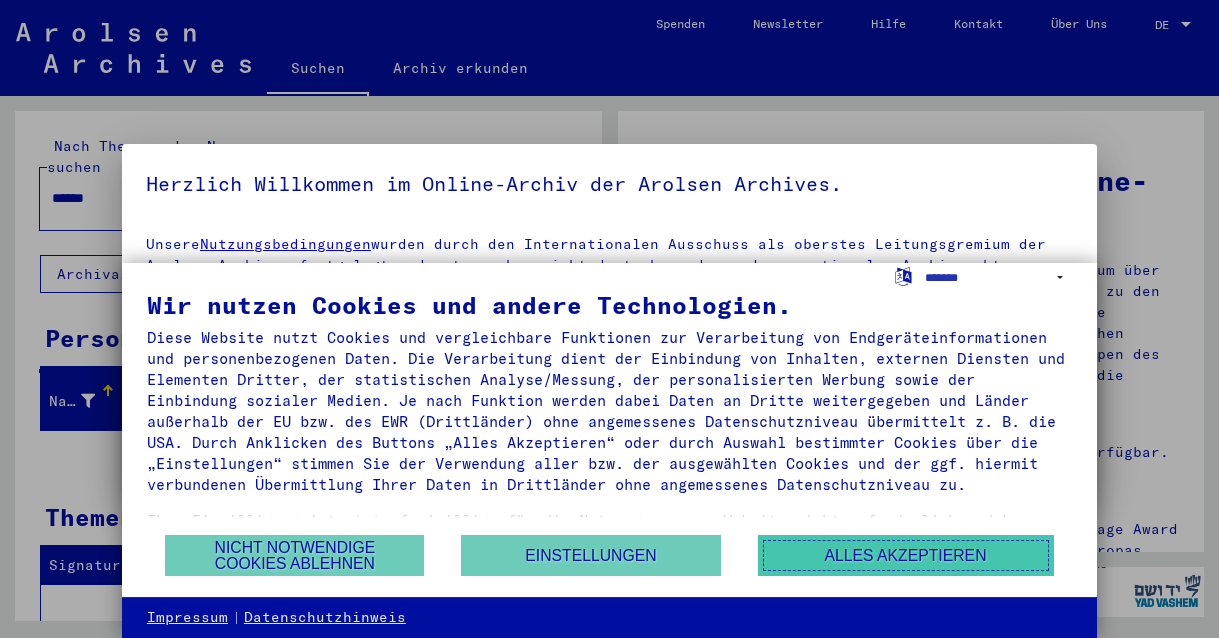 click on "Alles akzeptieren" at bounding box center [906, 555] 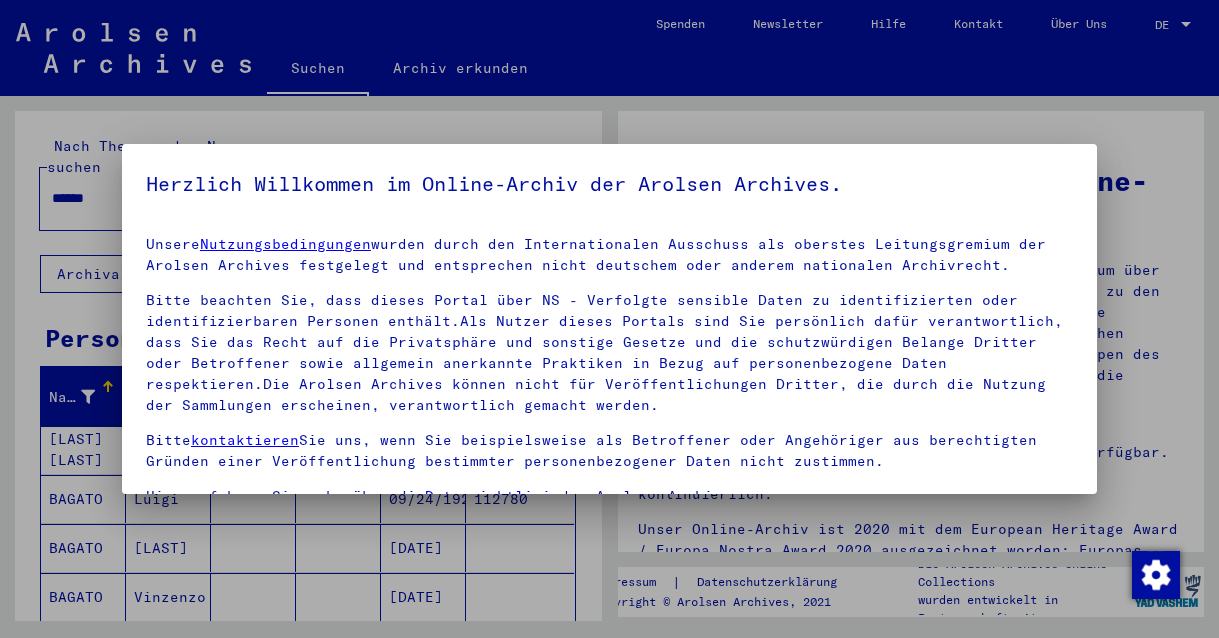 scroll, scrollTop: 132, scrollLeft: 0, axis: vertical 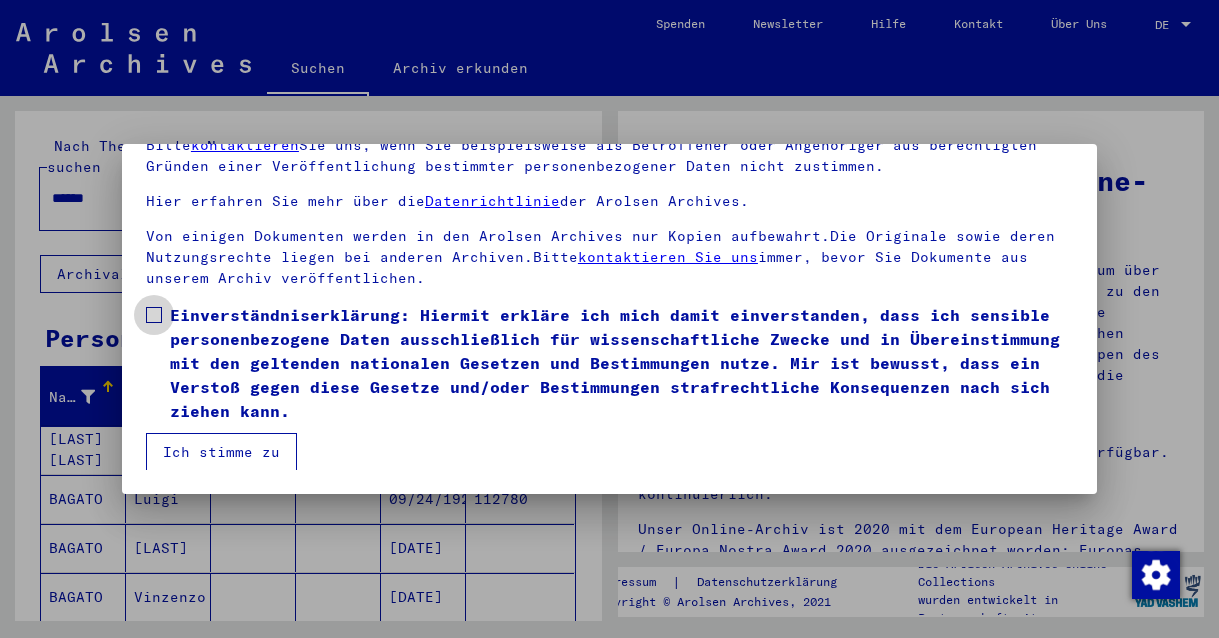 click at bounding box center (154, 315) 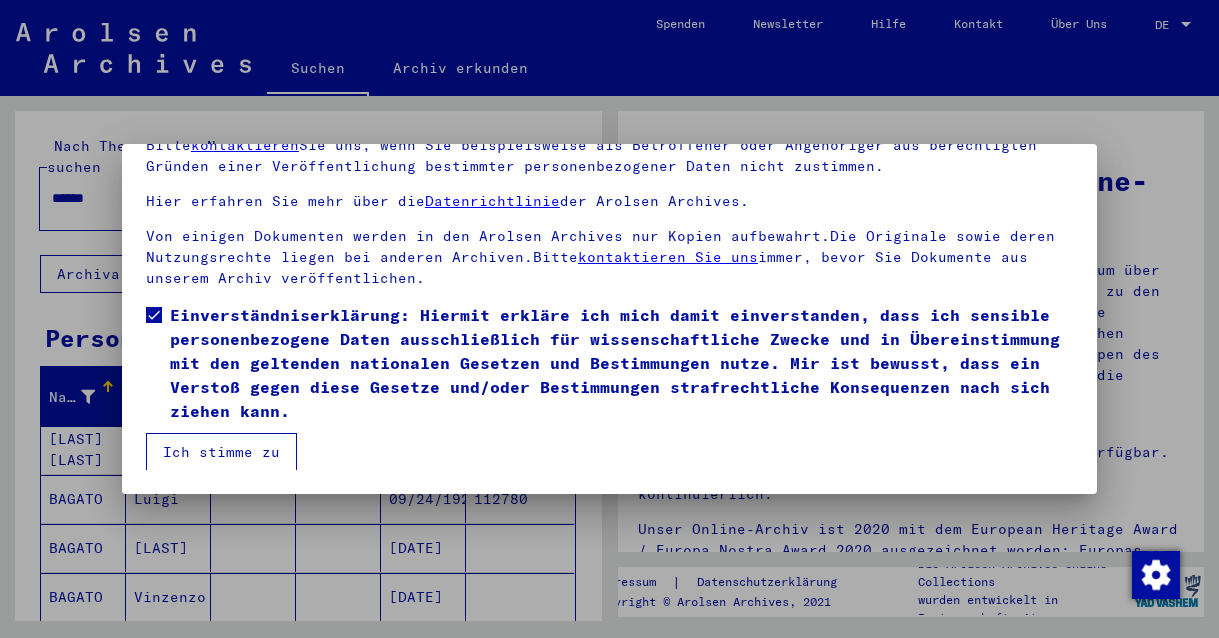 click on "Ich stimme zu" at bounding box center [221, 452] 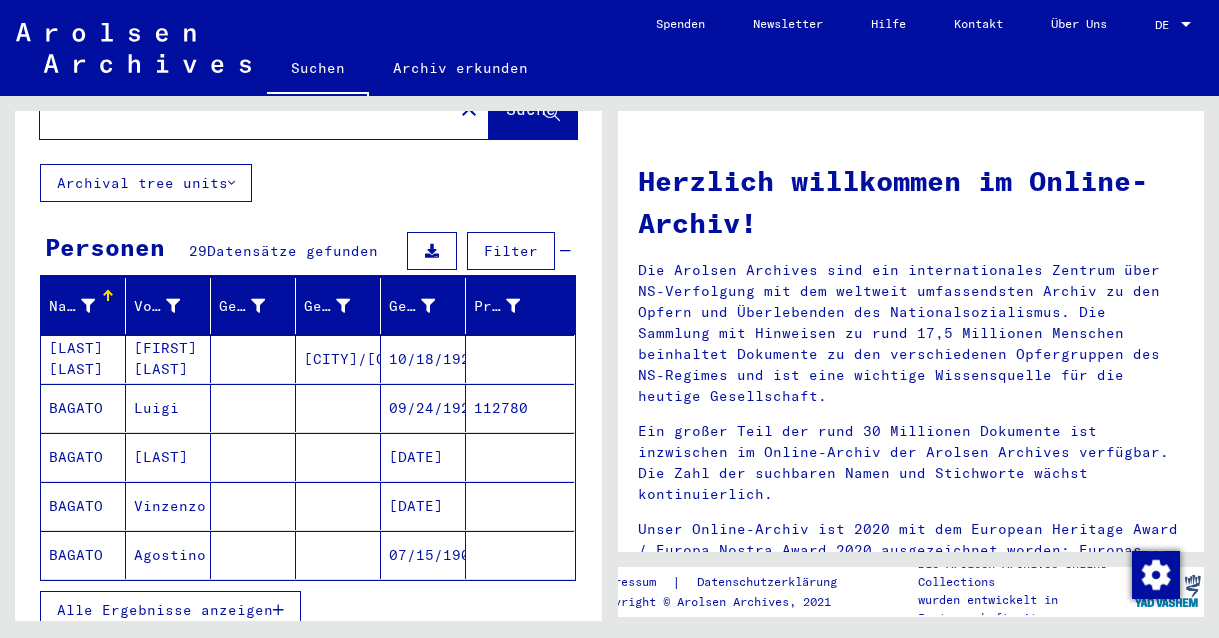 scroll, scrollTop: 88, scrollLeft: 0, axis: vertical 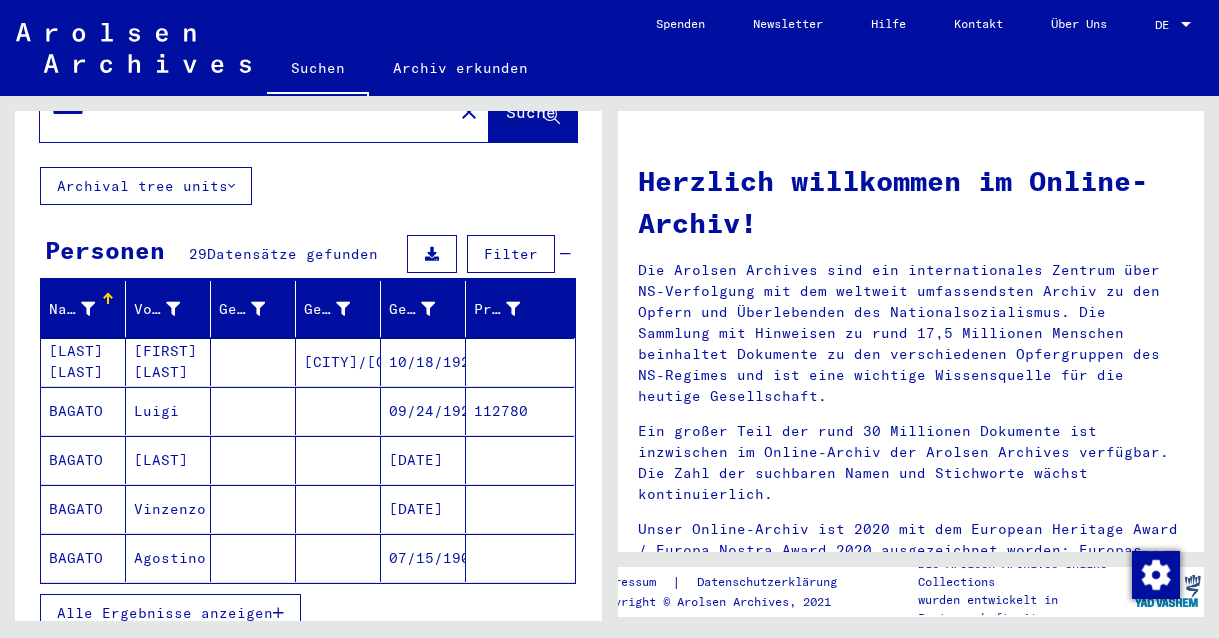 click on "[LAST] [LAST]" at bounding box center (83, 411) 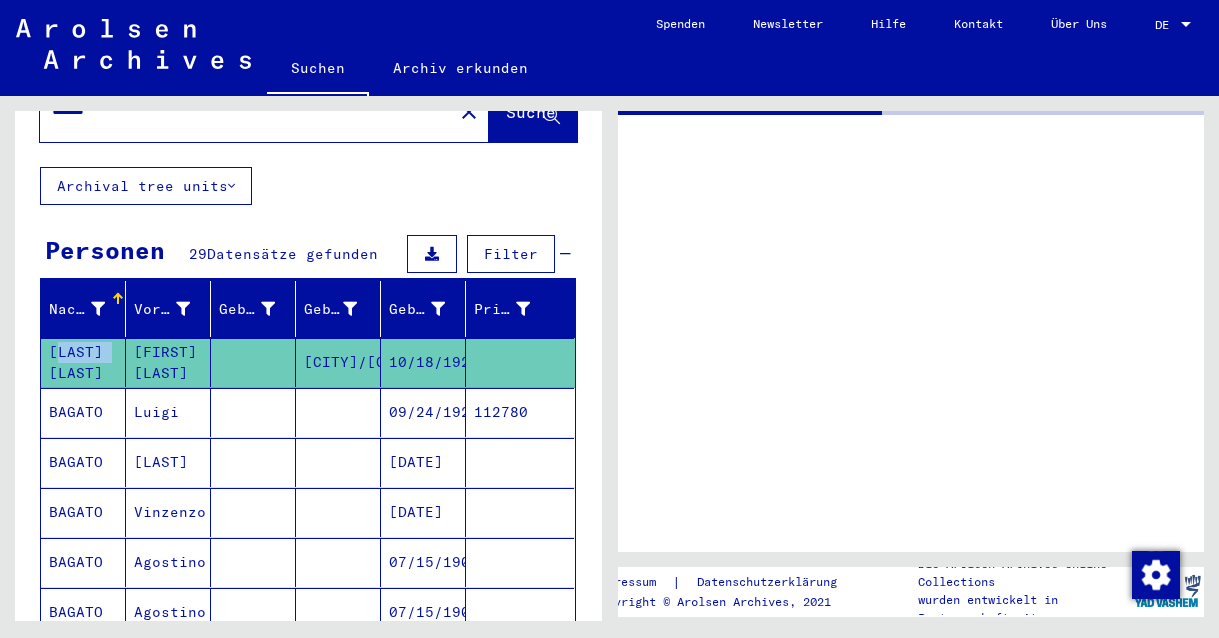 click on "[LAST] [LAST]" 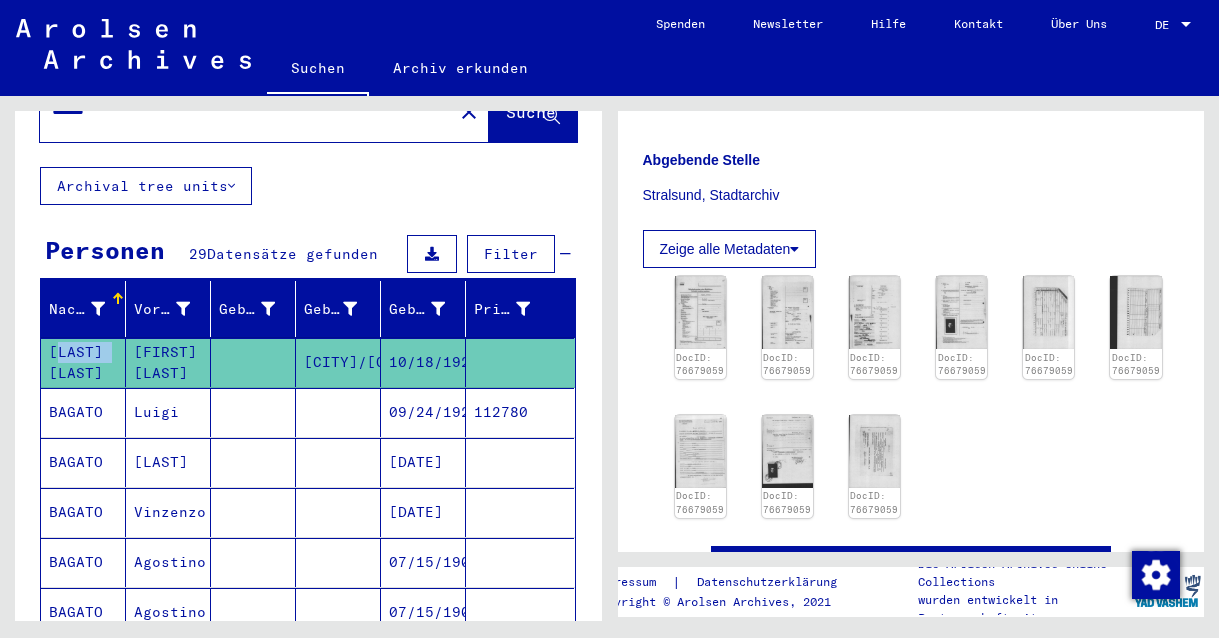 scroll, scrollTop: 453, scrollLeft: 0, axis: vertical 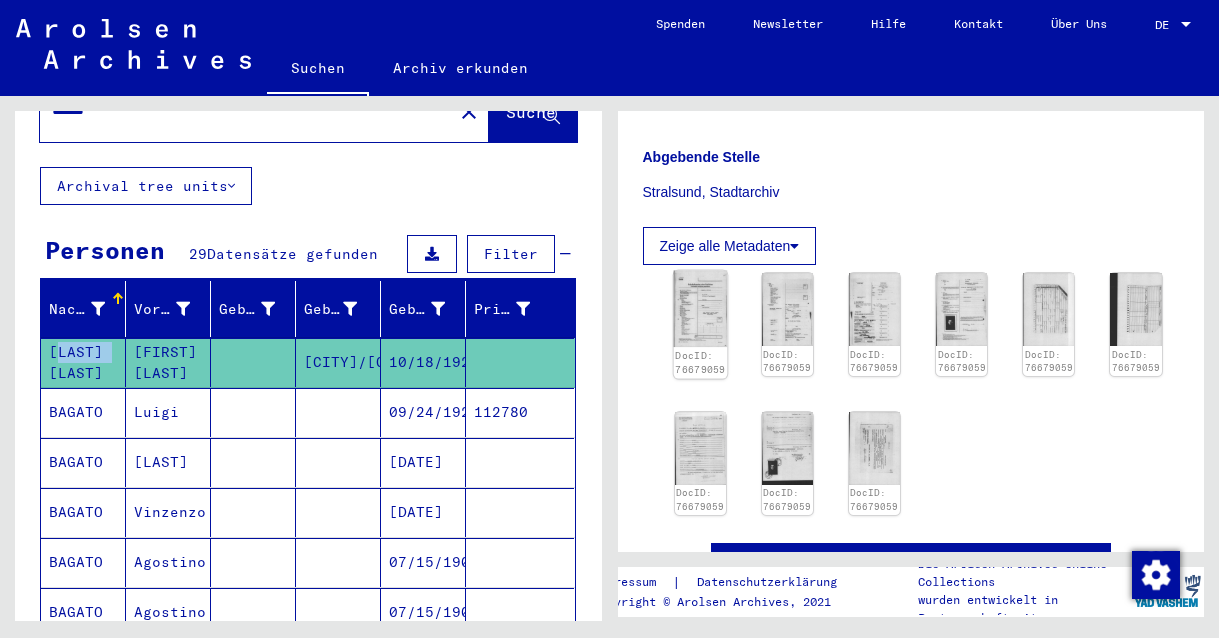 click 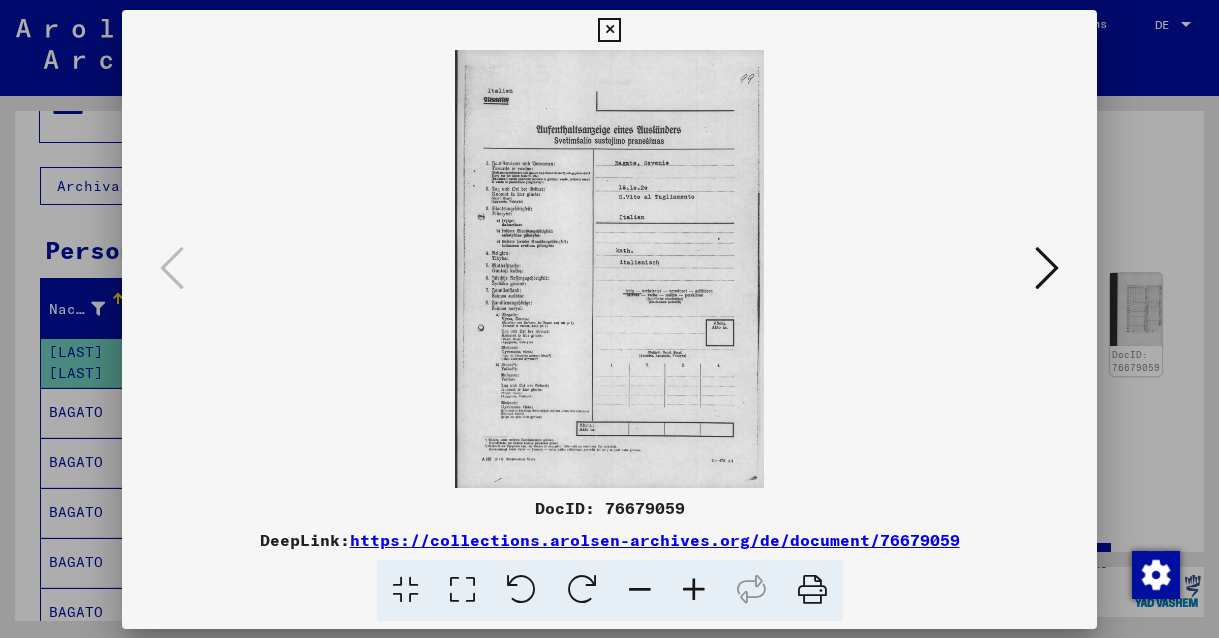 click at bounding box center (609, 269) 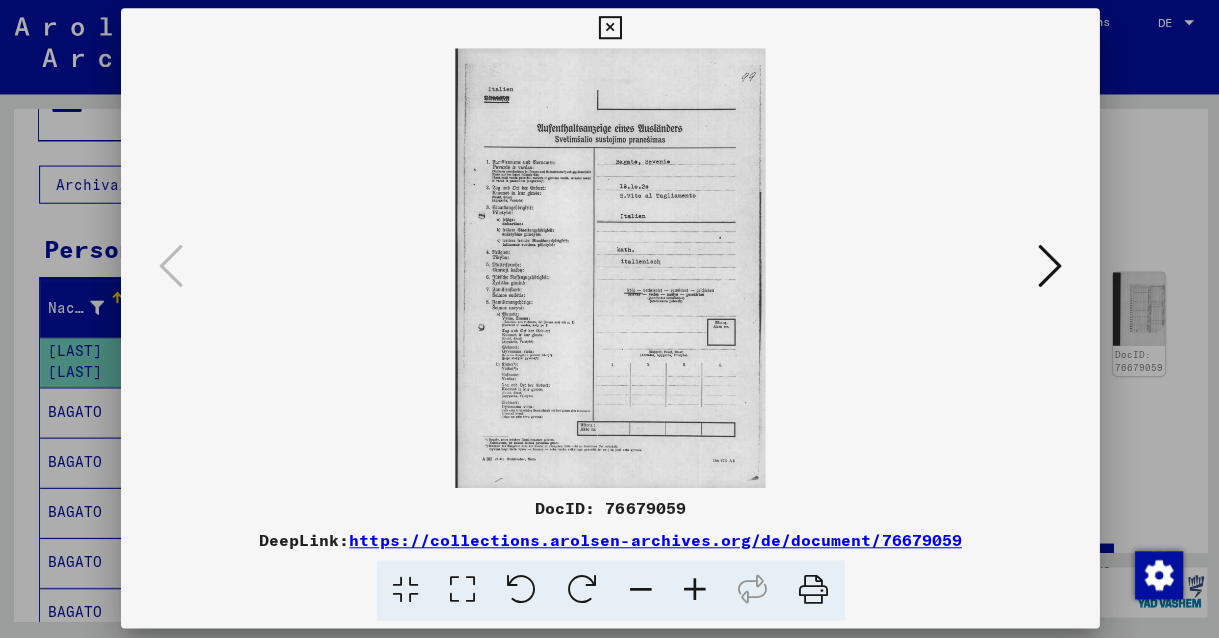 click at bounding box center (1047, 267) 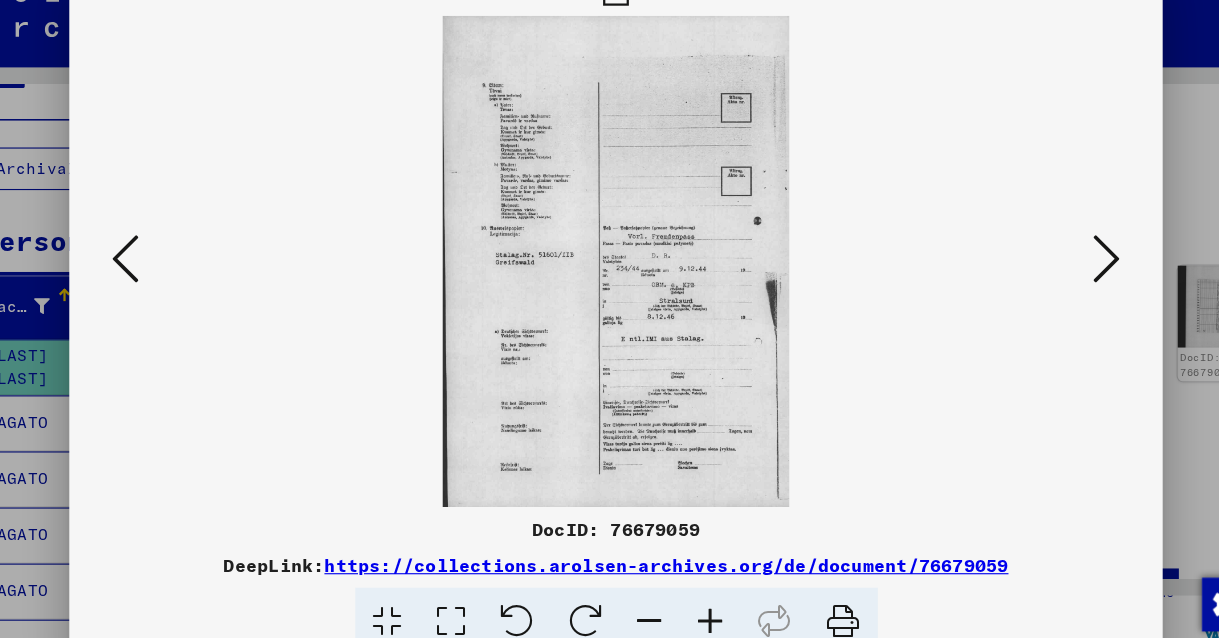 click at bounding box center [609, 269] 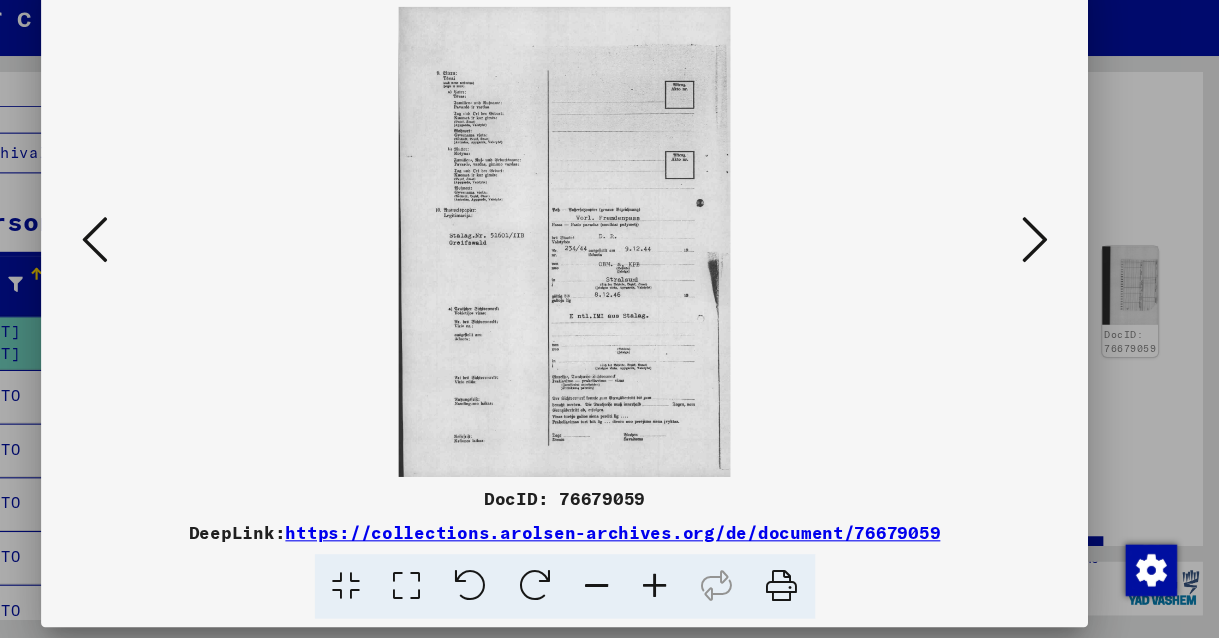 click at bounding box center [172, 267] 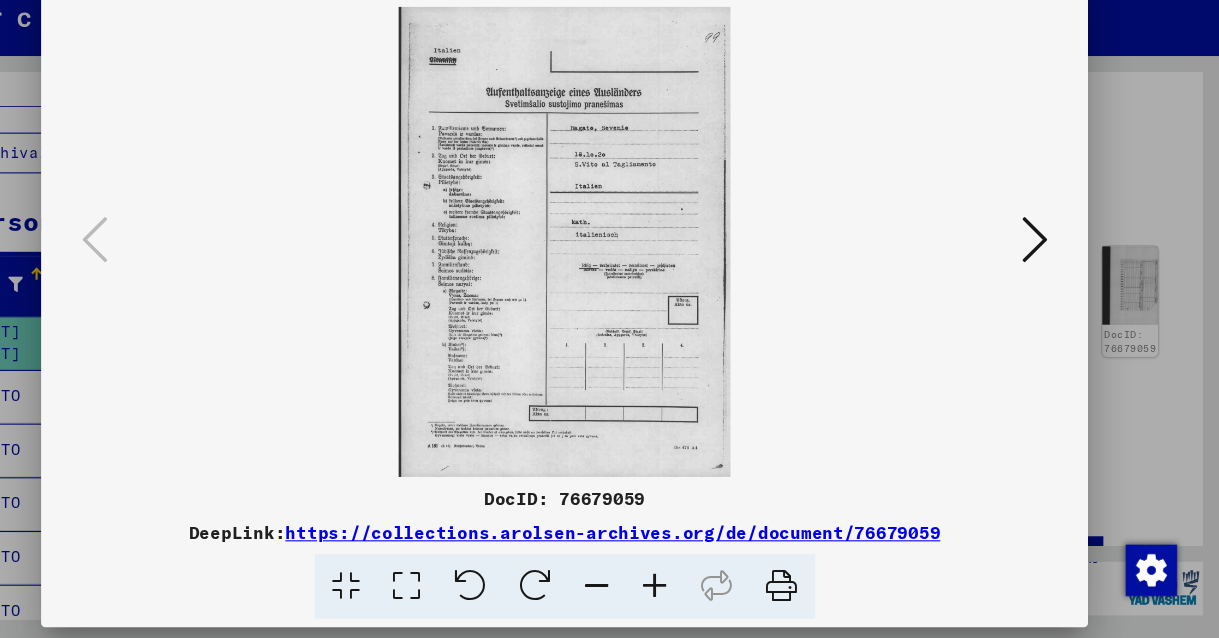 click at bounding box center (694, 590) 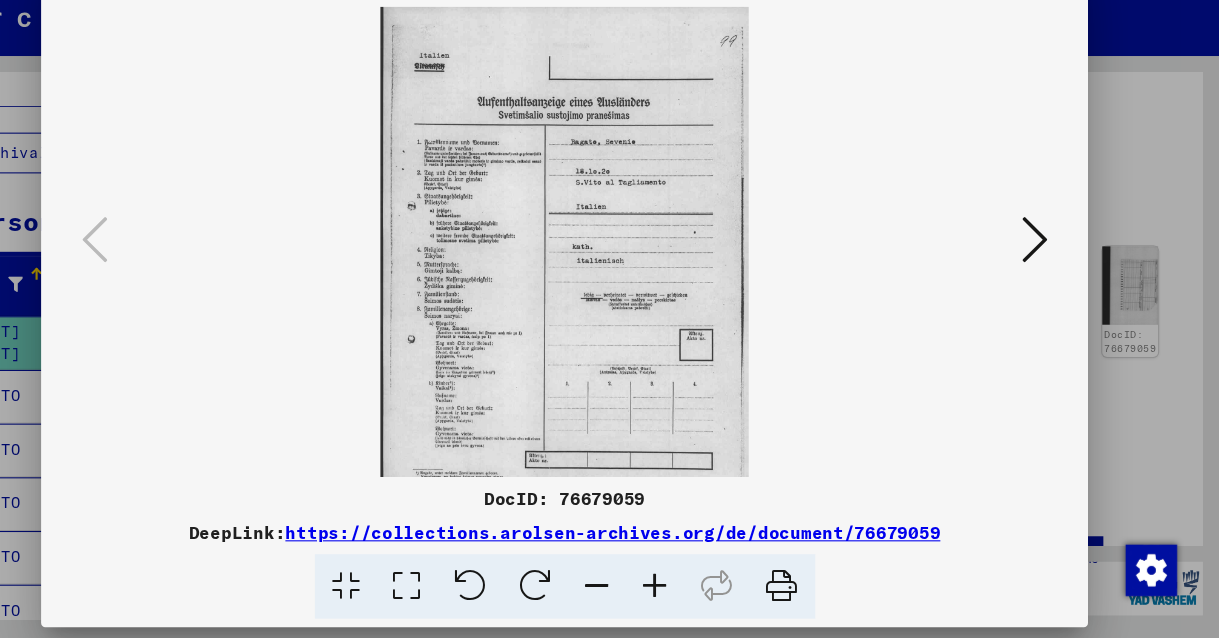 click at bounding box center (694, 590) 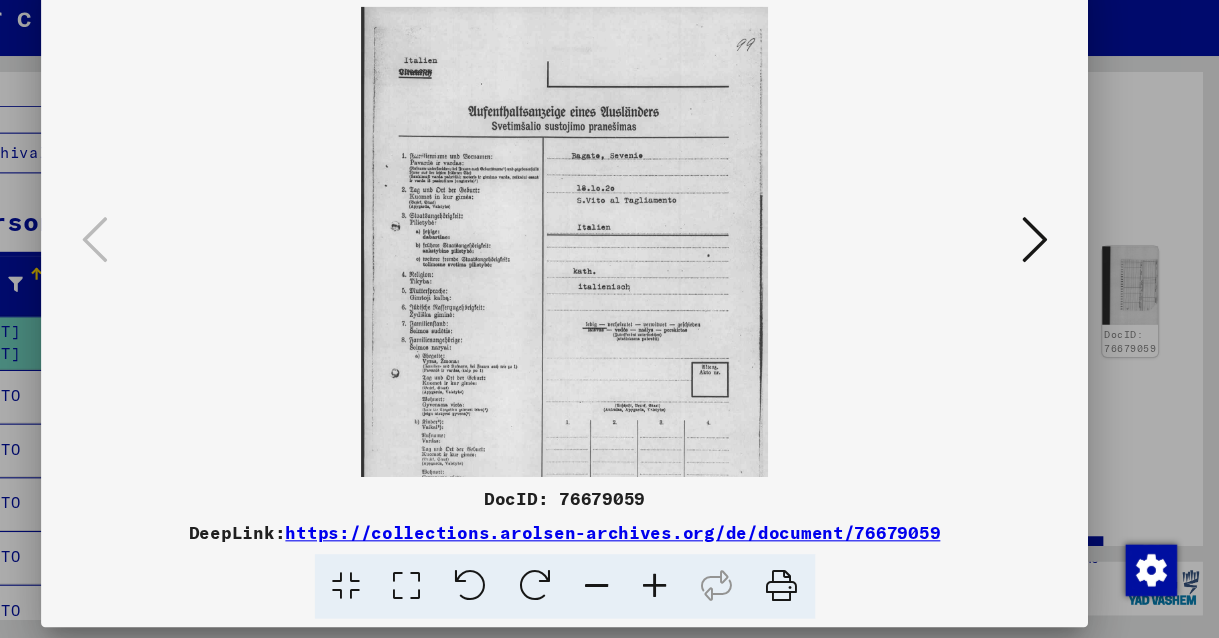 click at bounding box center [694, 590] 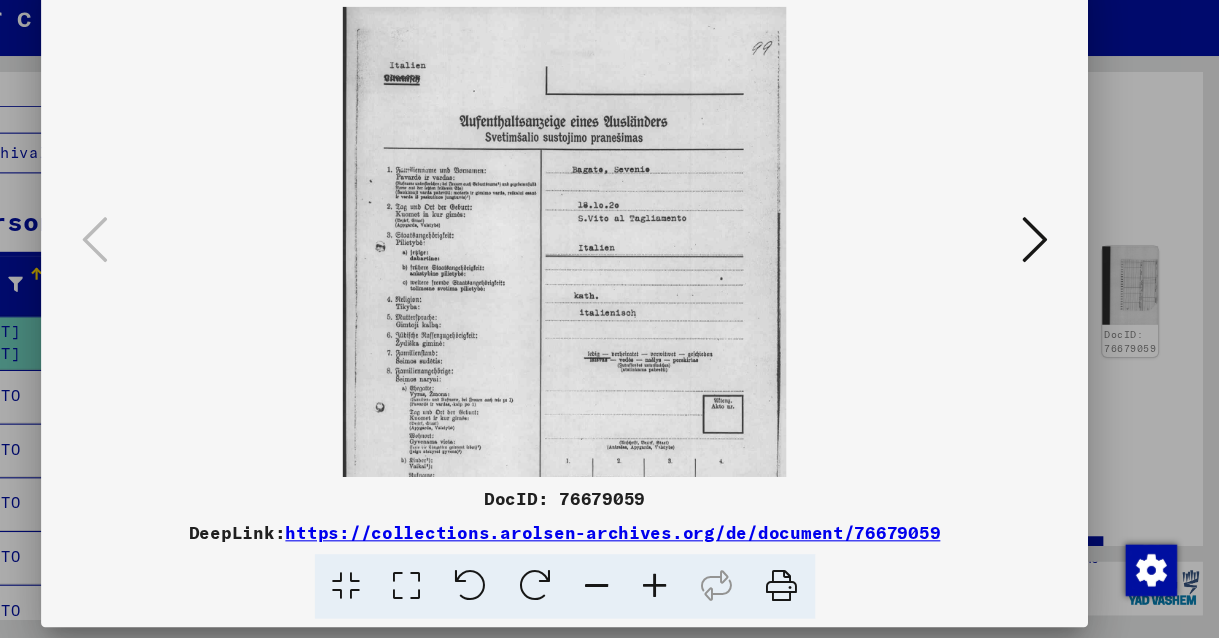 click at bounding box center [694, 590] 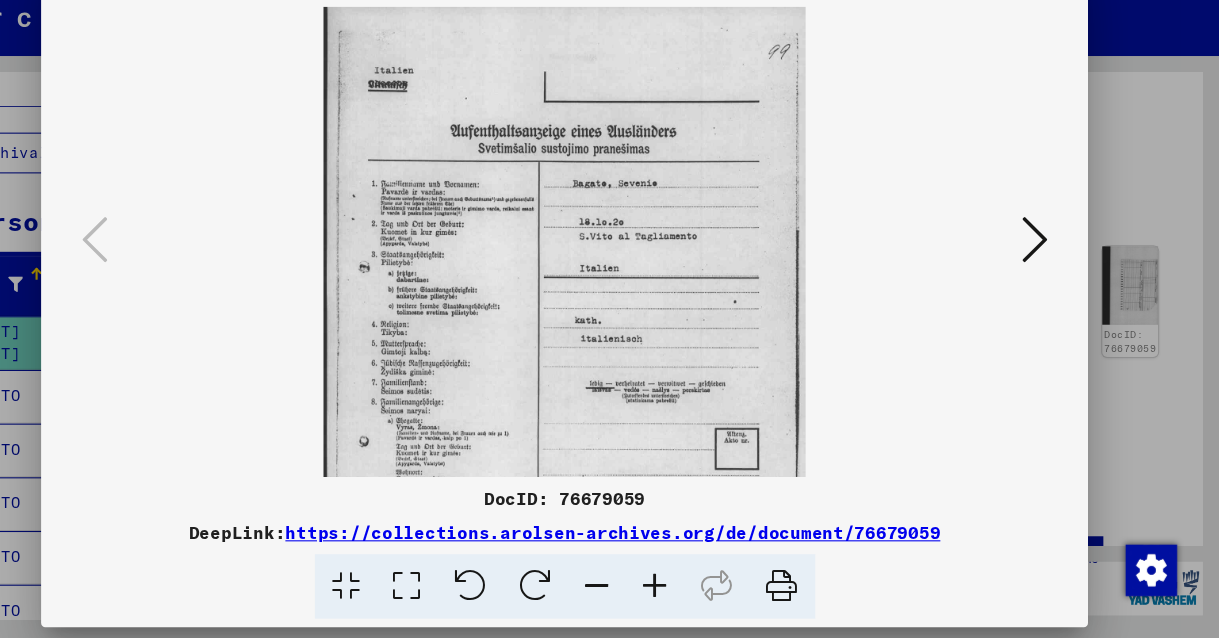 click at bounding box center (694, 590) 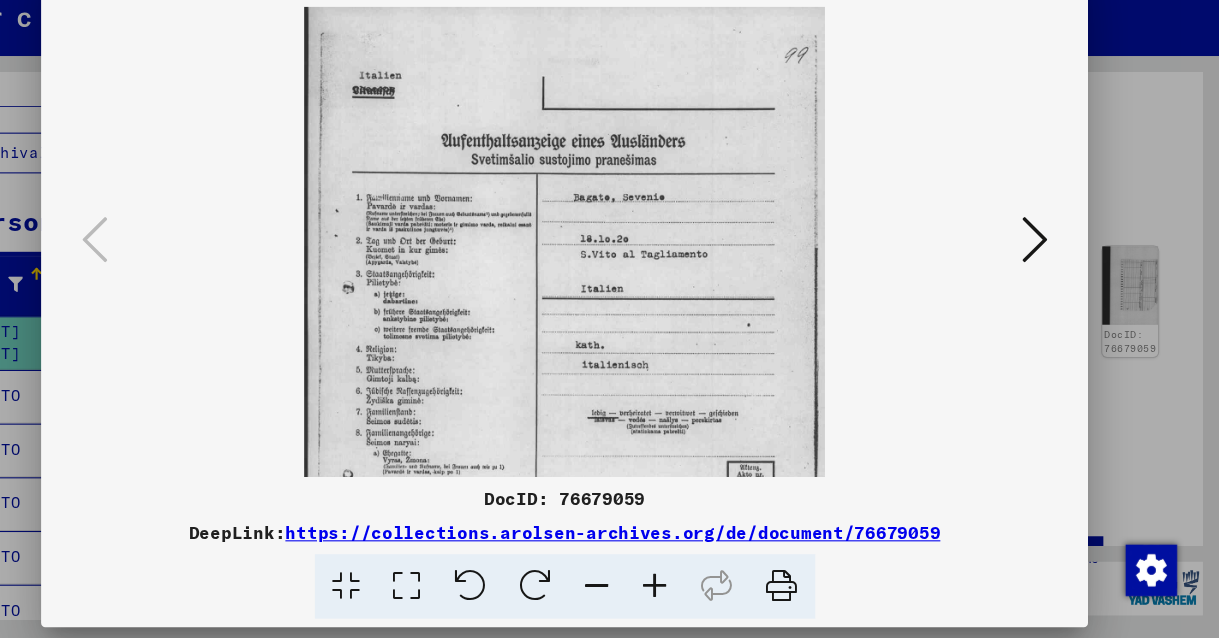 click at bounding box center (694, 590) 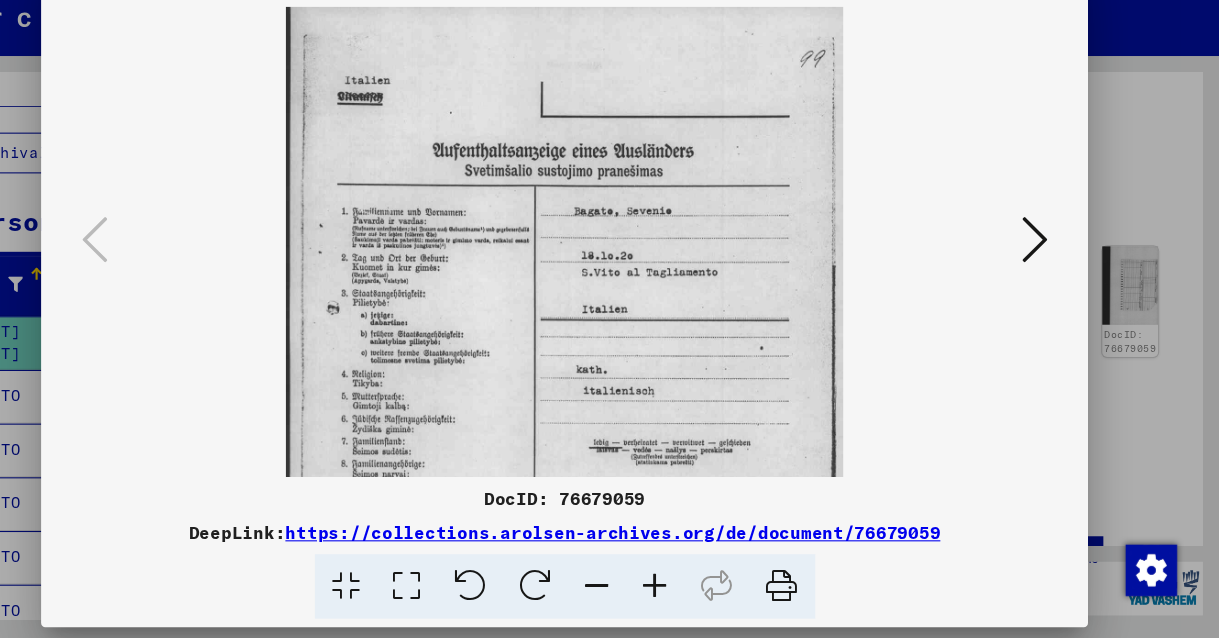 click at bounding box center [694, 590] 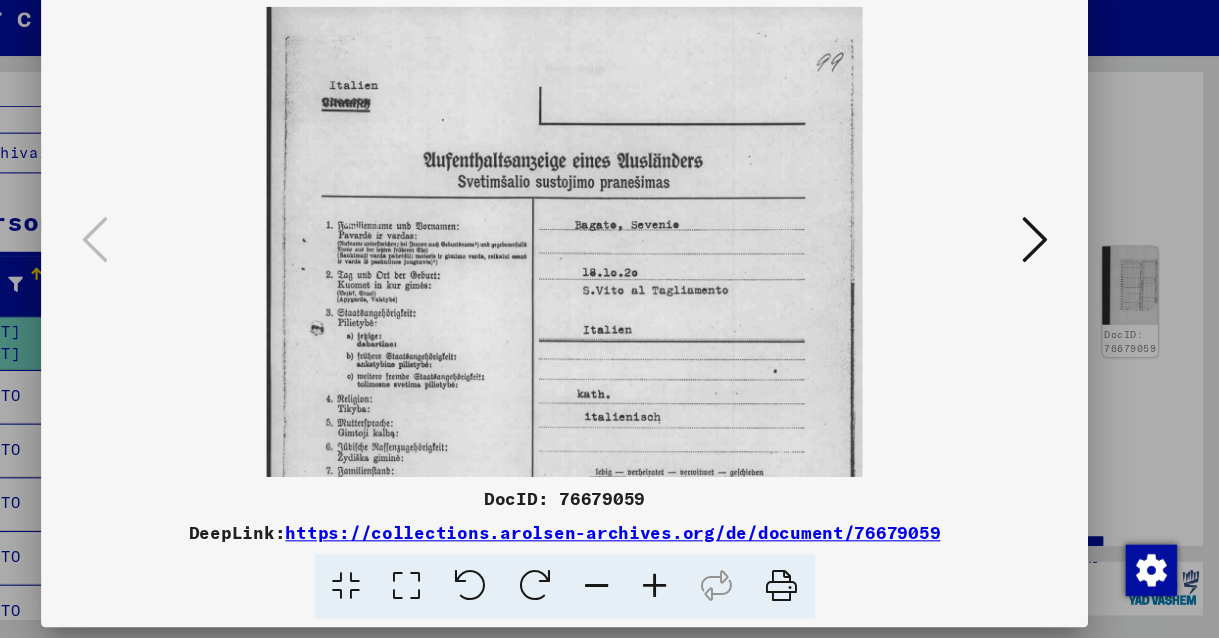 click at bounding box center [694, 590] 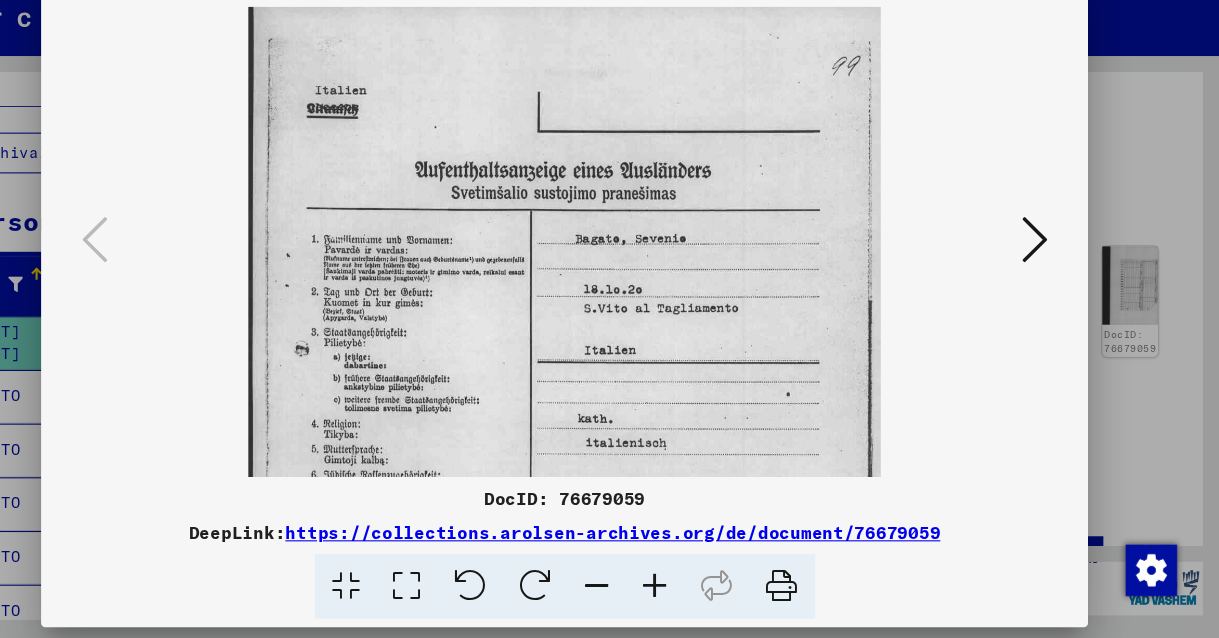 click at bounding box center (1047, 268) 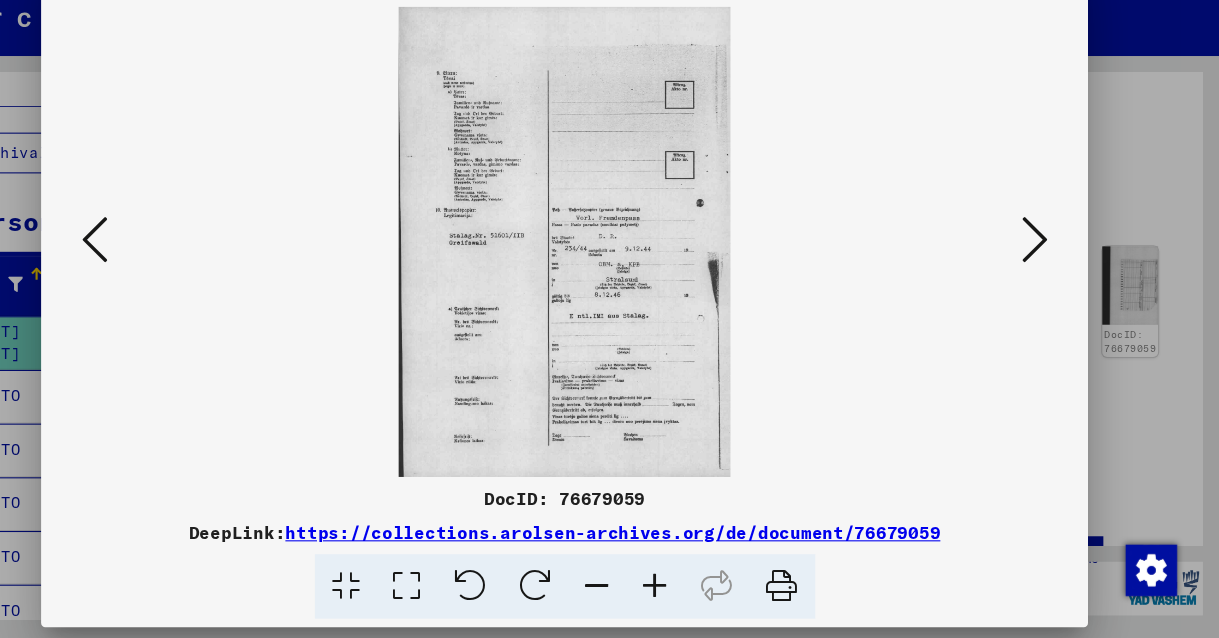 click at bounding box center [1047, 268] 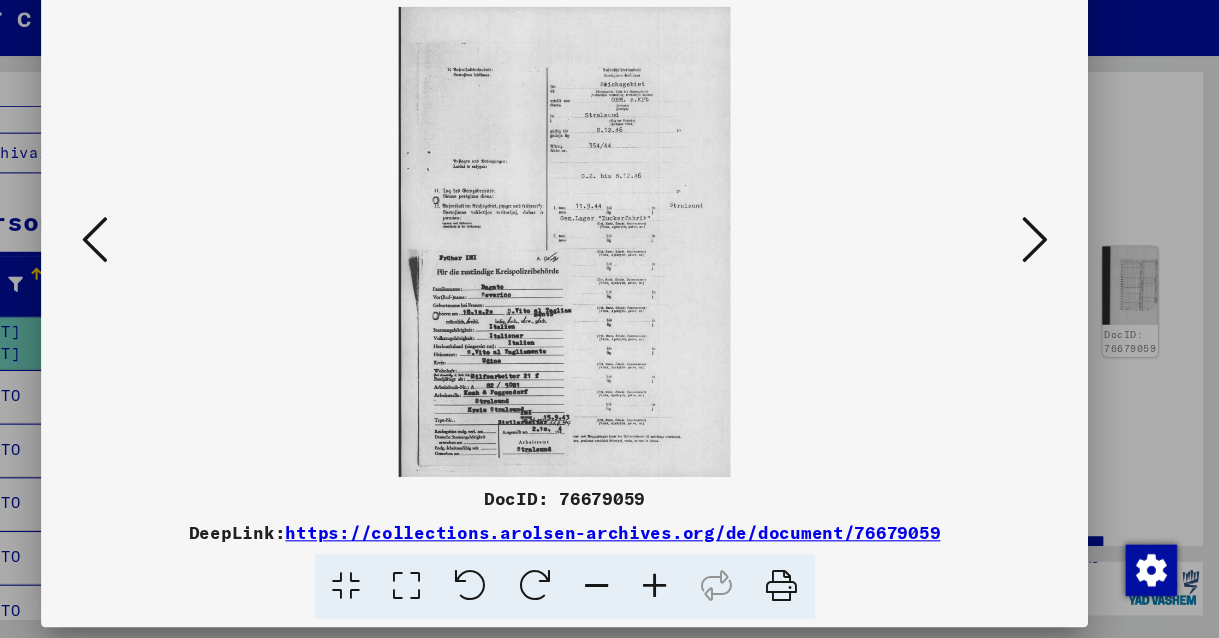 click at bounding box center [694, 590] 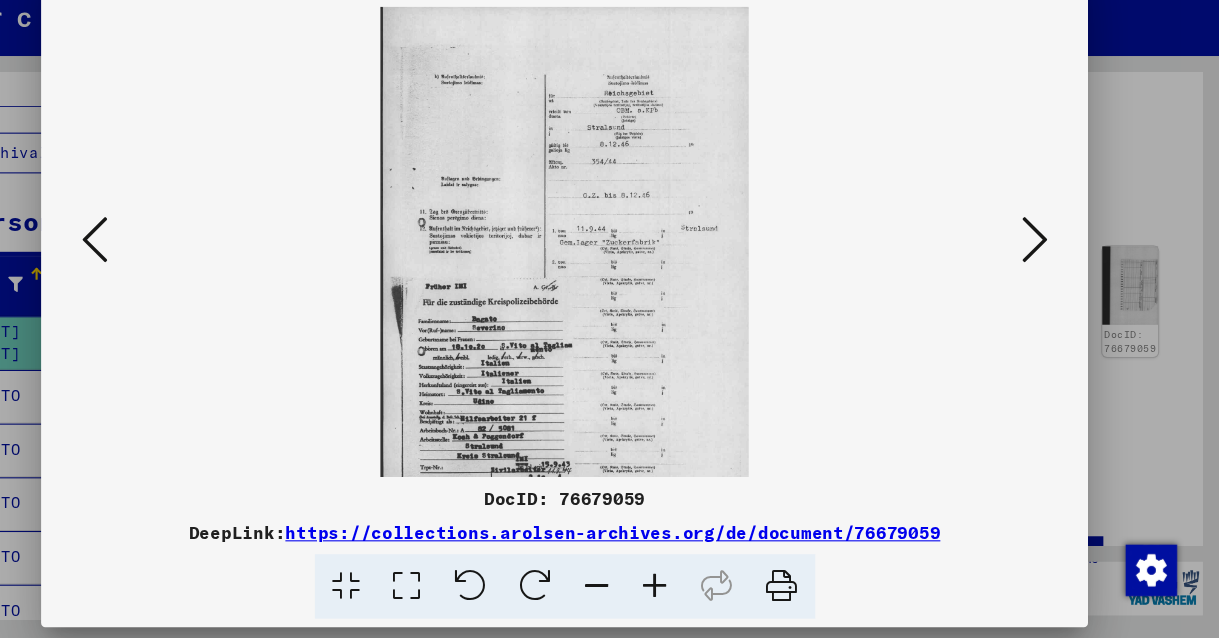 click at bounding box center (694, 590) 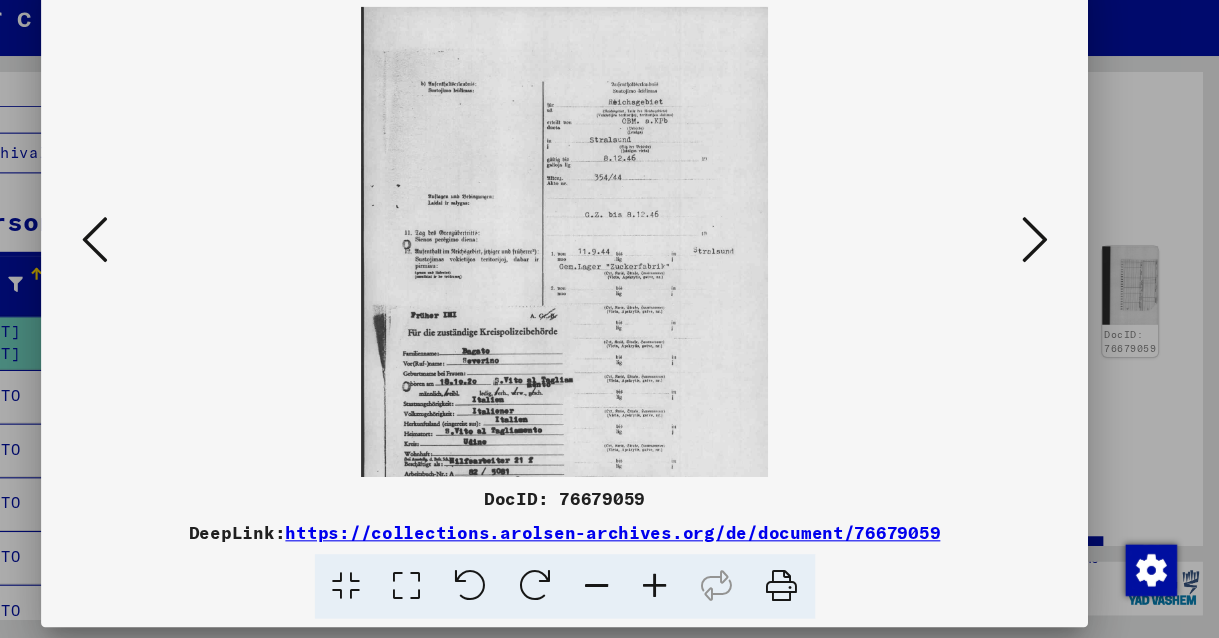 click at bounding box center (694, 590) 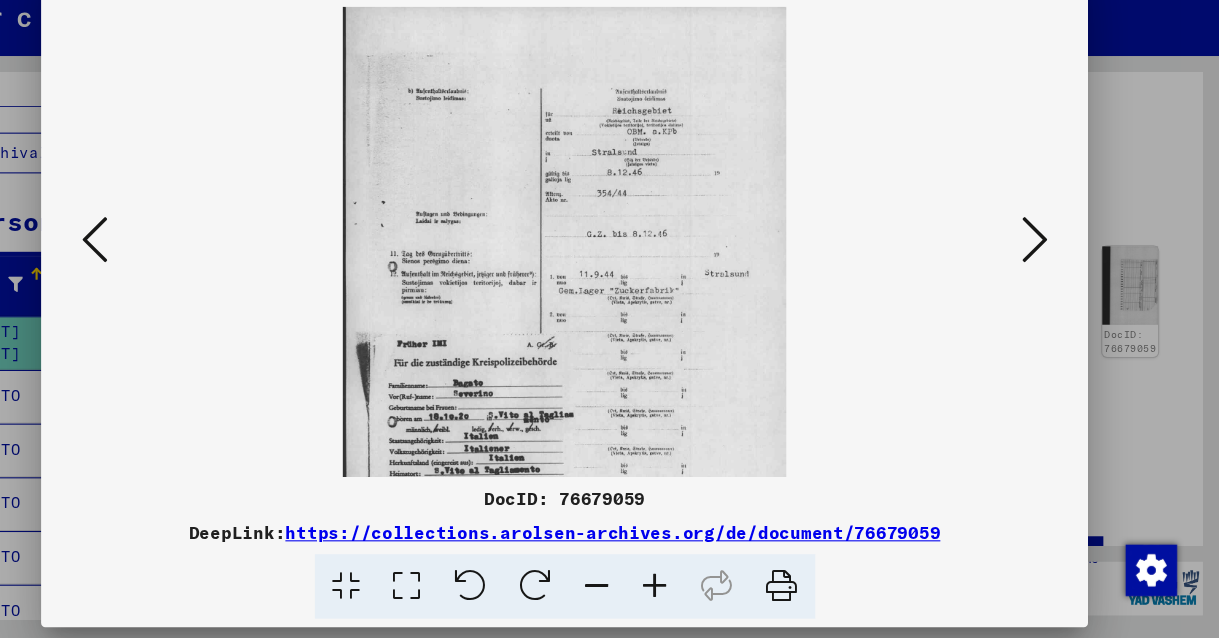 click at bounding box center (694, 590) 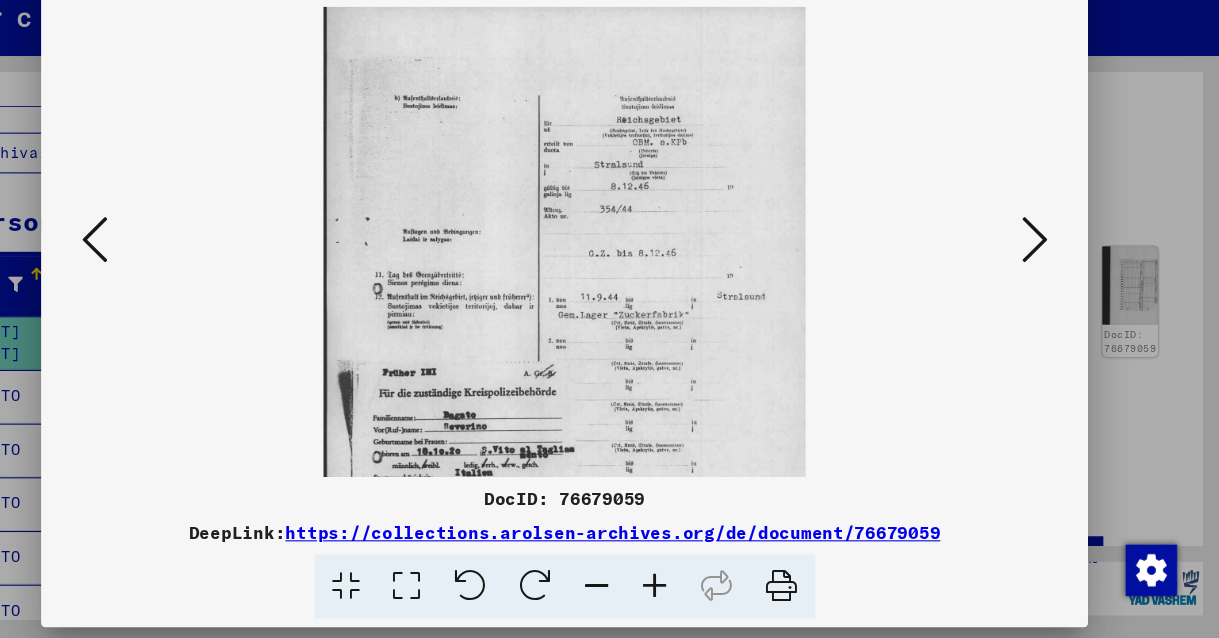 click at bounding box center [694, 590] 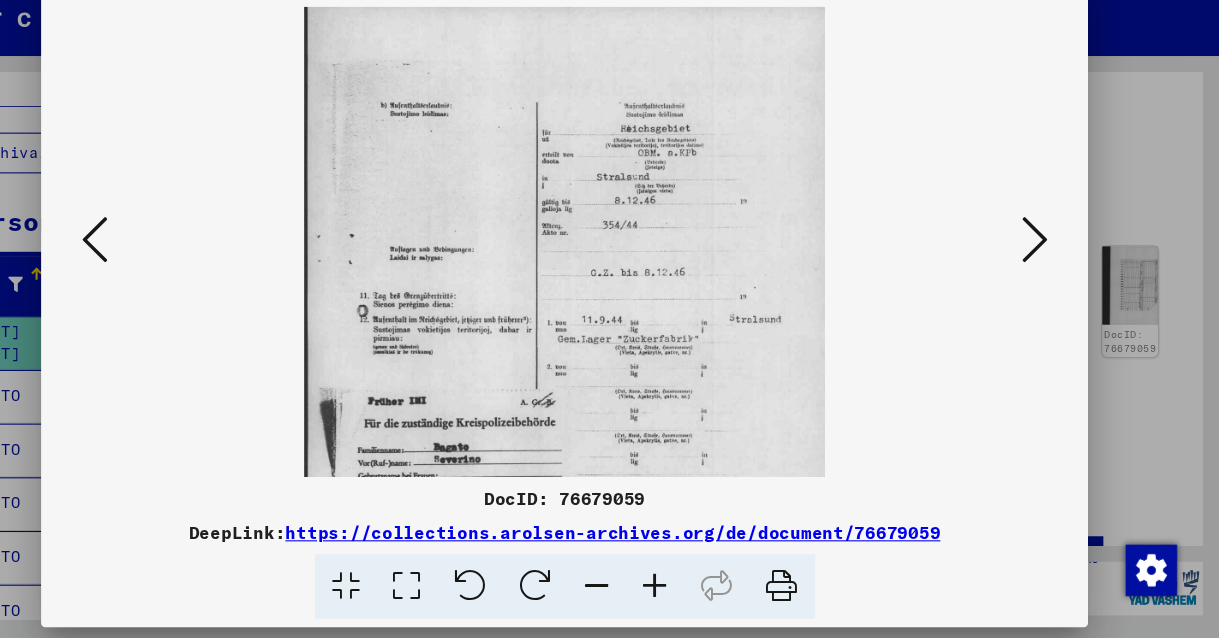 click at bounding box center [694, 590] 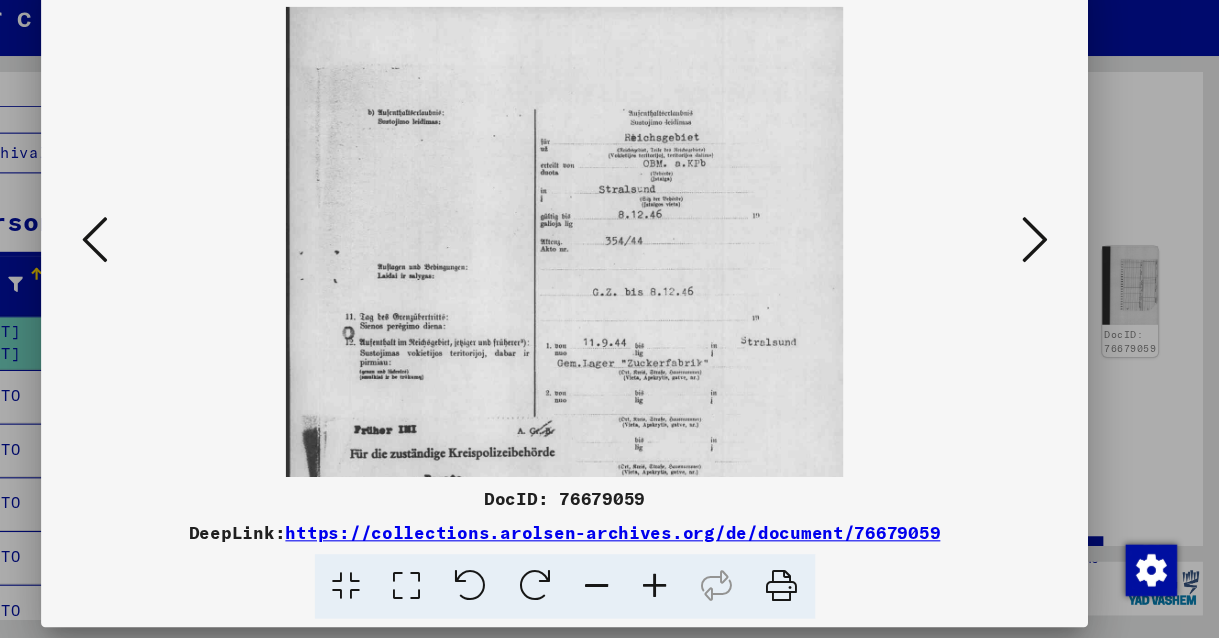 click at bounding box center [694, 590] 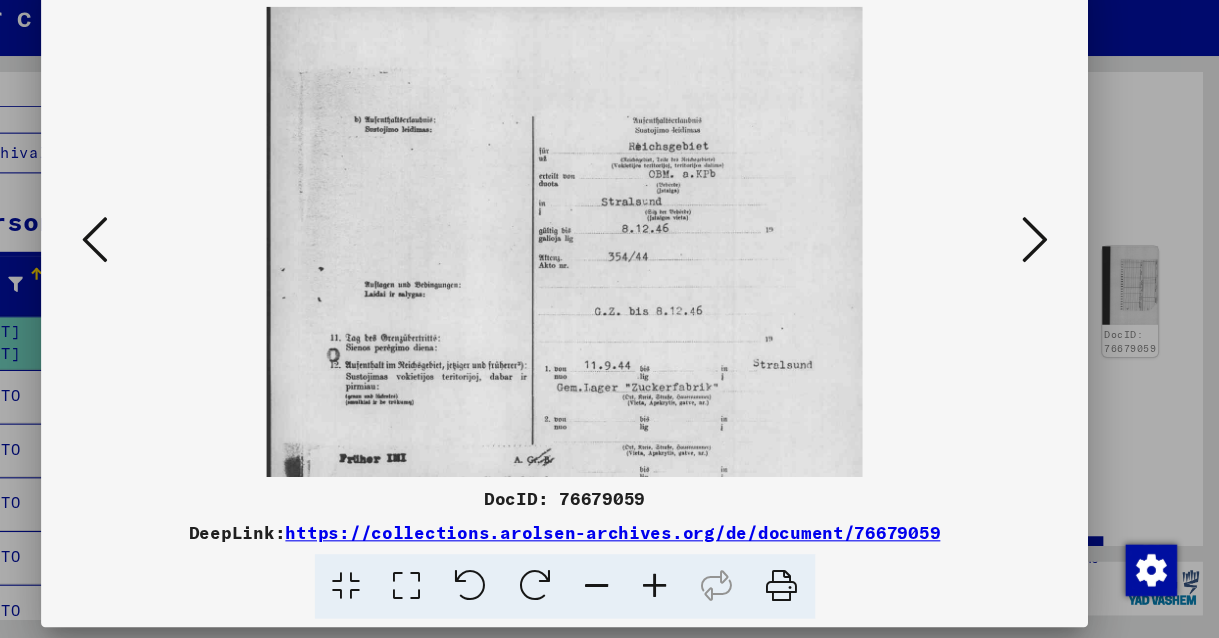 click at bounding box center (694, 590) 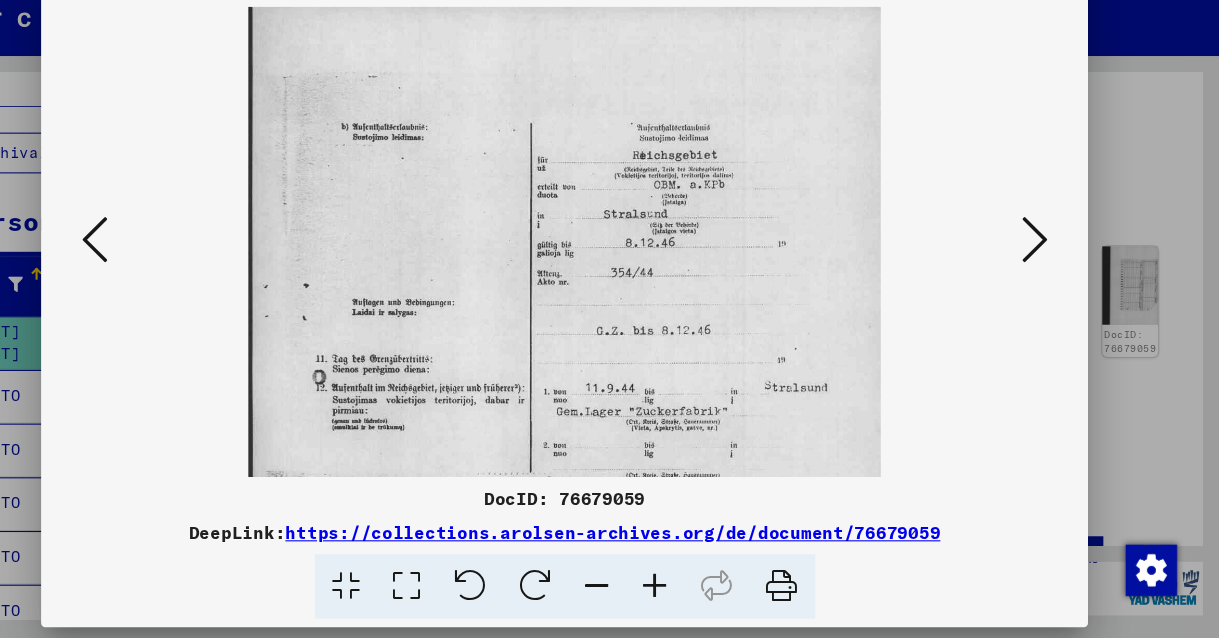 click at bounding box center (694, 590) 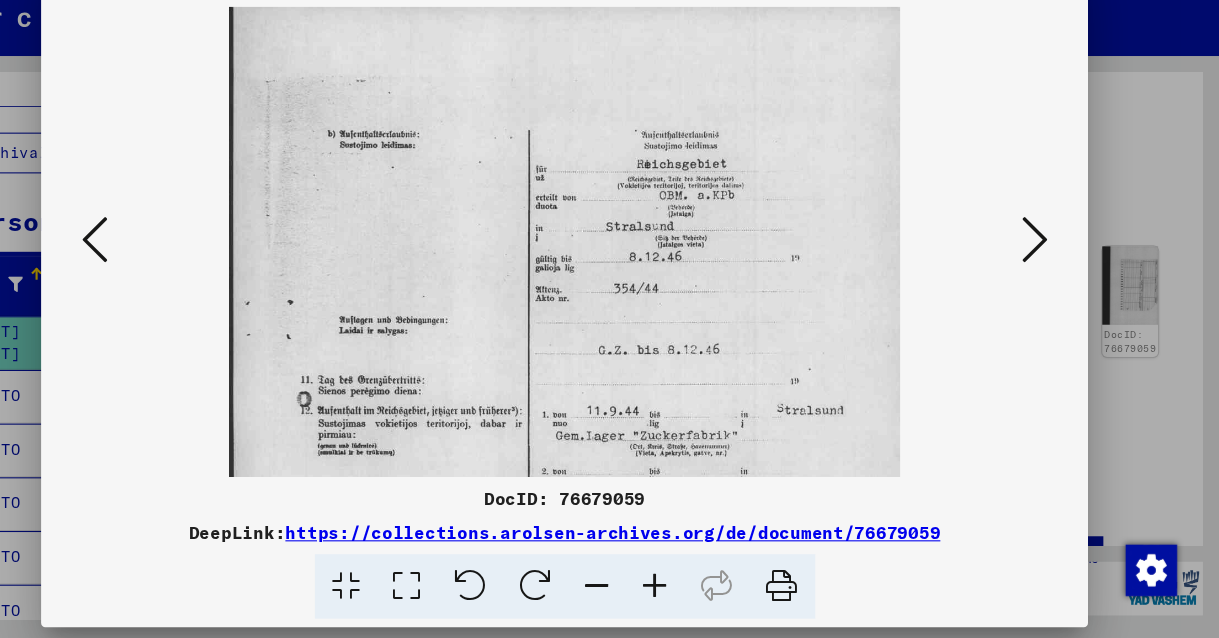 click at bounding box center [694, 590] 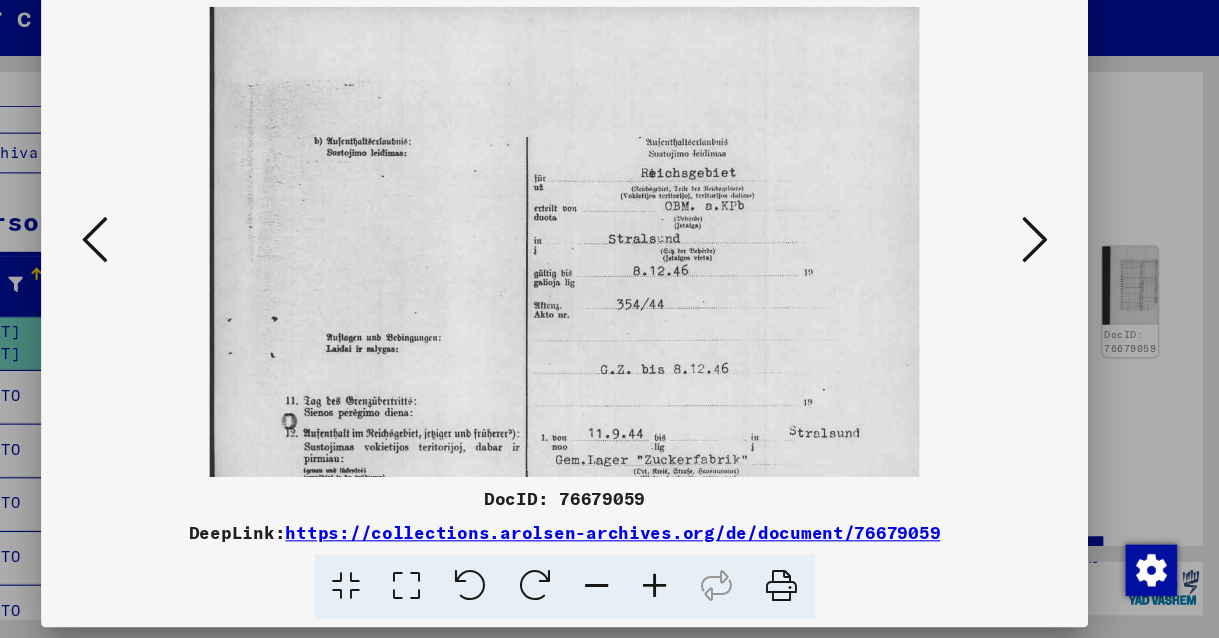 click at bounding box center (694, 590) 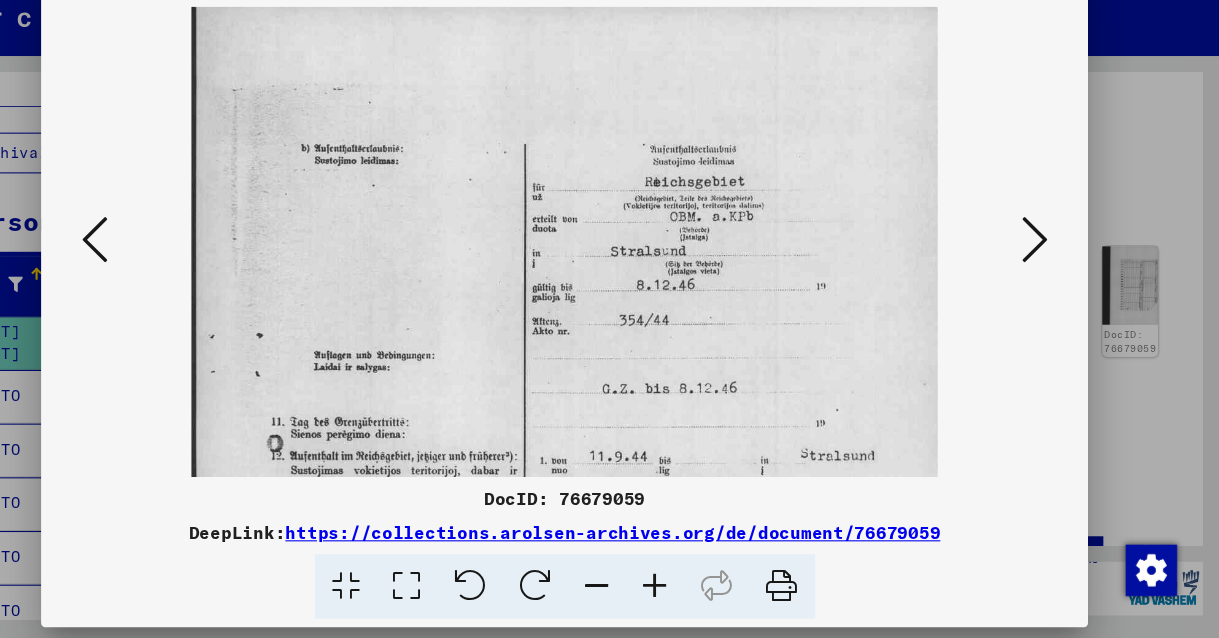 click at bounding box center (694, 590) 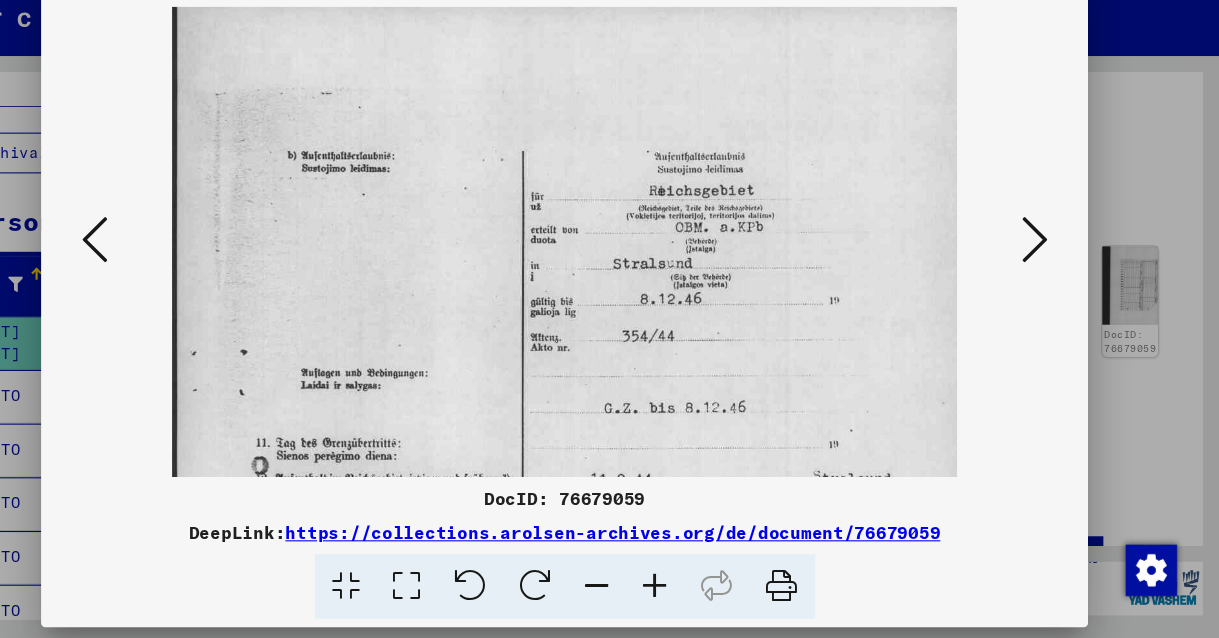 click at bounding box center (694, 590) 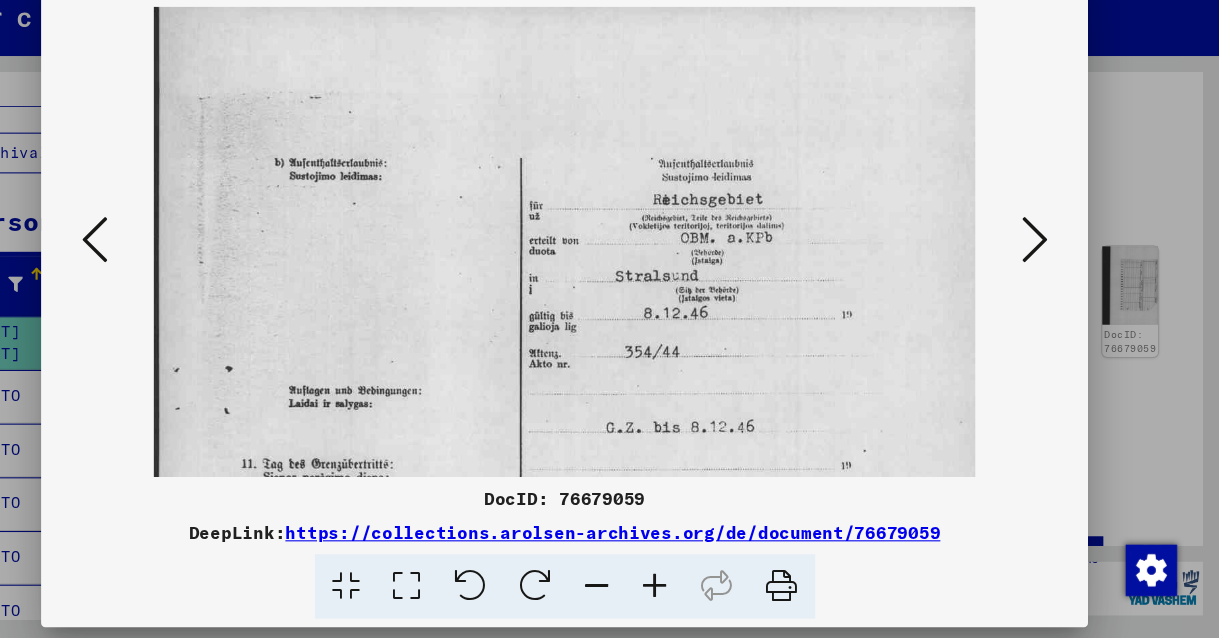 click at bounding box center (694, 590) 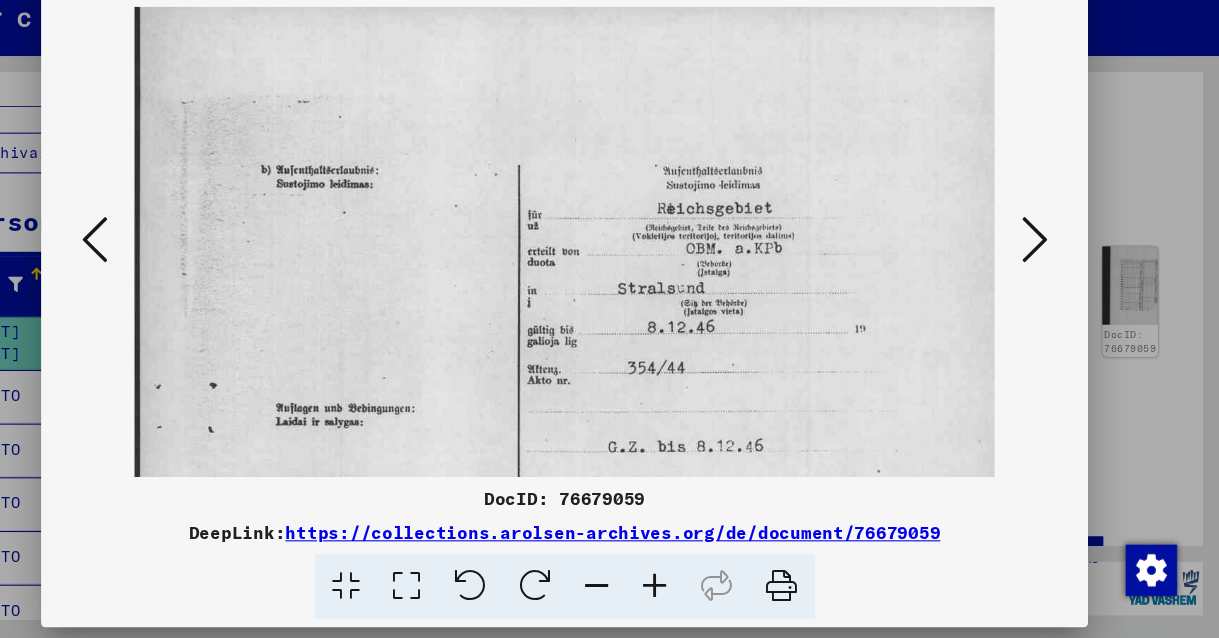 click at bounding box center [1047, 267] 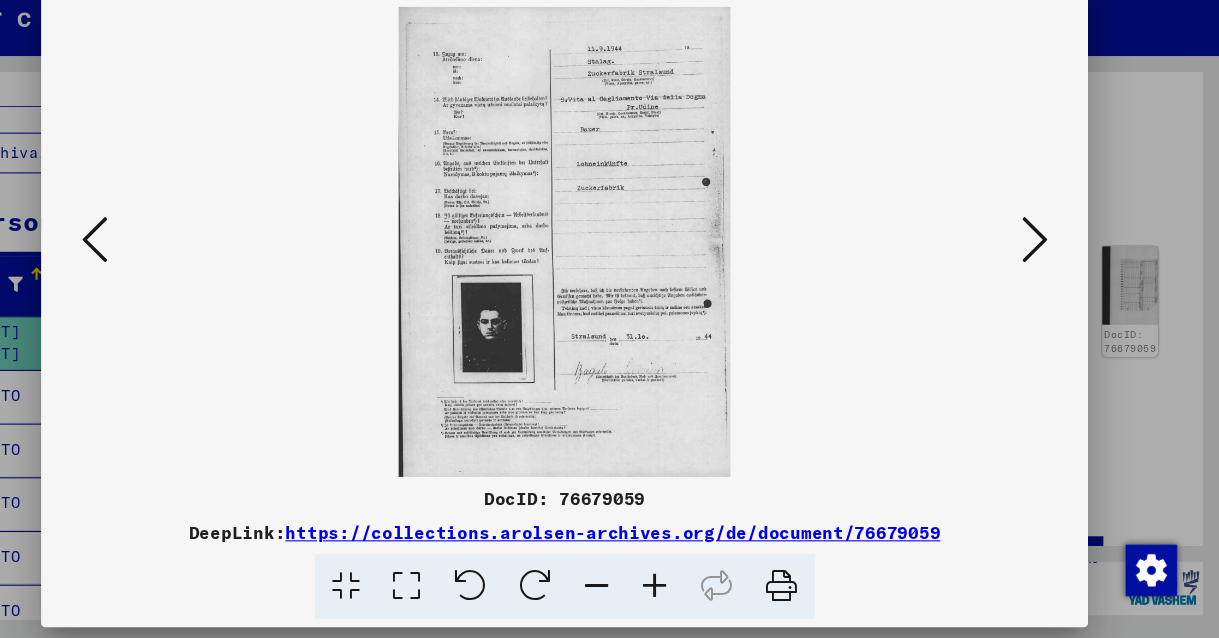 click at bounding box center [694, 590] 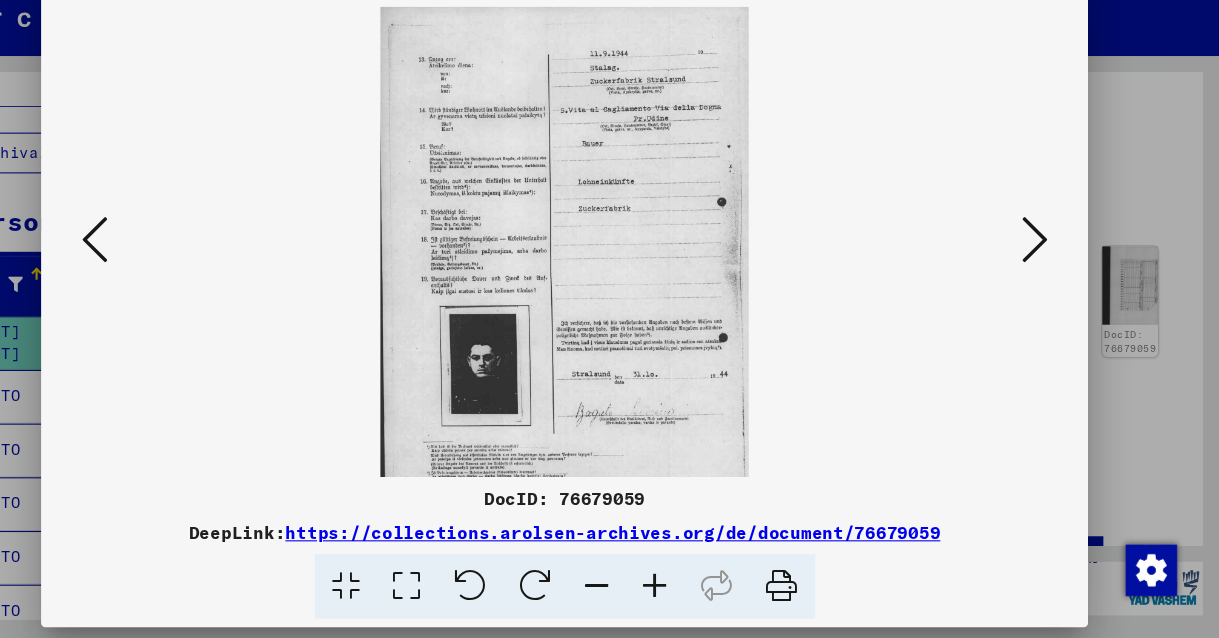 click at bounding box center (694, 590) 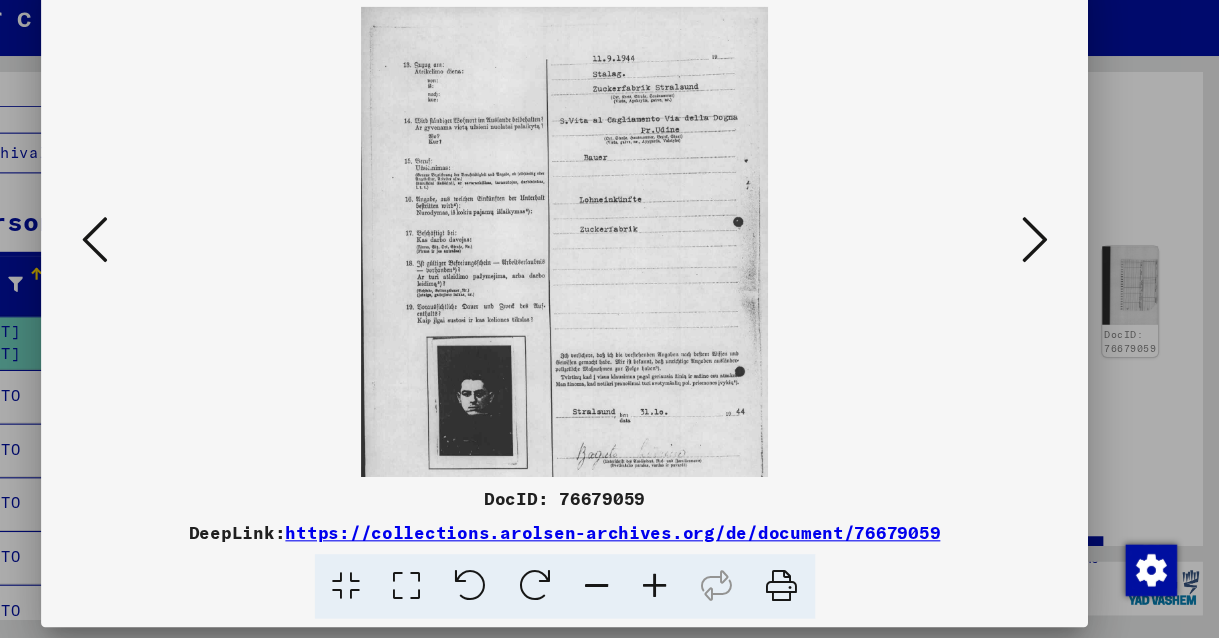 click at bounding box center [694, 590] 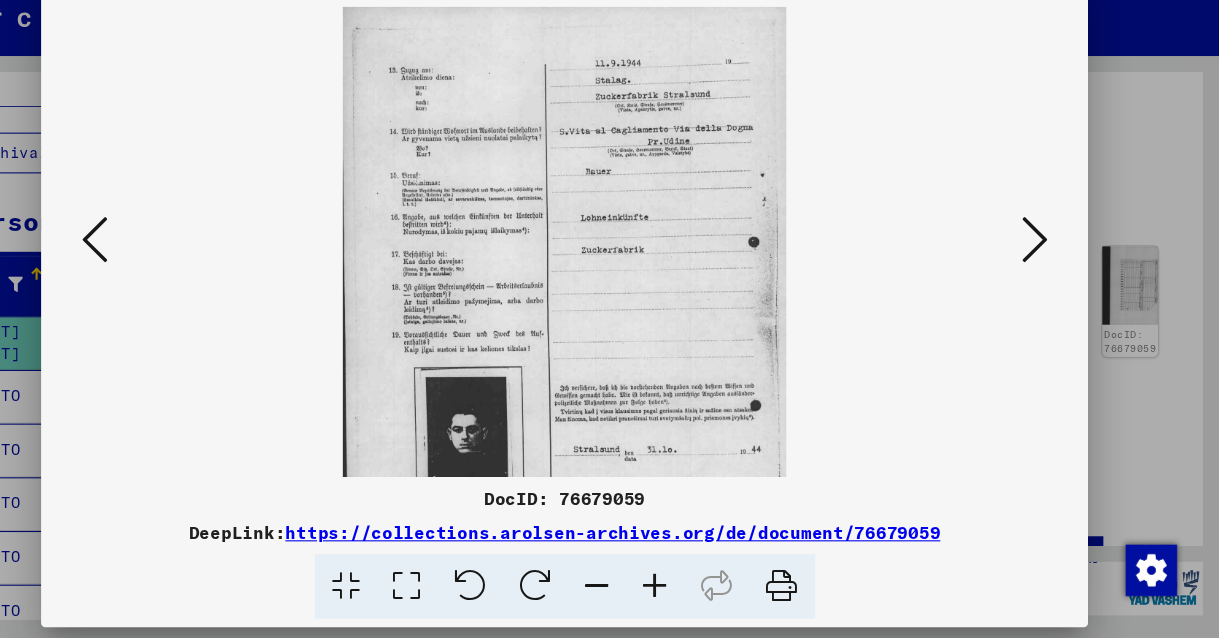 click at bounding box center [694, 590] 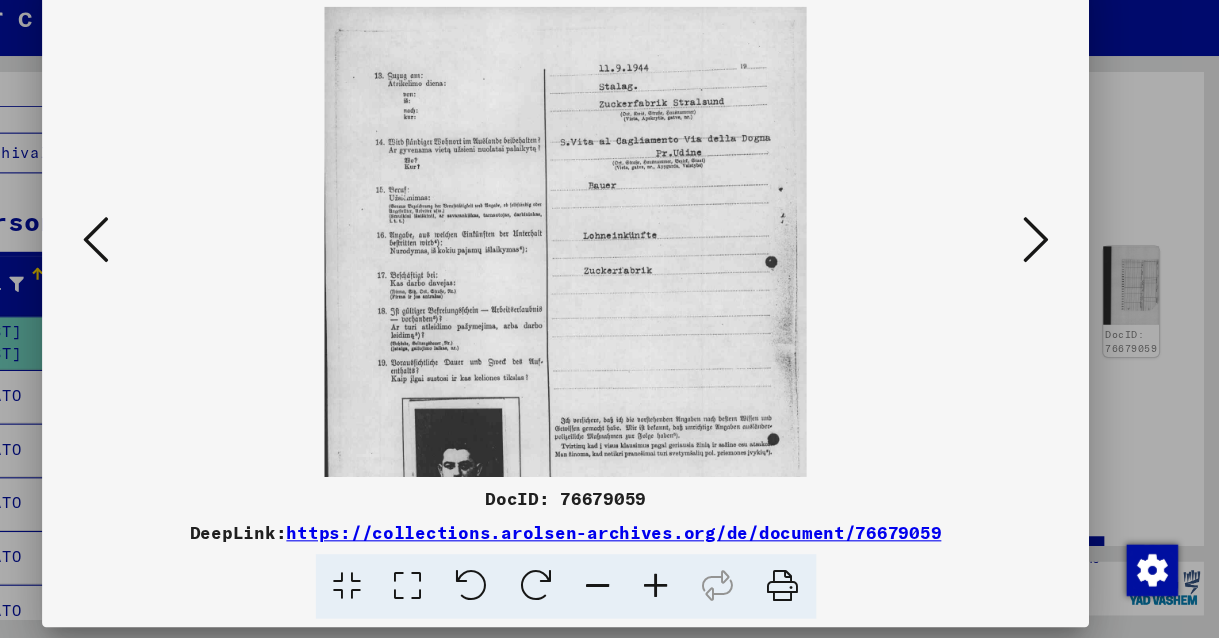 click at bounding box center (694, 590) 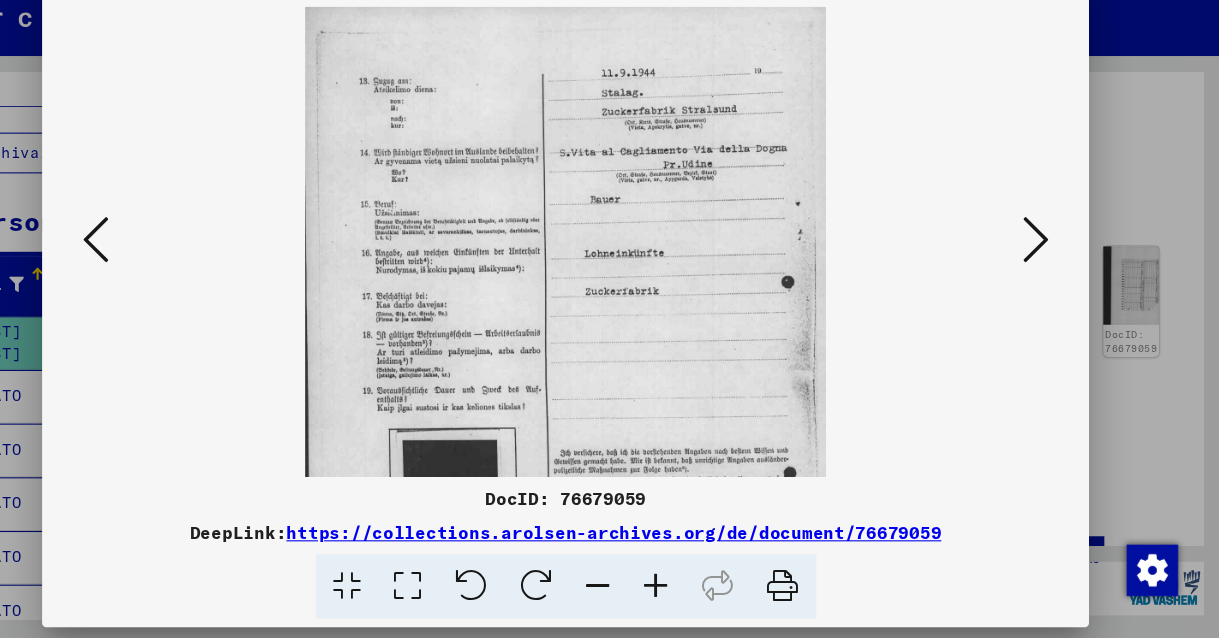 click at bounding box center [694, 590] 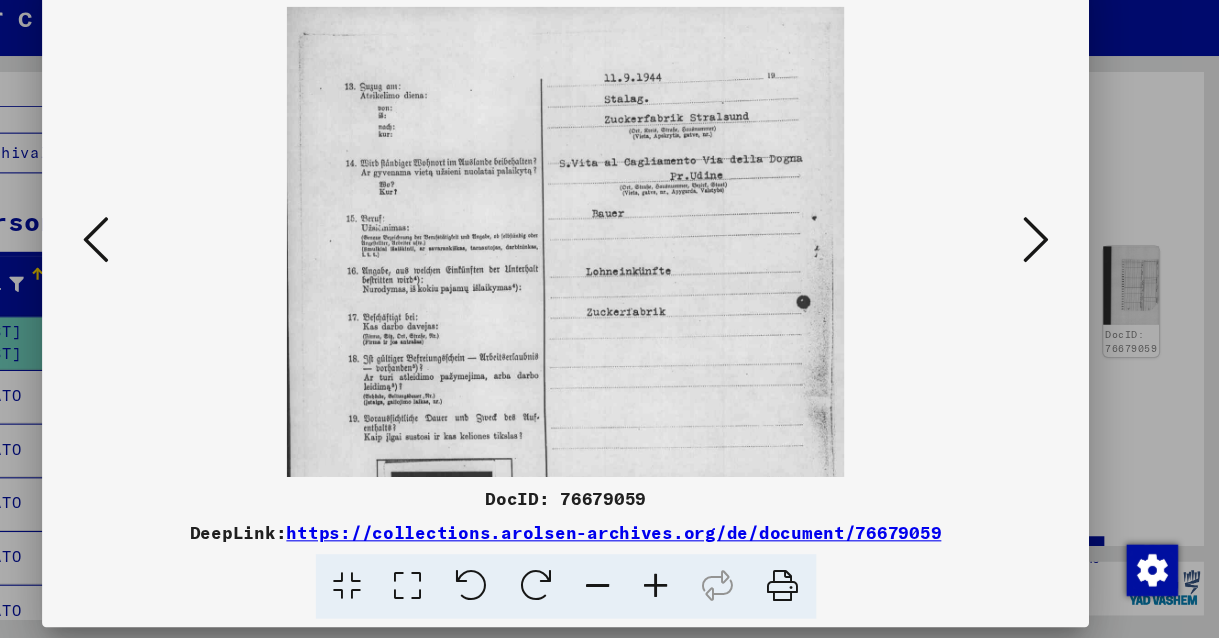 click at bounding box center [694, 590] 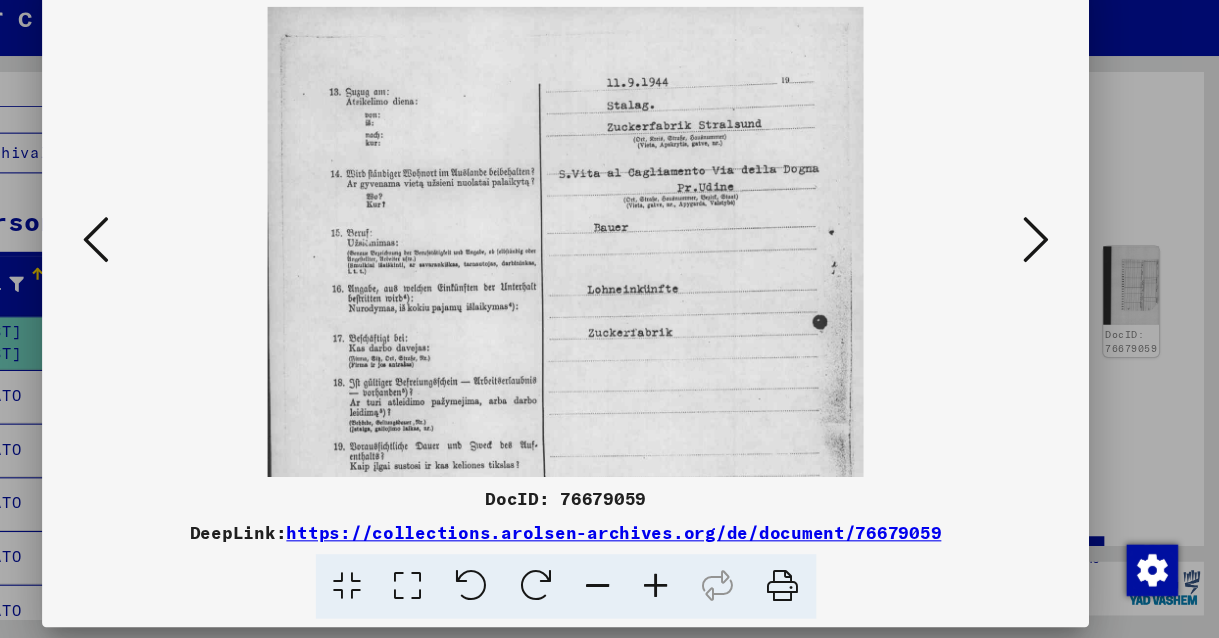 click at bounding box center [694, 590] 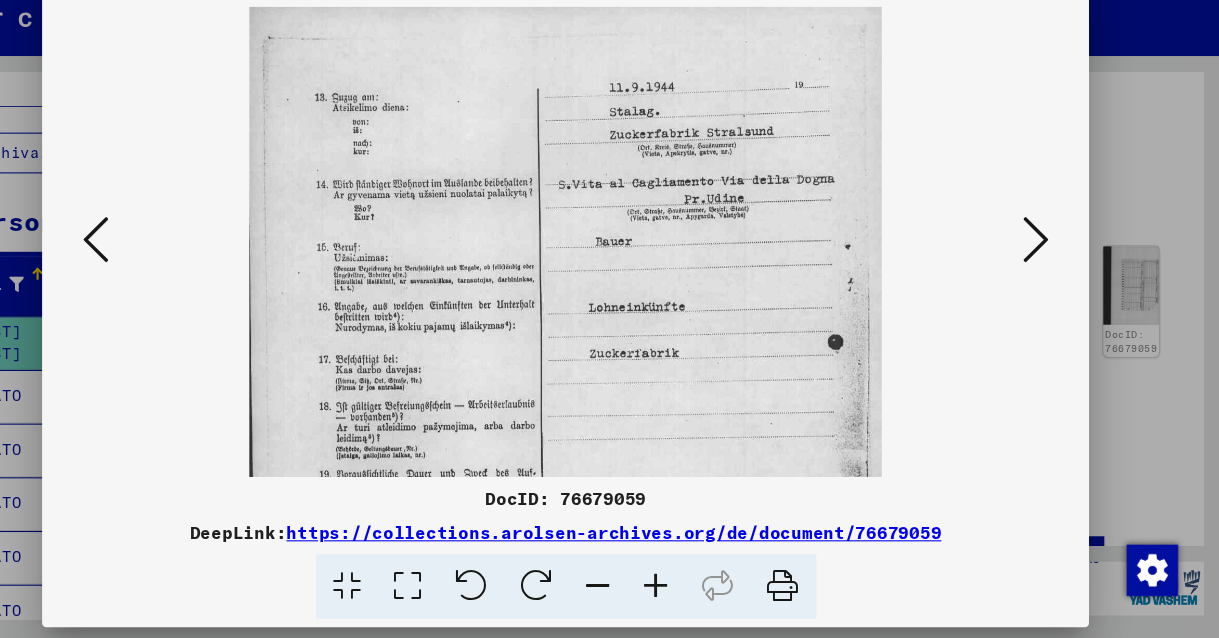 click at bounding box center [694, 590] 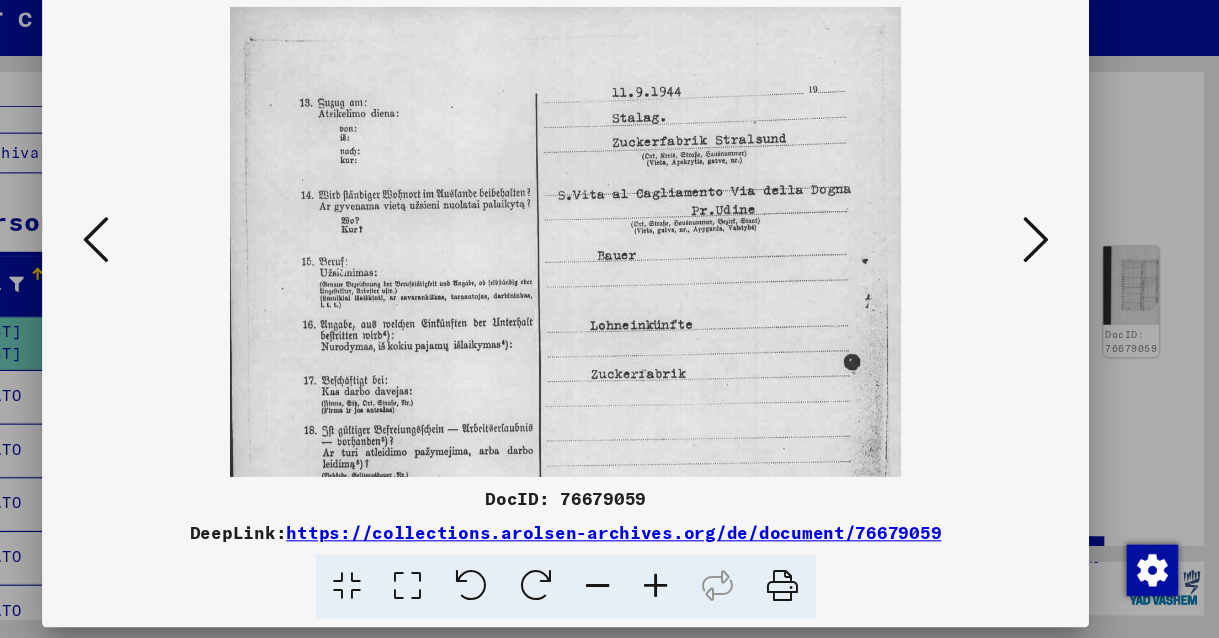click at bounding box center (694, 590) 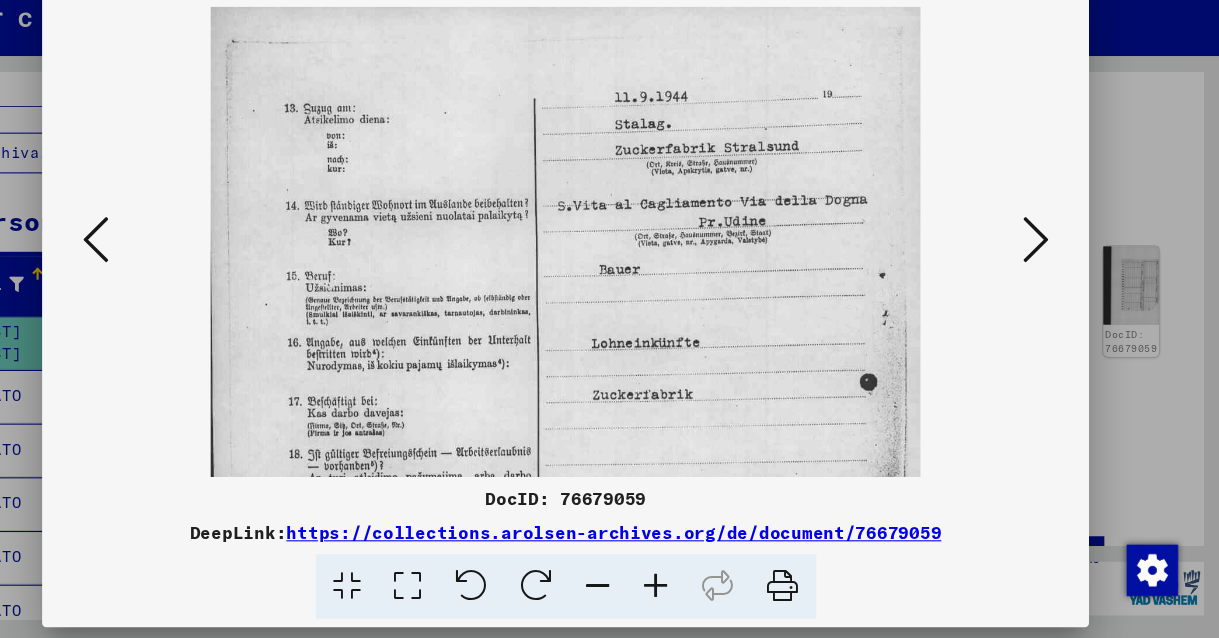 click at bounding box center [694, 590] 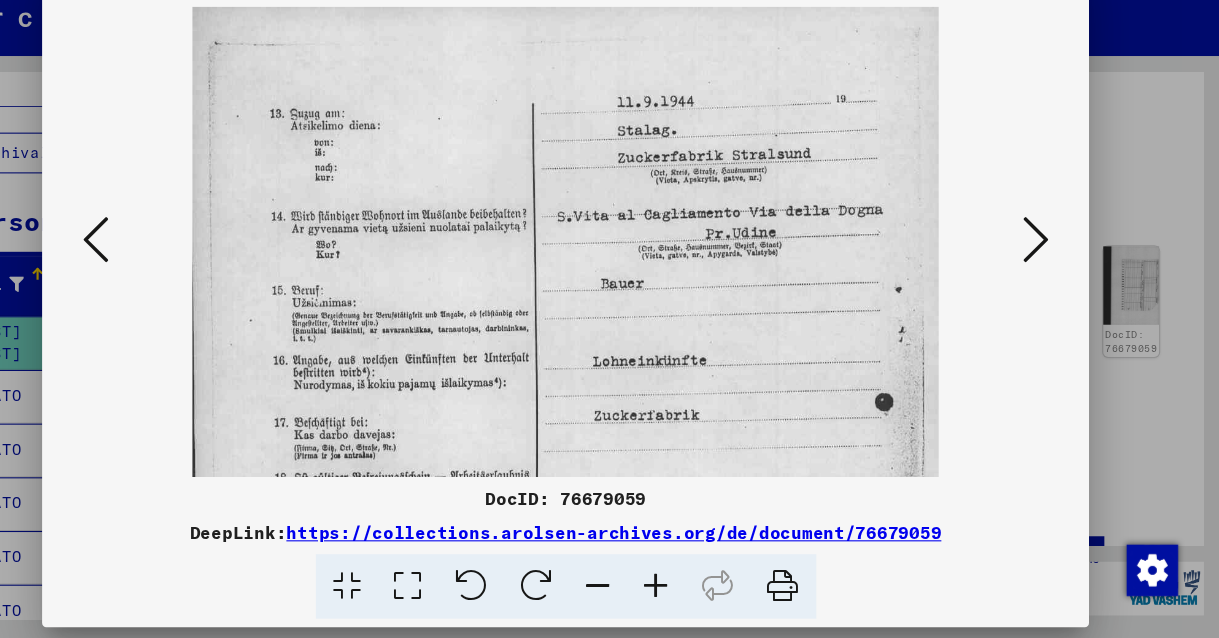 click at bounding box center (1047, 267) 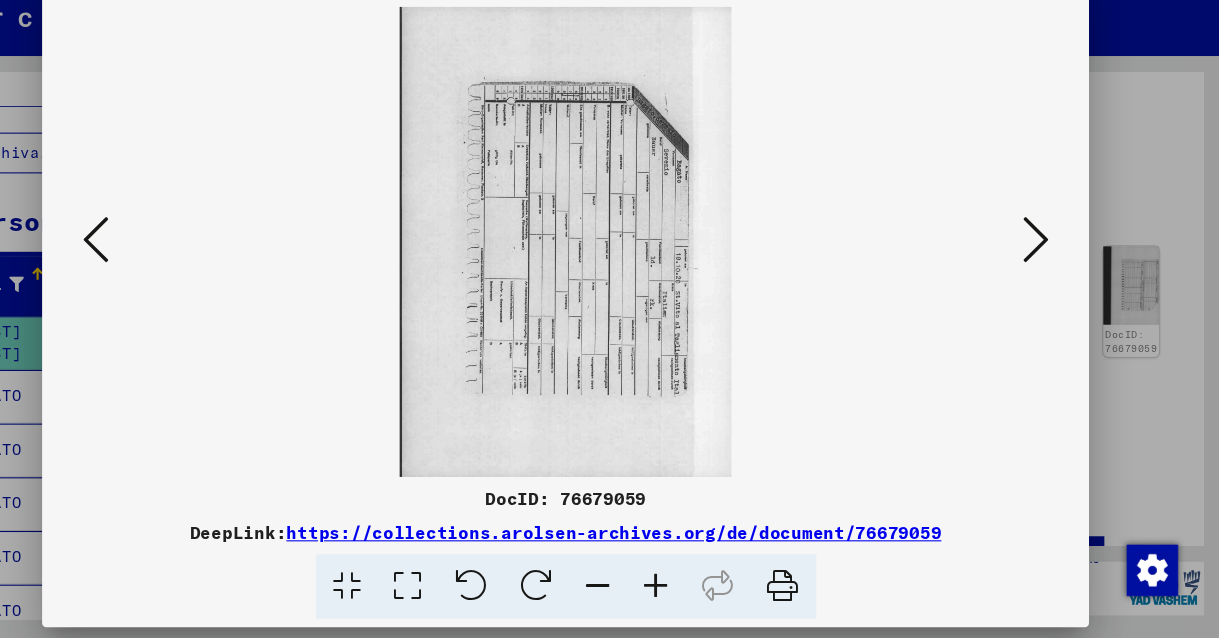 click at bounding box center (1047, 267) 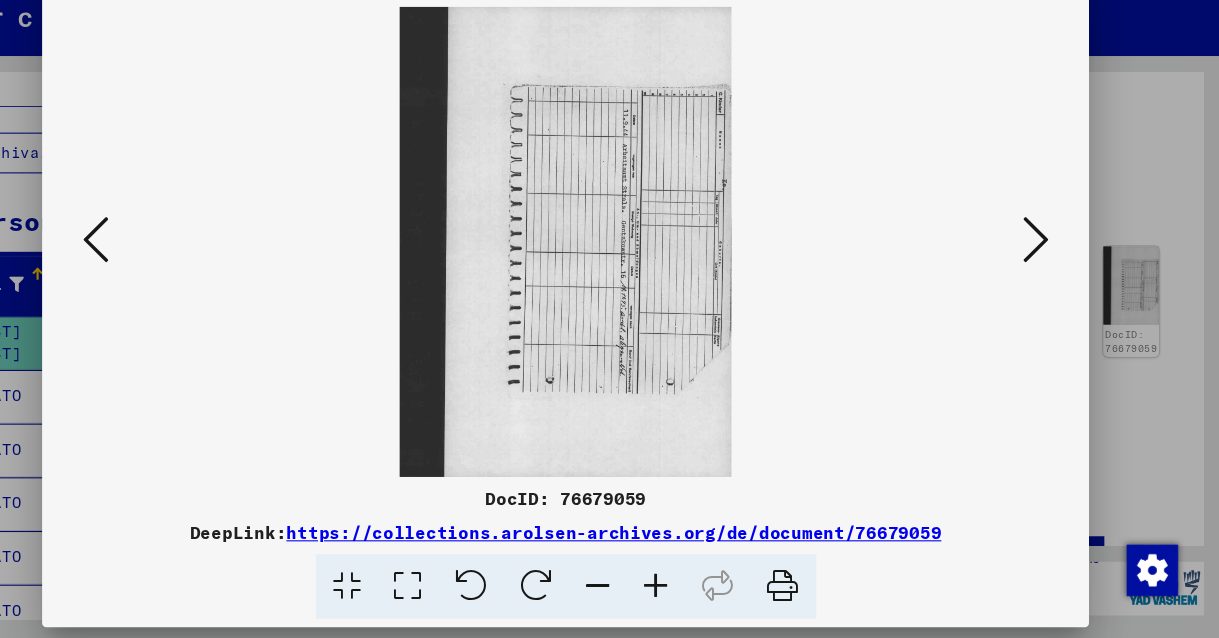 click at bounding box center (1047, 267) 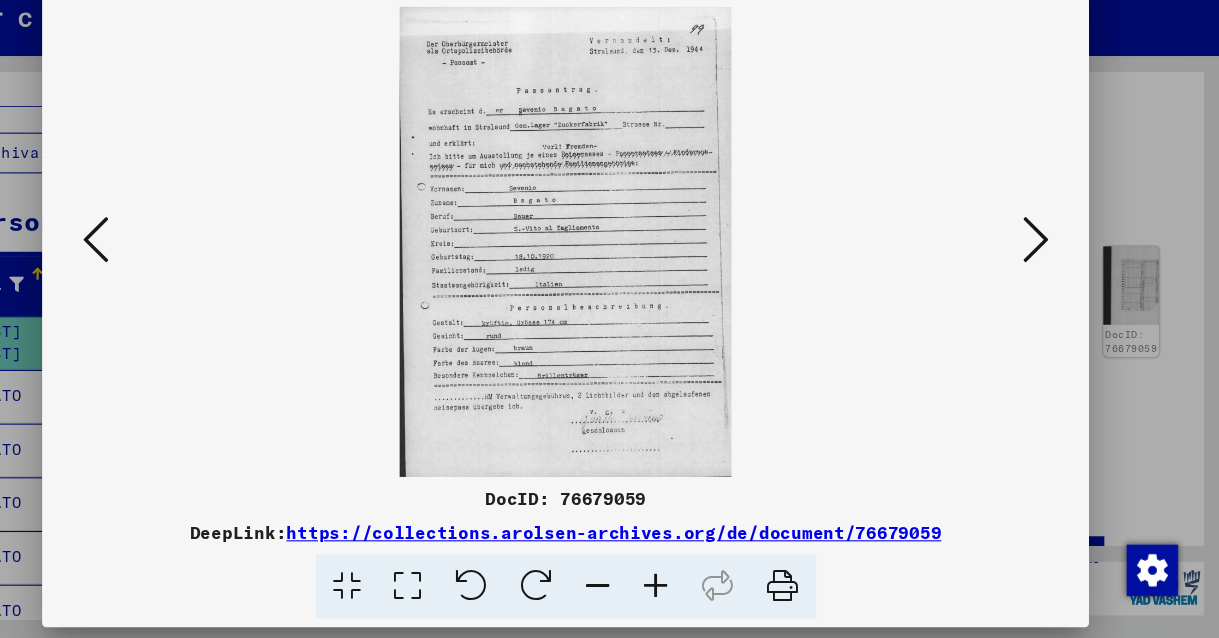 click at bounding box center [694, 590] 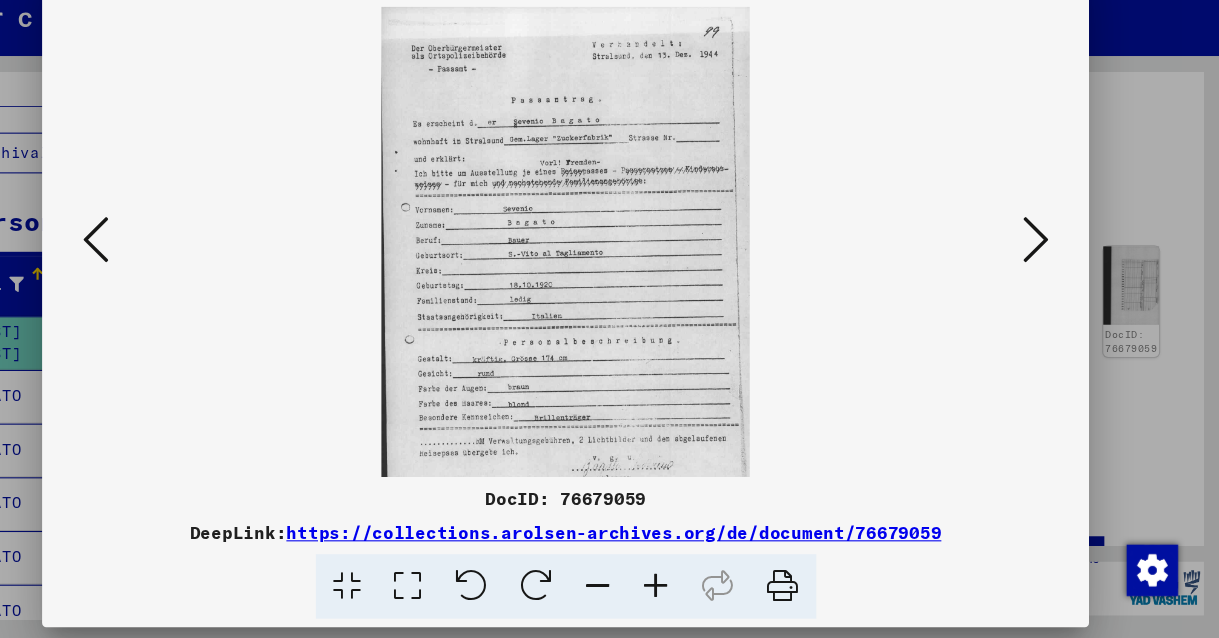 click at bounding box center (694, 590) 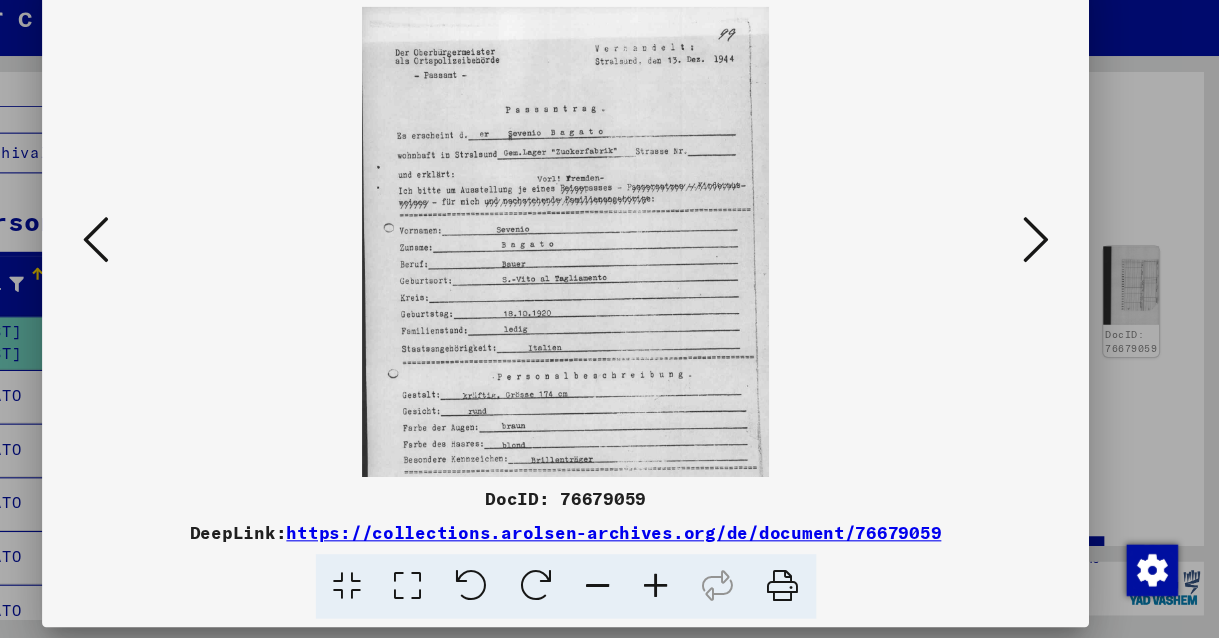 click at bounding box center [694, 590] 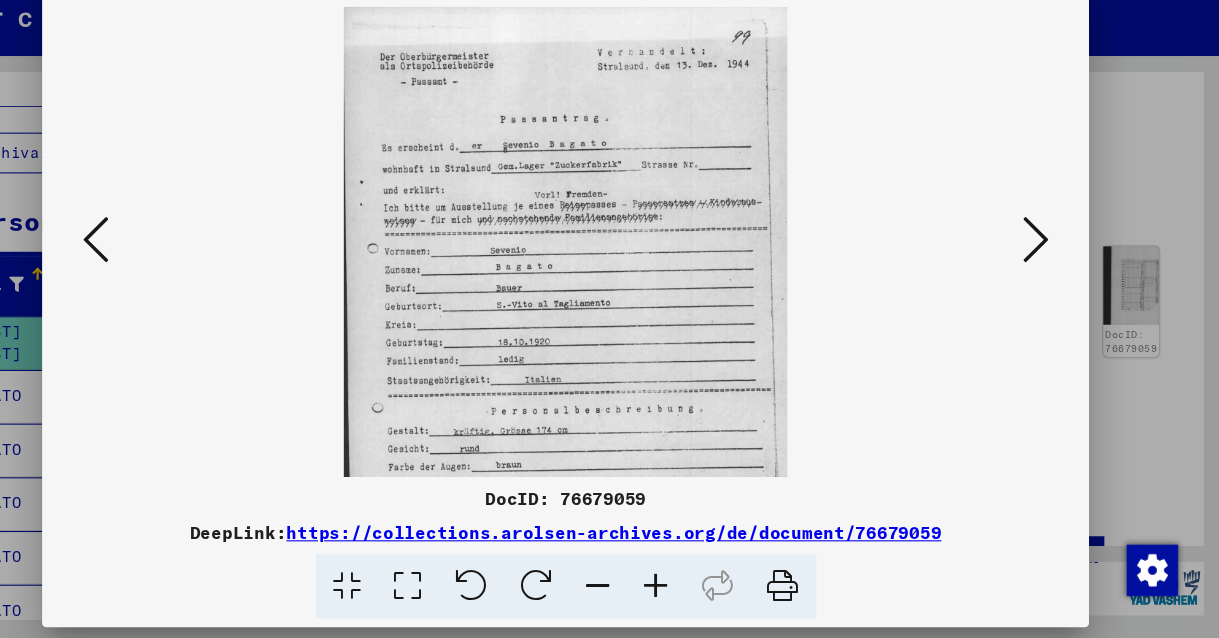 click at bounding box center (694, 590) 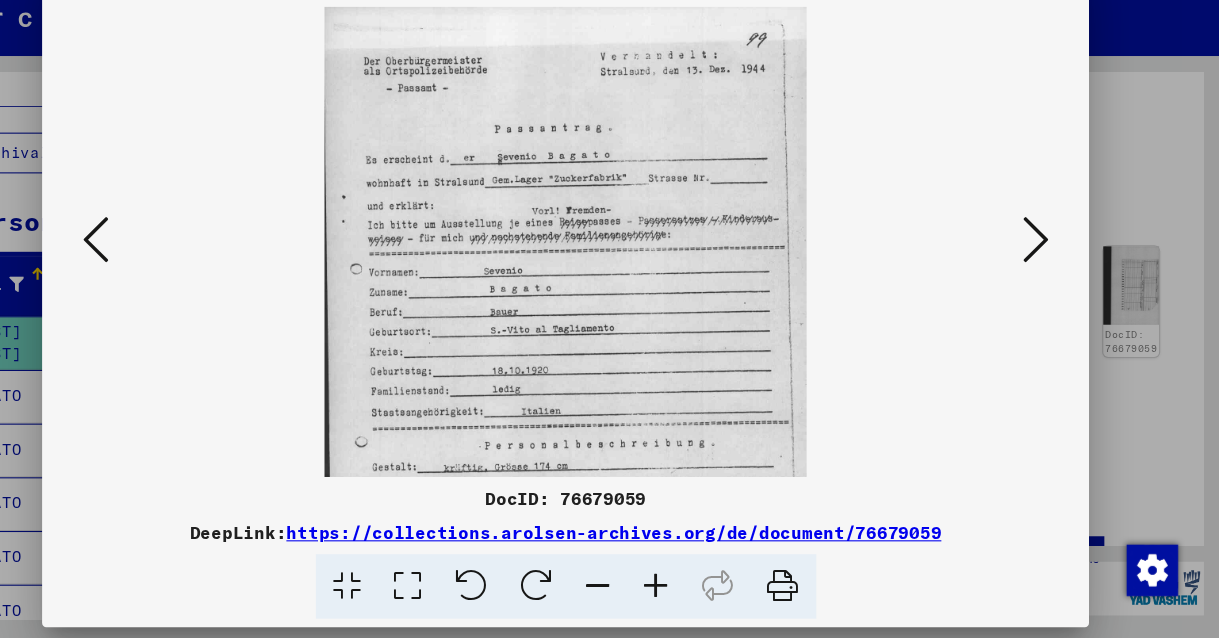 click at bounding box center (694, 590) 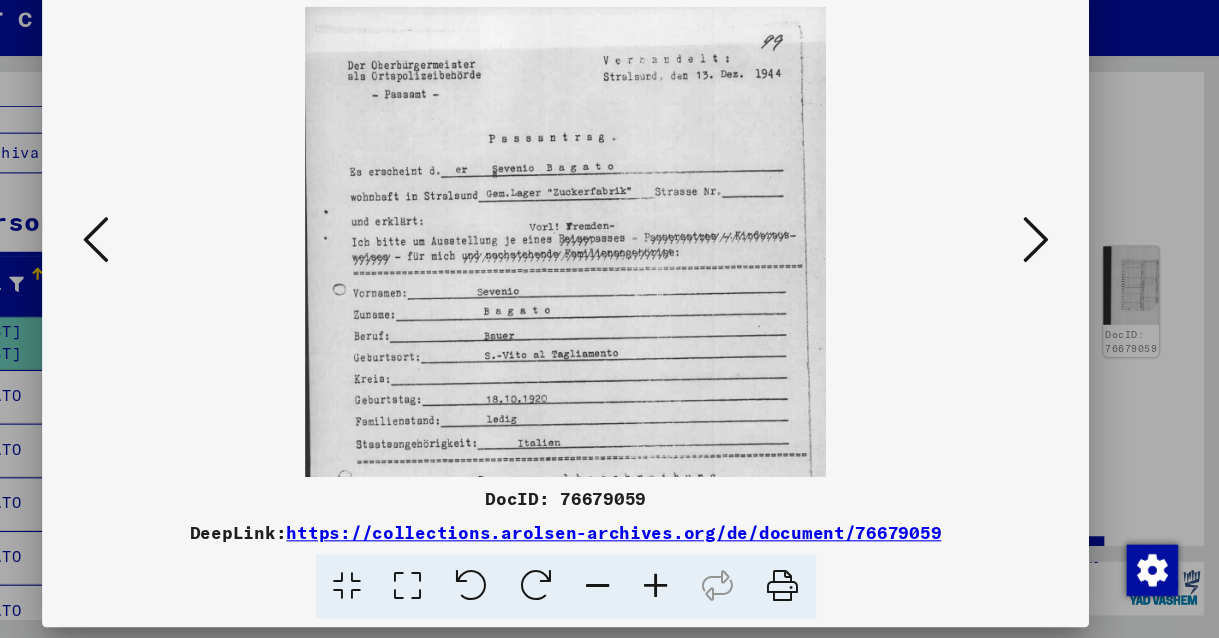 click at bounding box center (694, 590) 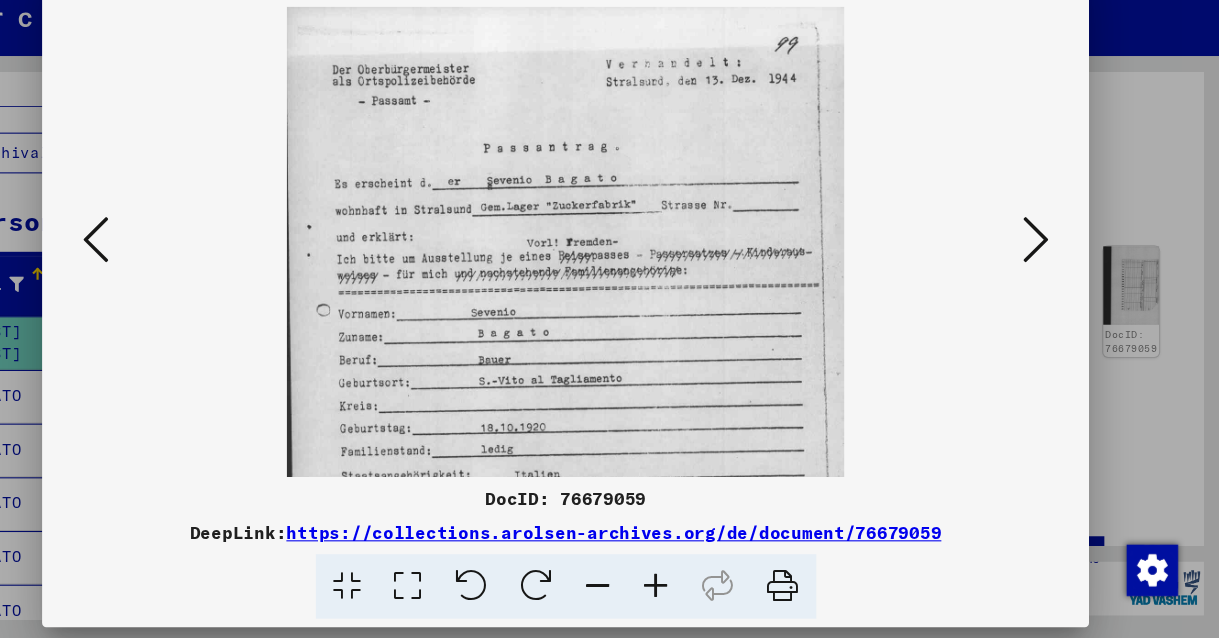 click at bounding box center (694, 590) 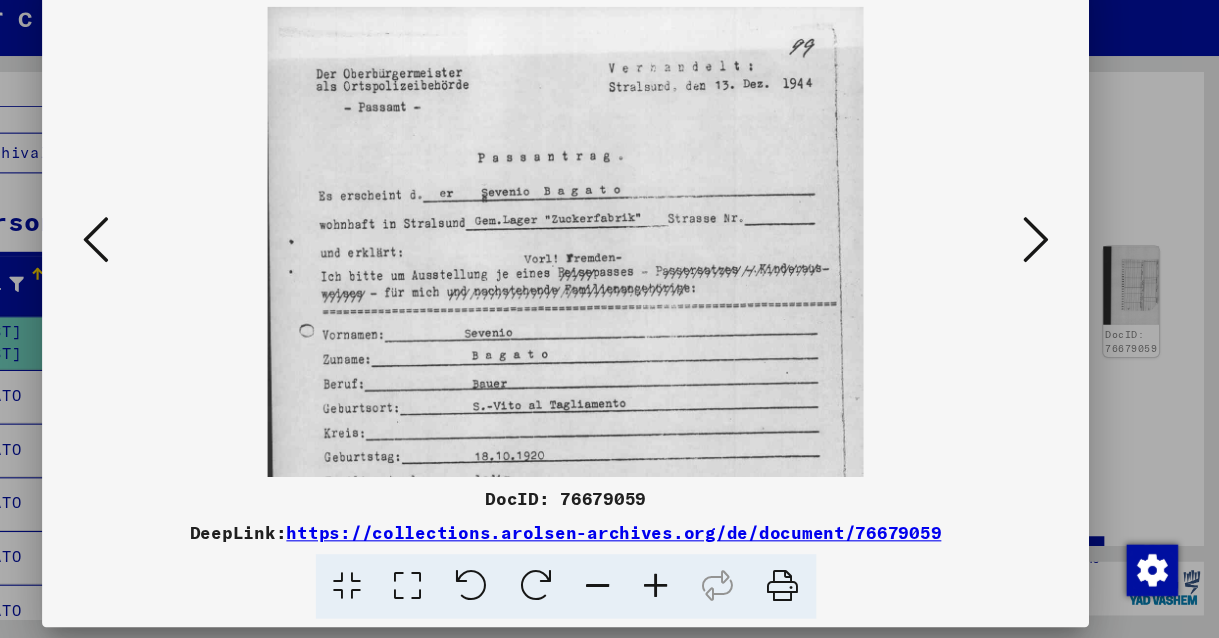 click at bounding box center (694, 590) 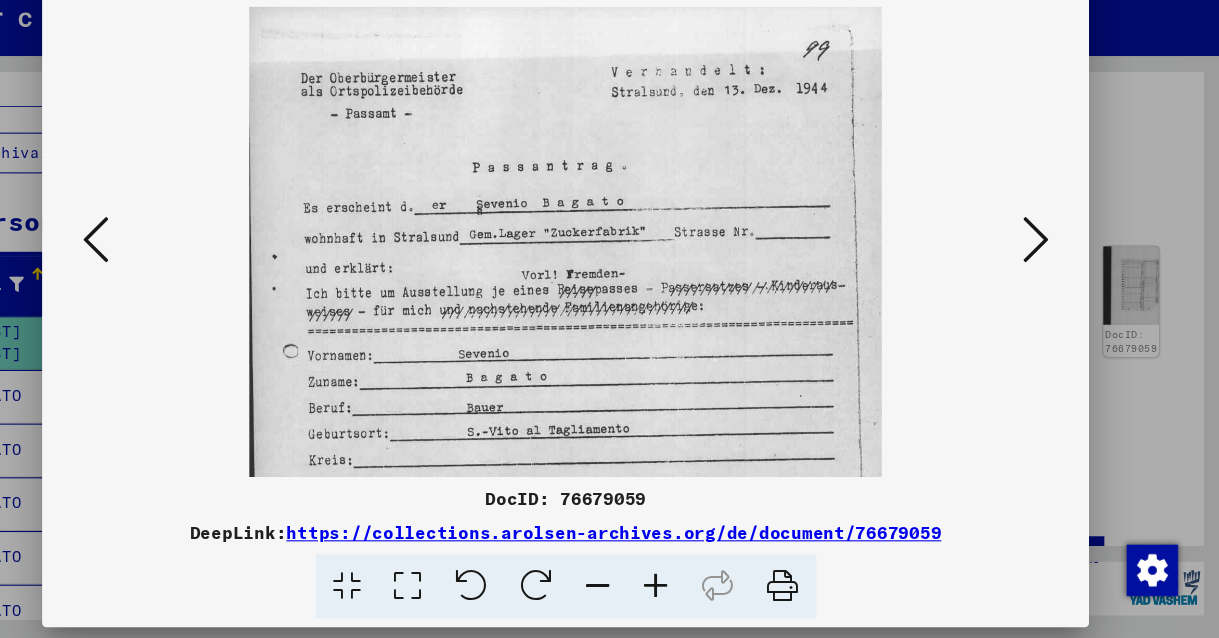 click at bounding box center [694, 590] 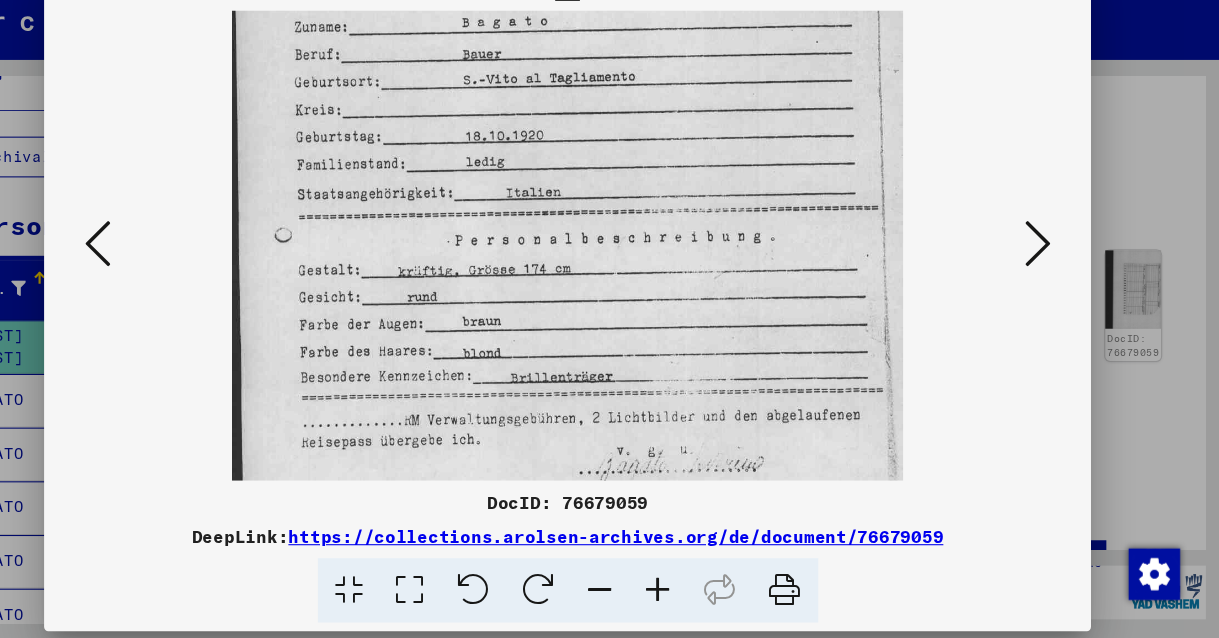 scroll, scrollTop: 358, scrollLeft: 0, axis: vertical 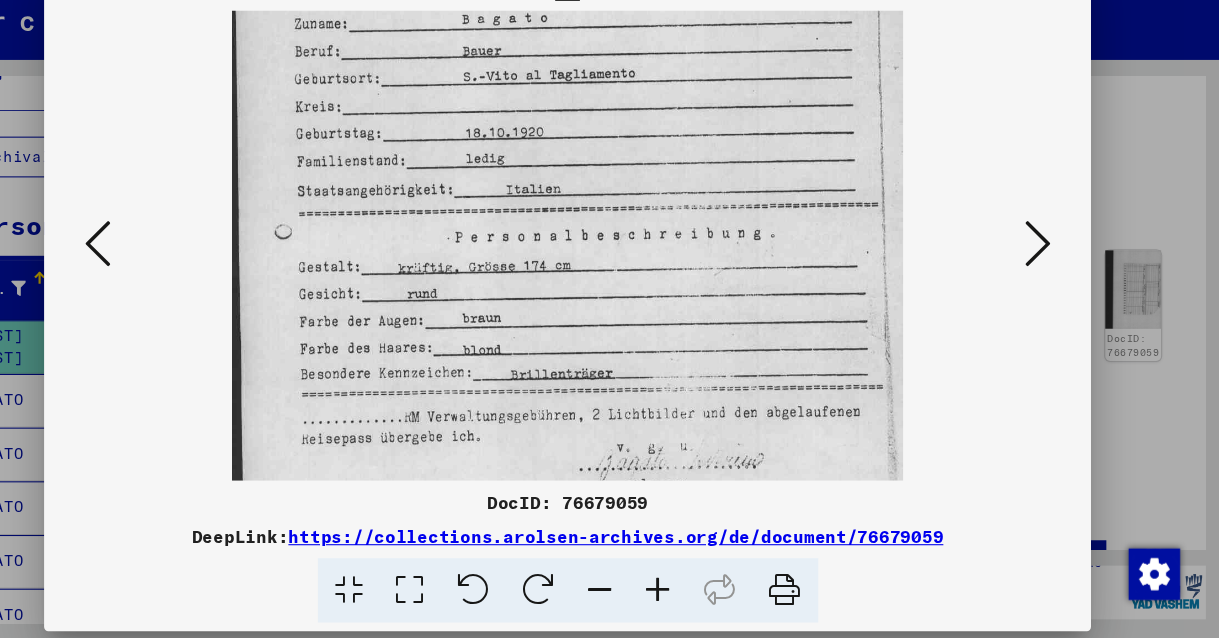 drag, startPoint x: 726, startPoint y: 435, endPoint x: 750, endPoint y: 77, distance: 358.80356 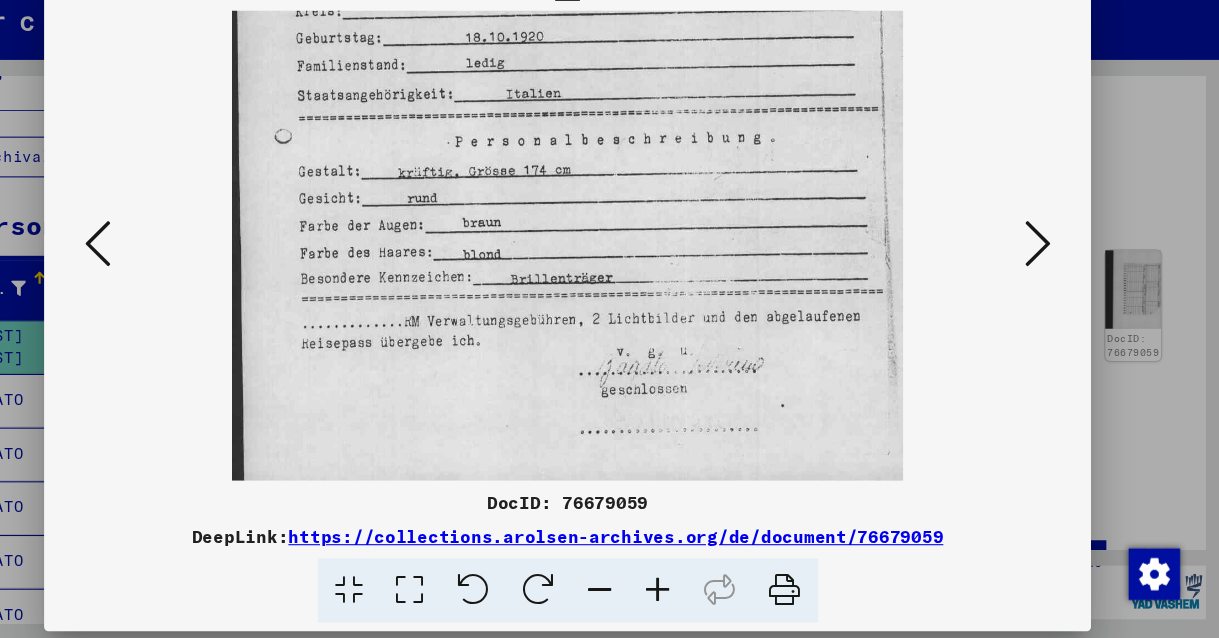 scroll, scrollTop: 446, scrollLeft: 0, axis: vertical 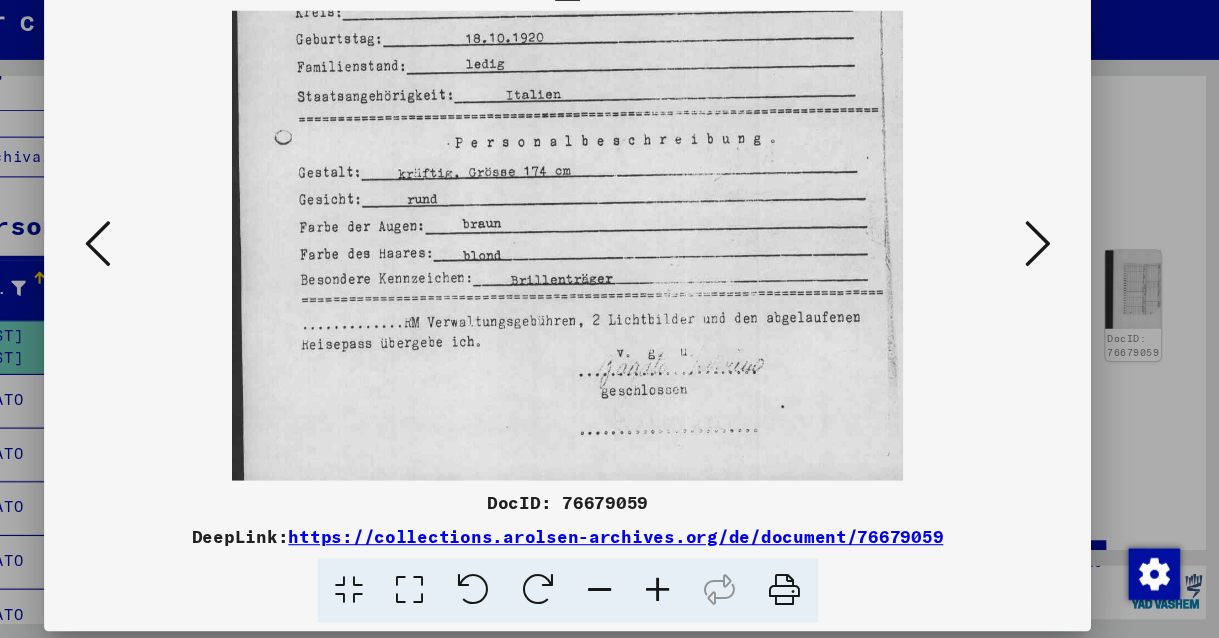 drag, startPoint x: 683, startPoint y: 282, endPoint x: 707, endPoint y: 82, distance: 201.43486 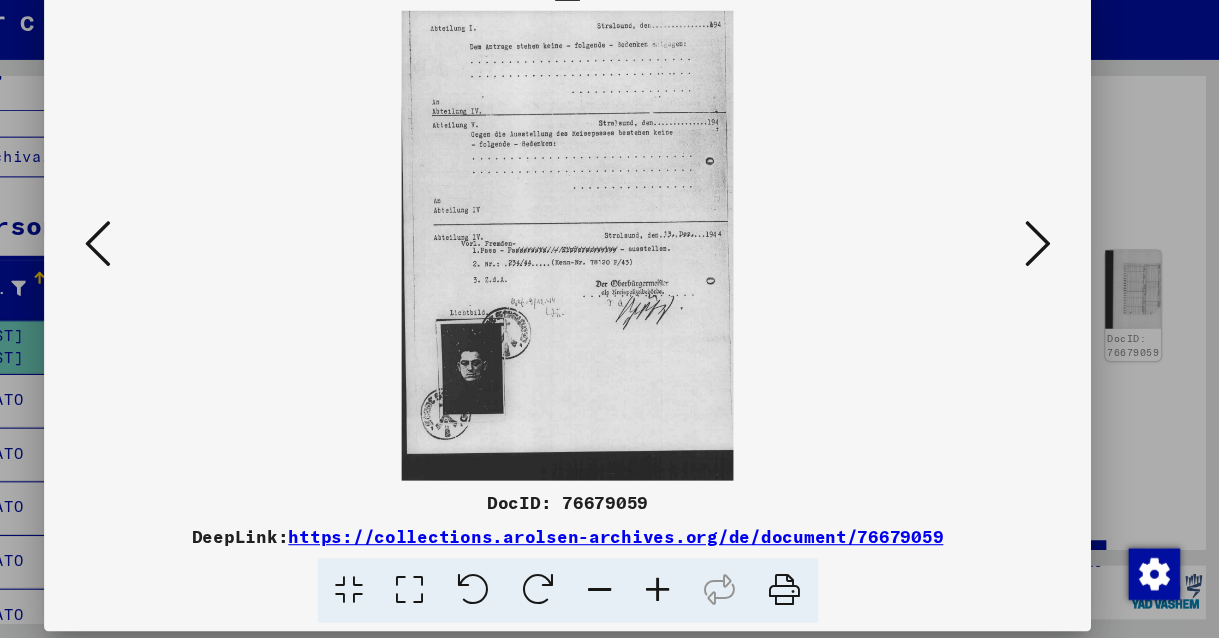 scroll, scrollTop: 0, scrollLeft: 0, axis: both 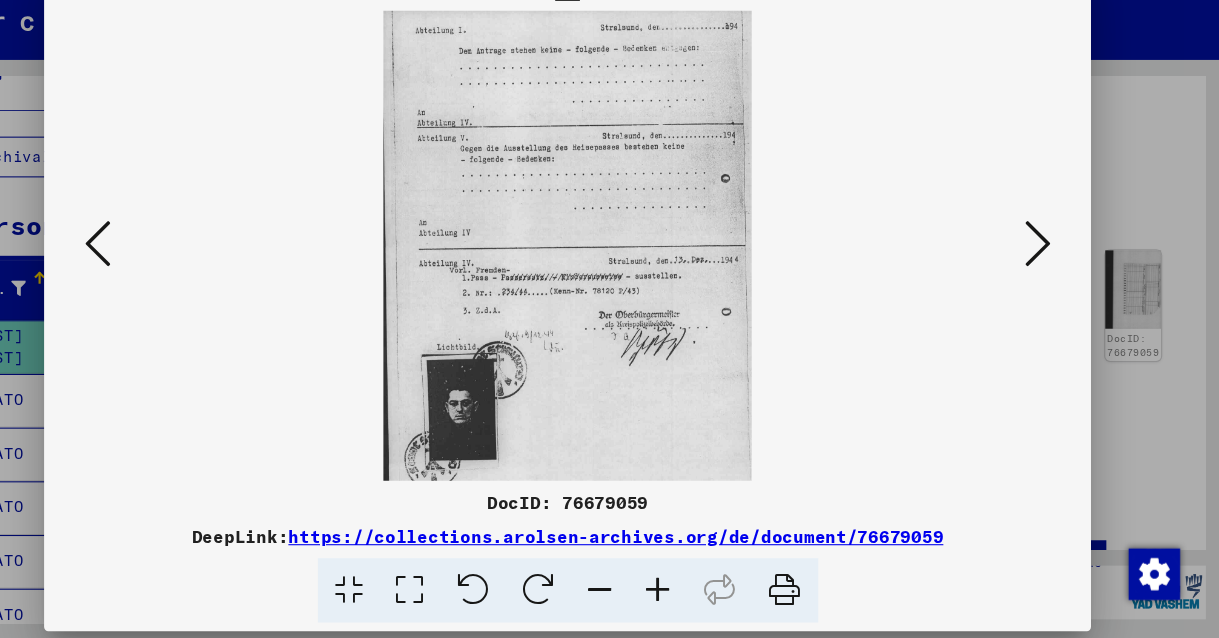 click at bounding box center [694, 590] 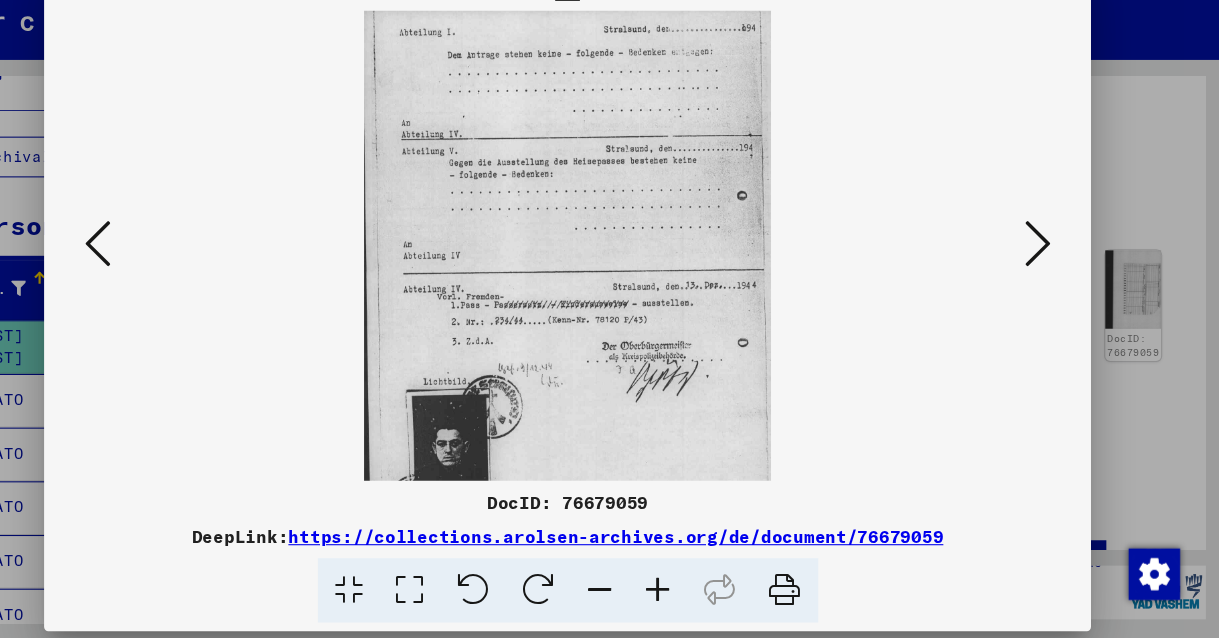 click at bounding box center (694, 590) 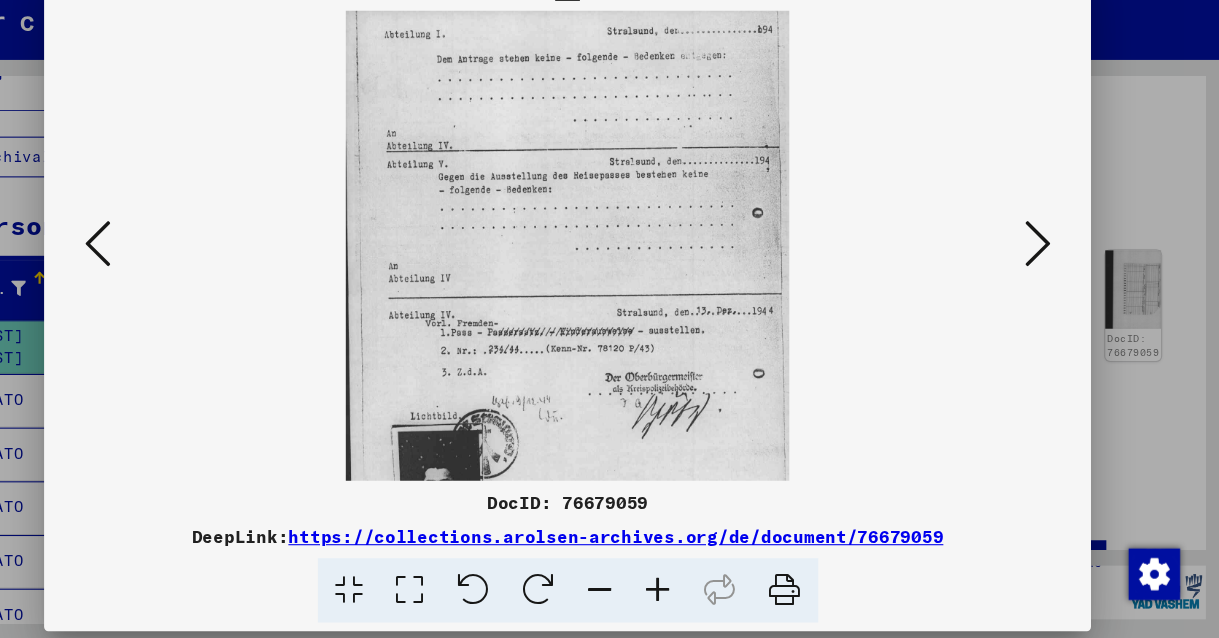 click at bounding box center (694, 590) 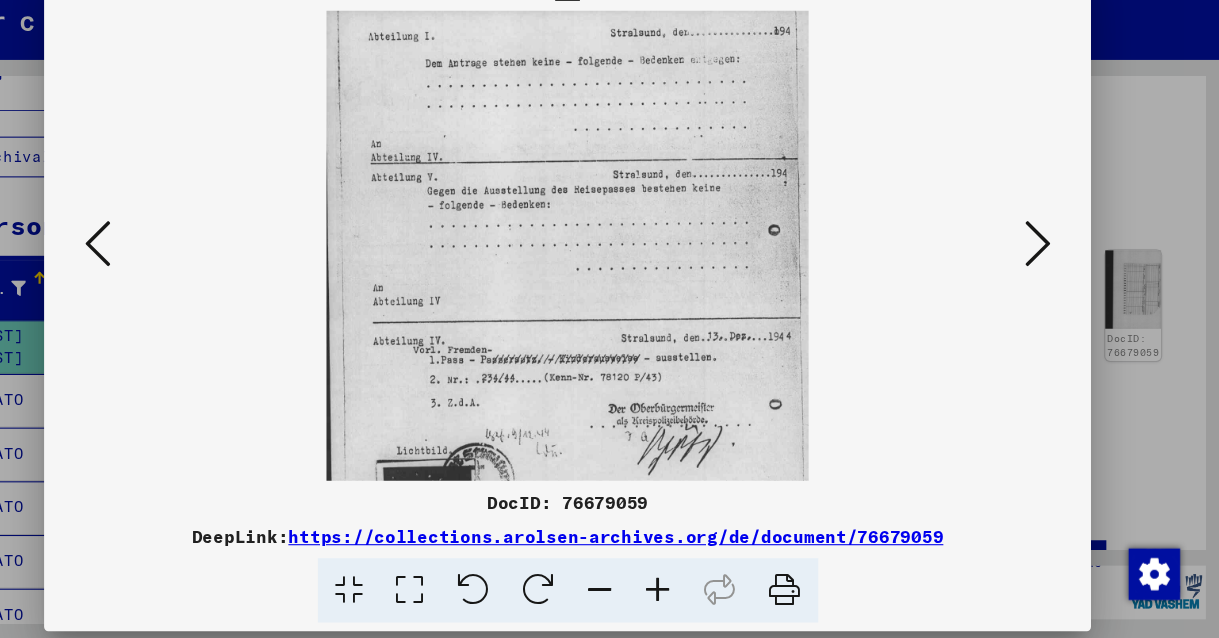 click at bounding box center [694, 590] 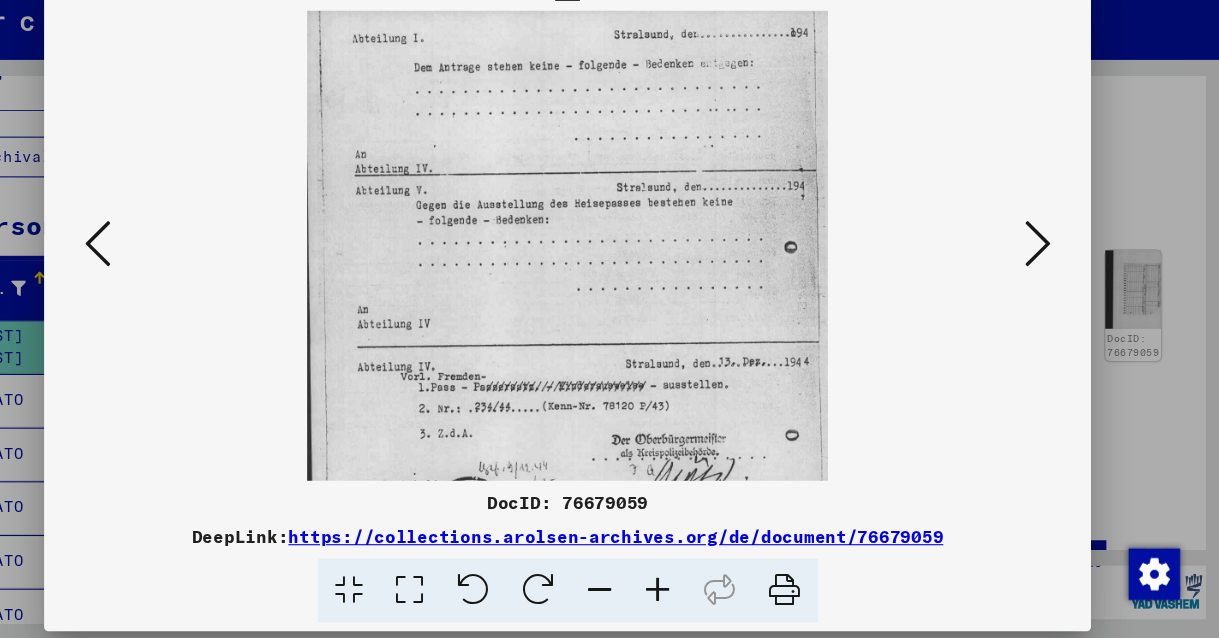 click at bounding box center [694, 590] 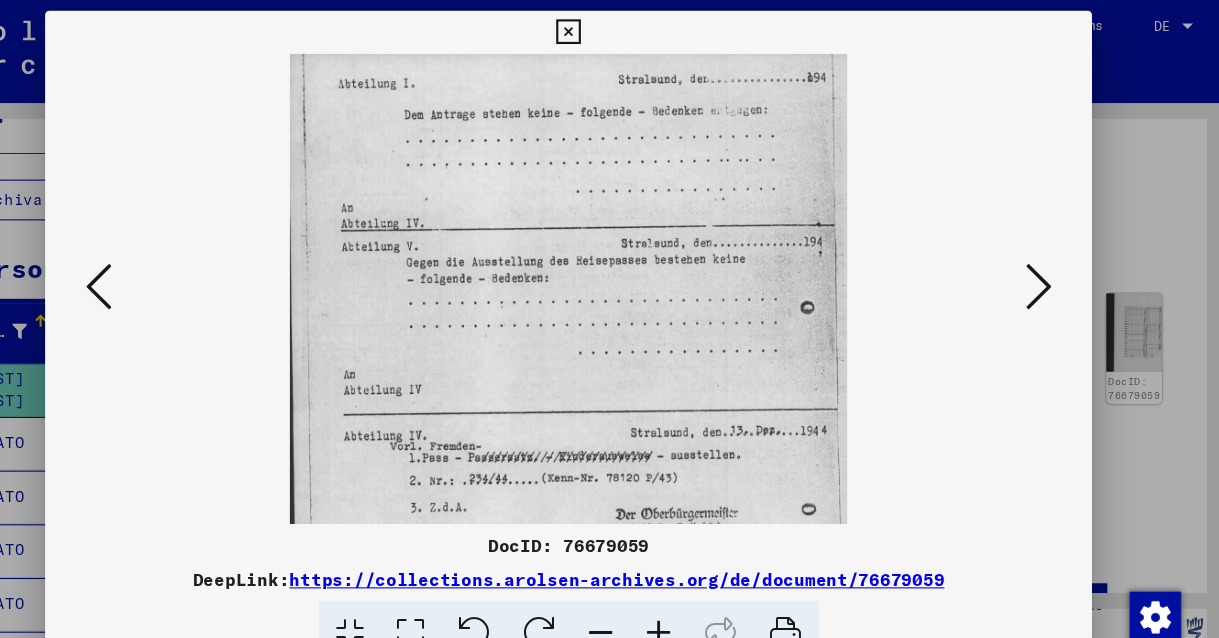 click at bounding box center (1047, 267) 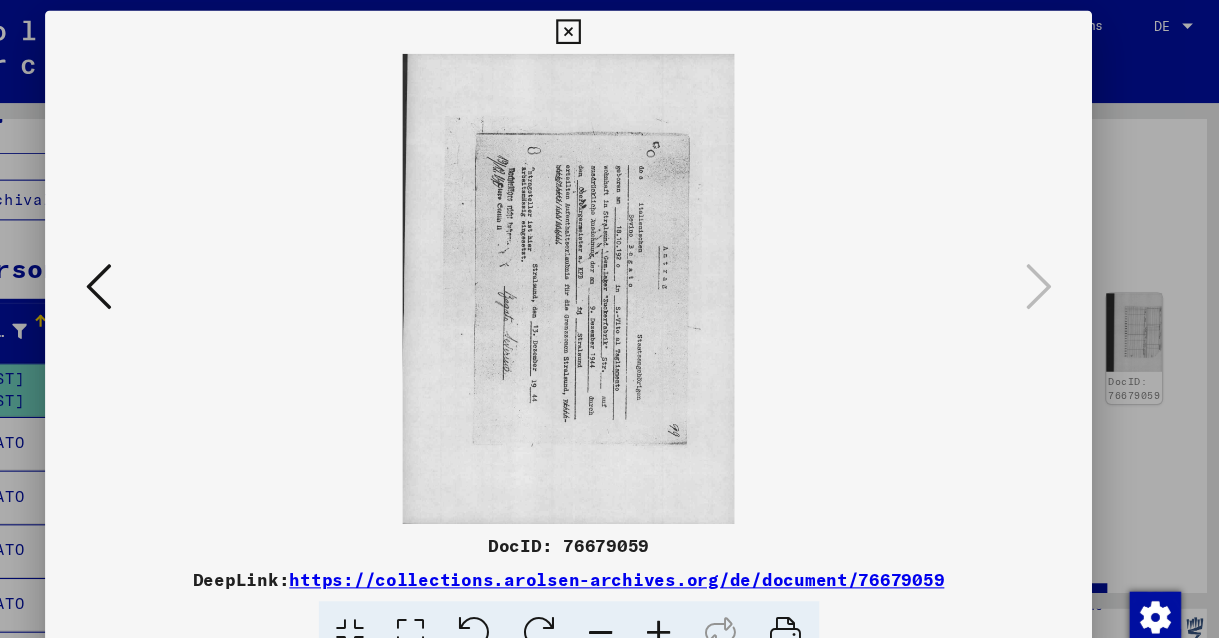 click at bounding box center [521, 590] 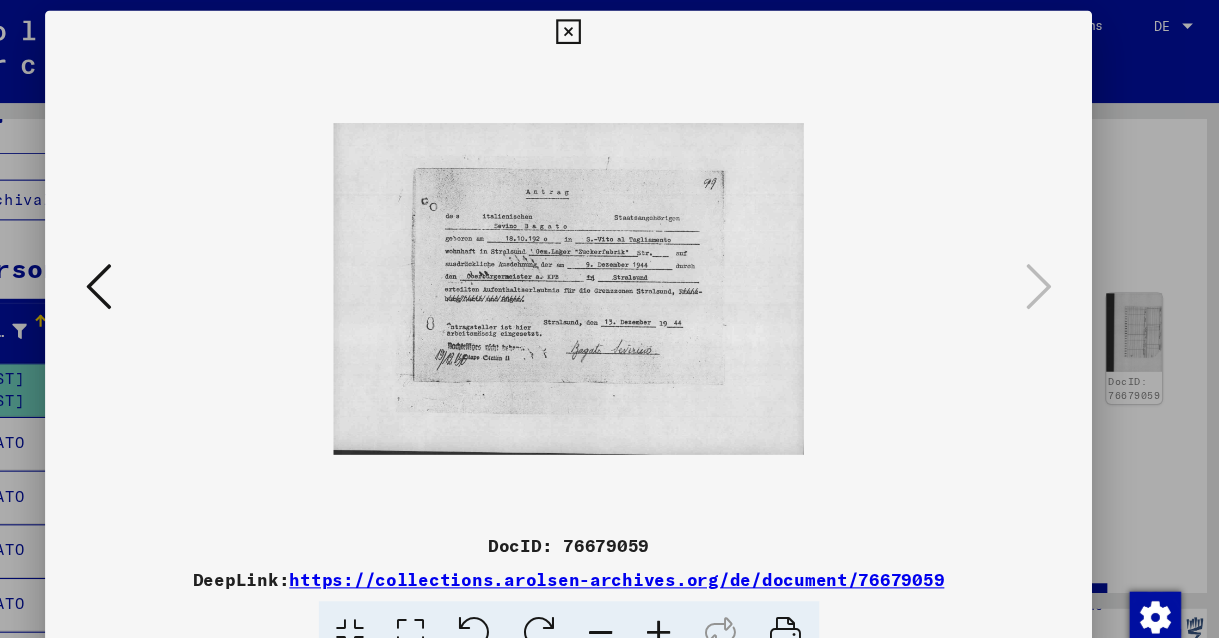 click at bounding box center [694, 590] 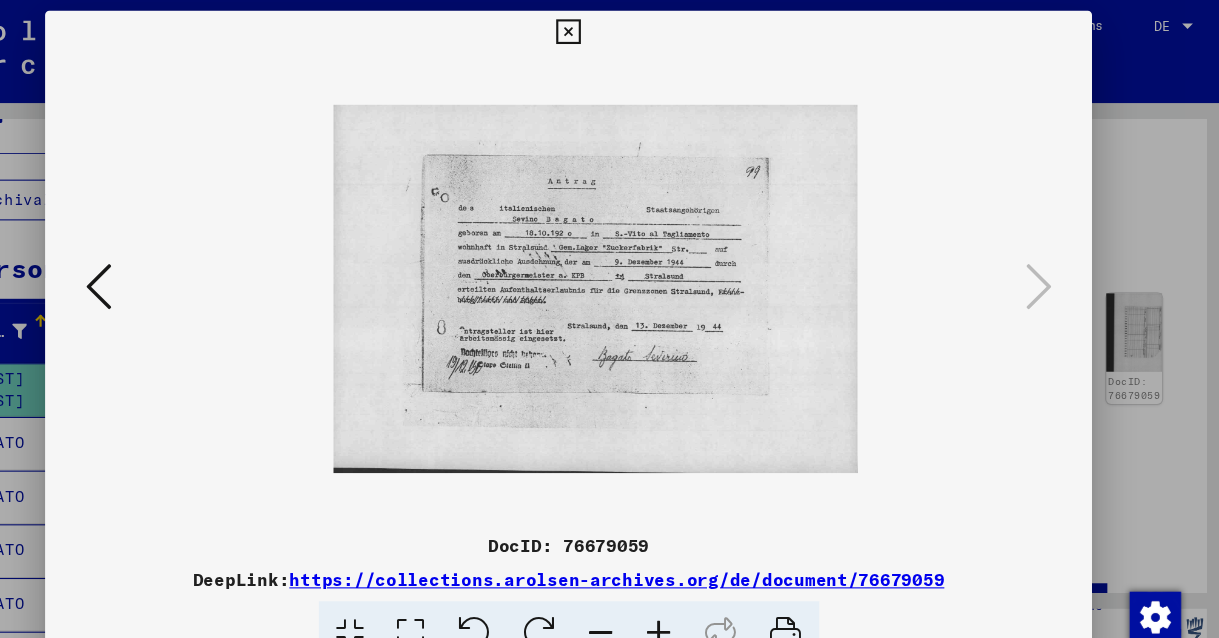 click at bounding box center [694, 590] 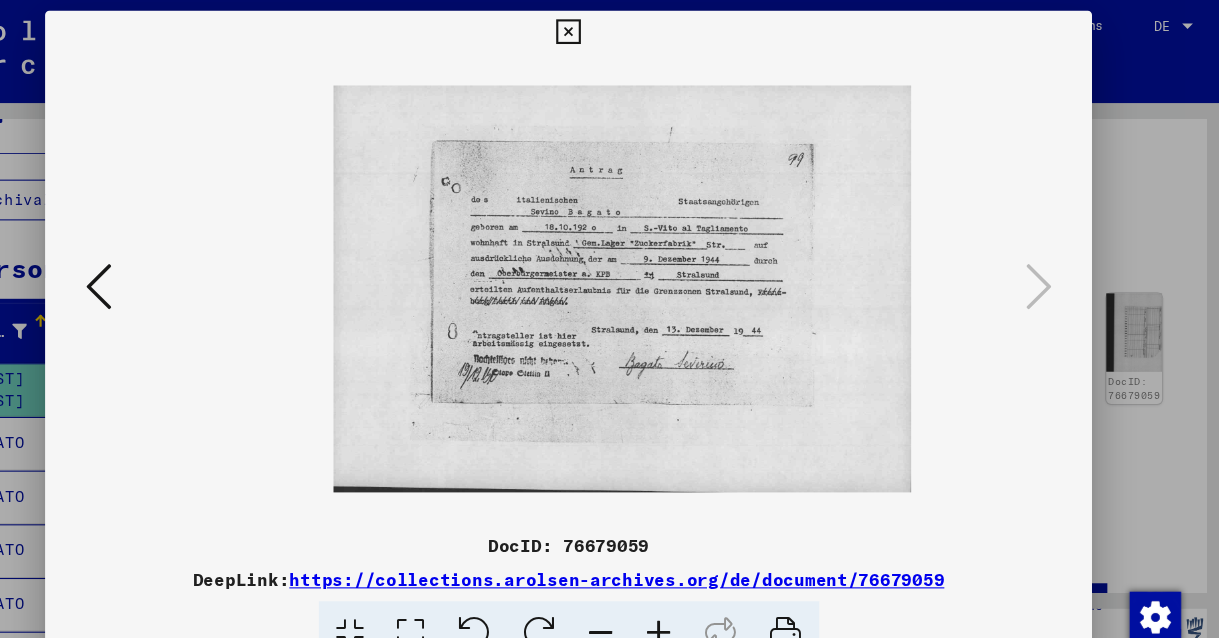 click at bounding box center [694, 590] 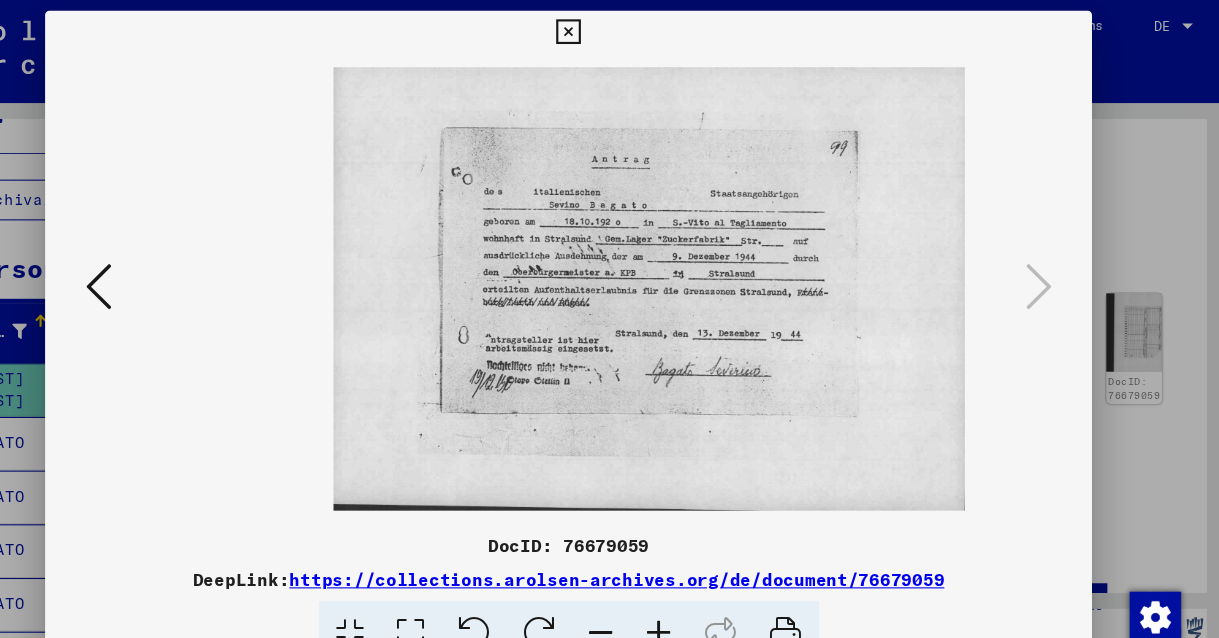 click at bounding box center (694, 590) 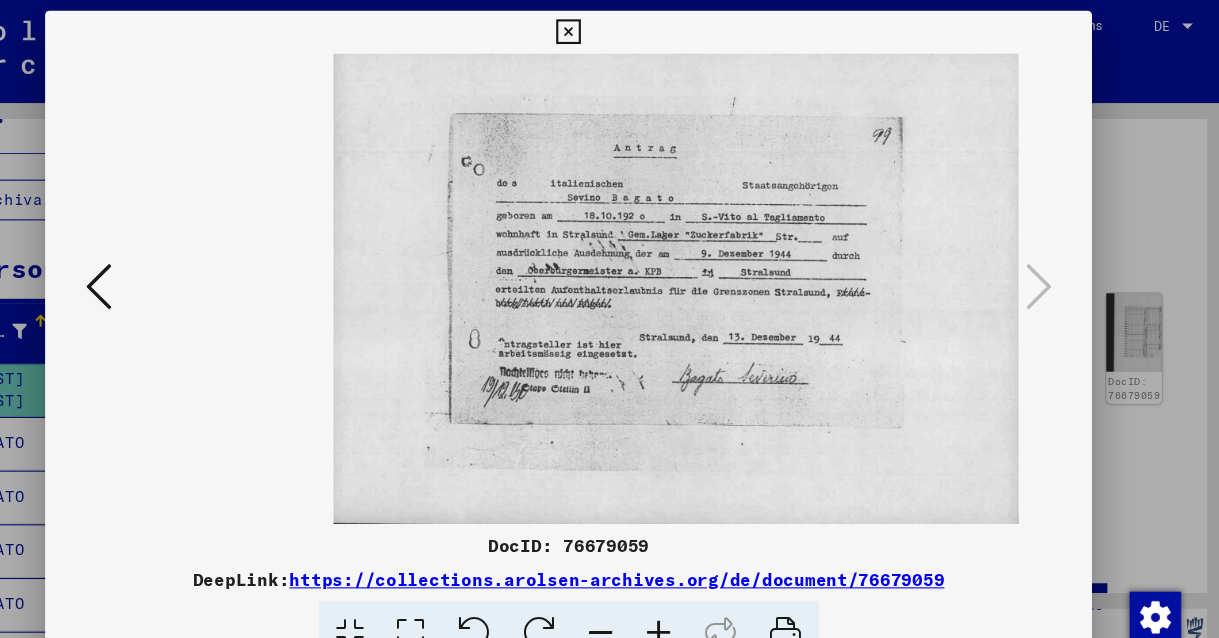 click at bounding box center [694, 590] 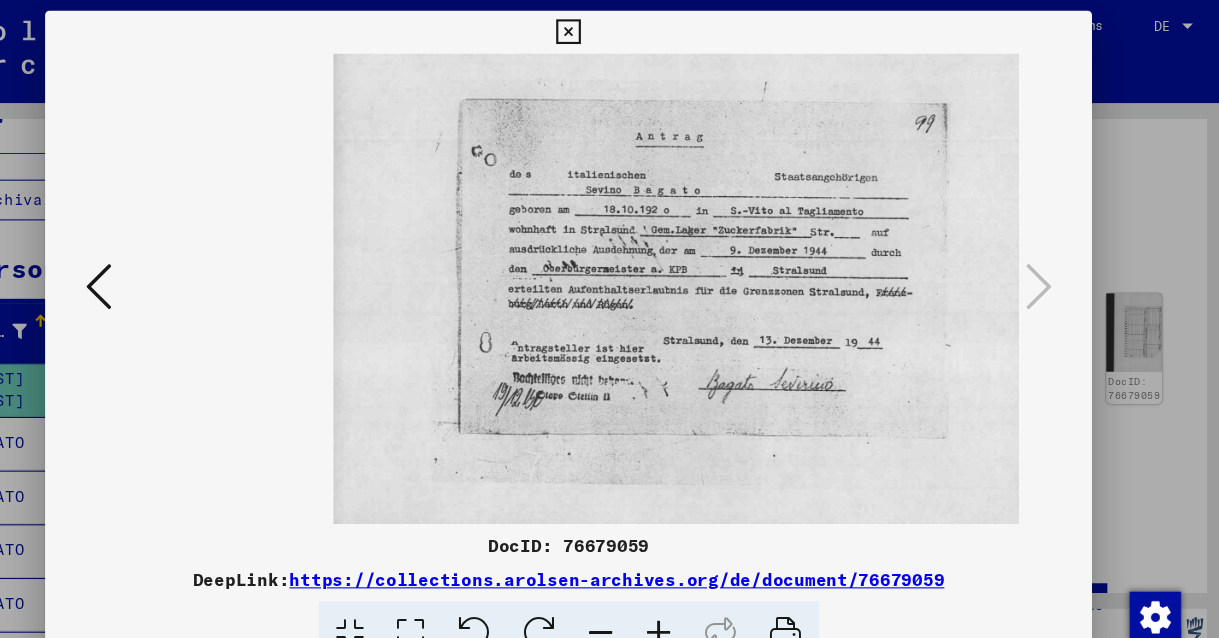 click at bounding box center (694, 590) 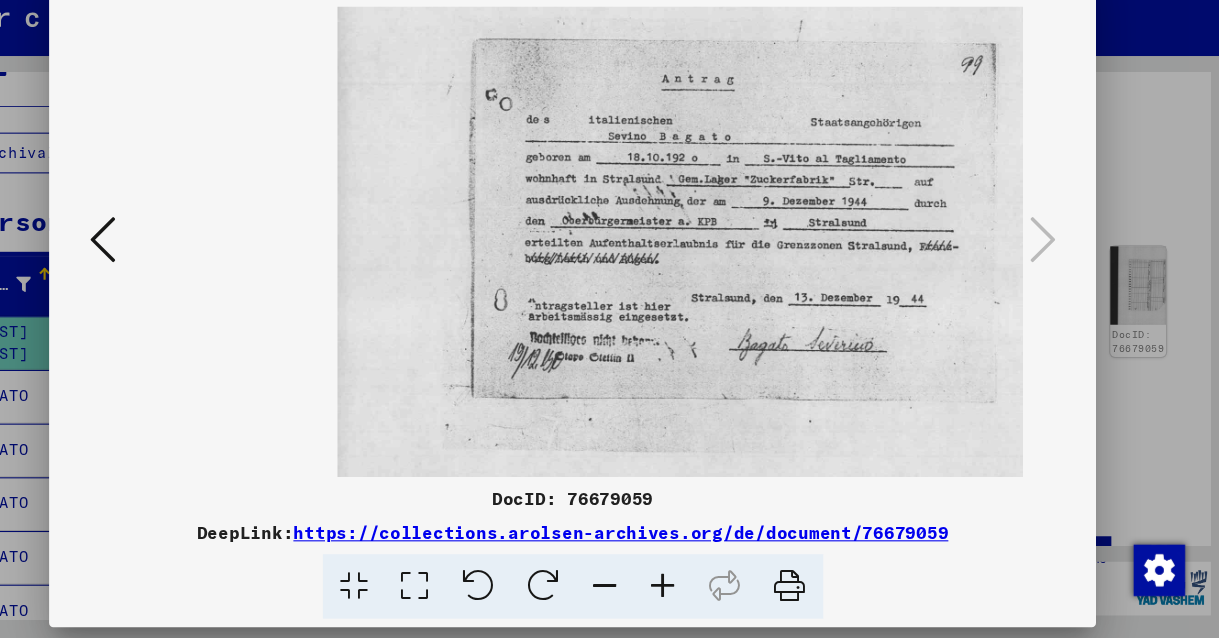 click at bounding box center [172, 267] 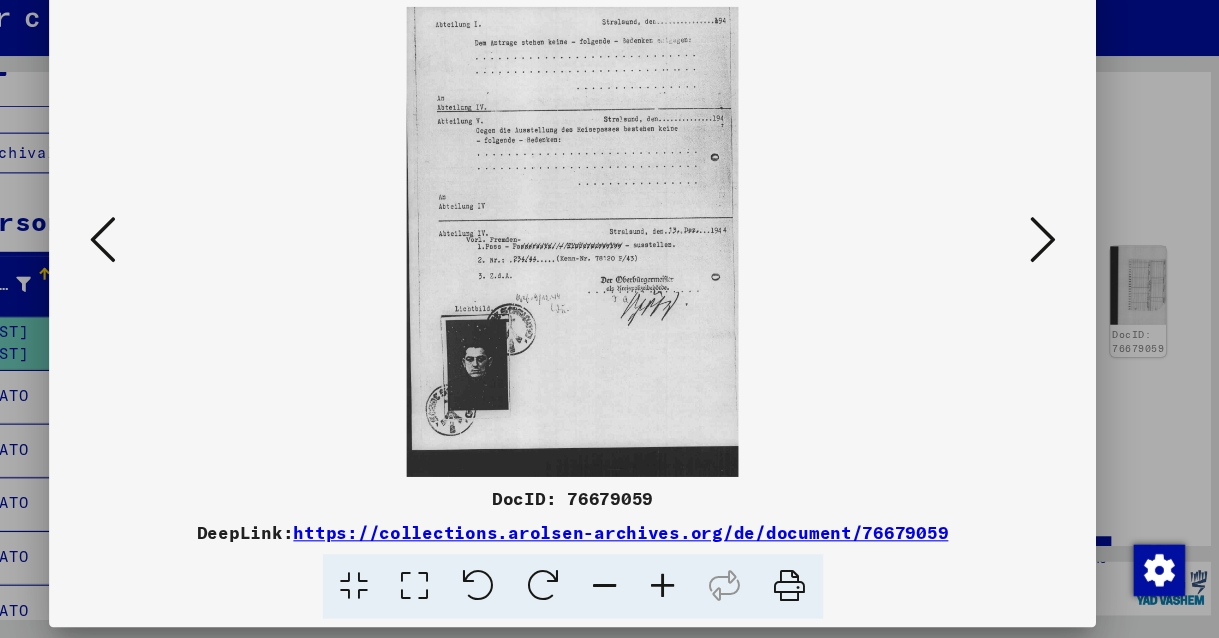 click at bounding box center [172, 267] 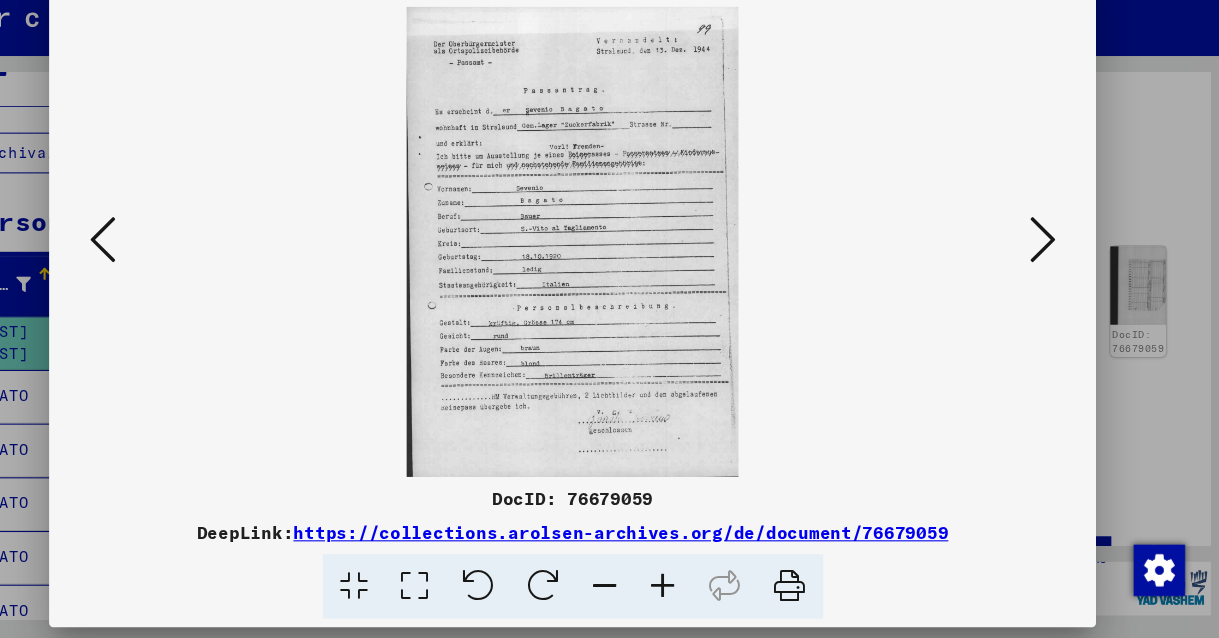 click at bounding box center (172, 267) 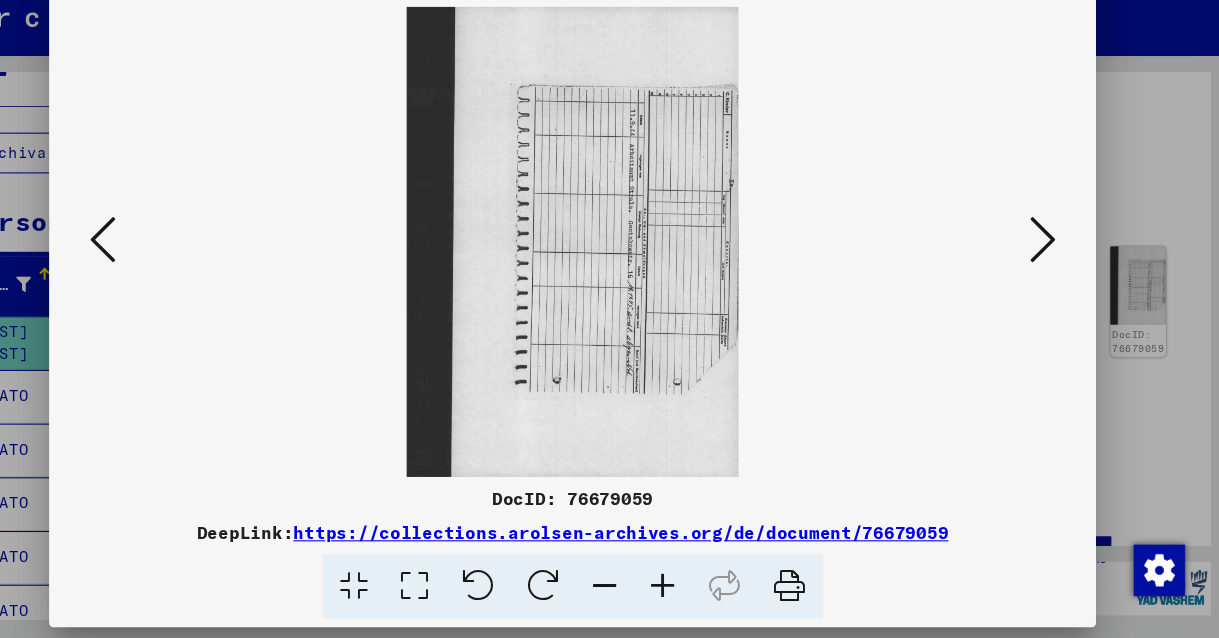 click at bounding box center [172, 267] 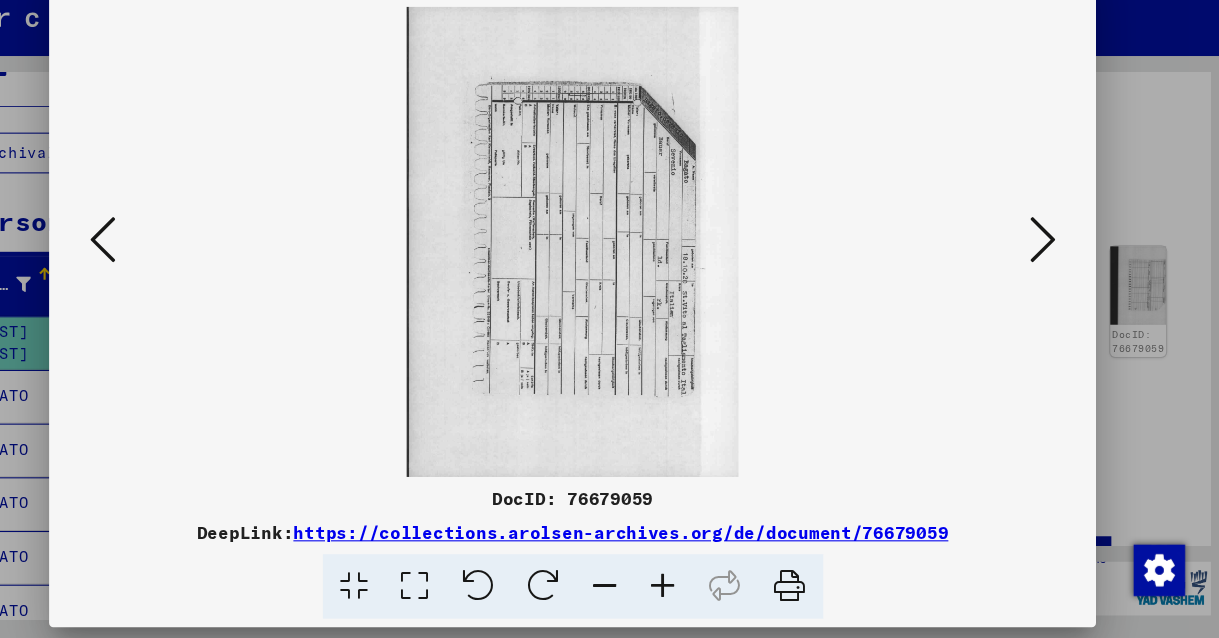 click at bounding box center [172, 267] 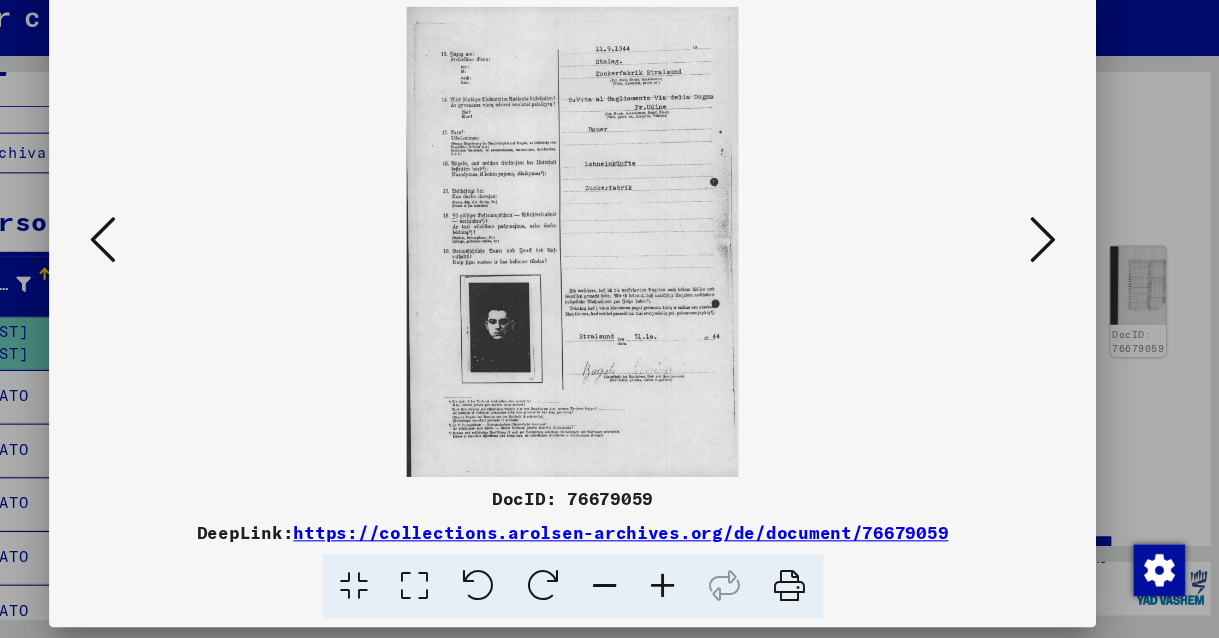 click at bounding box center [172, 267] 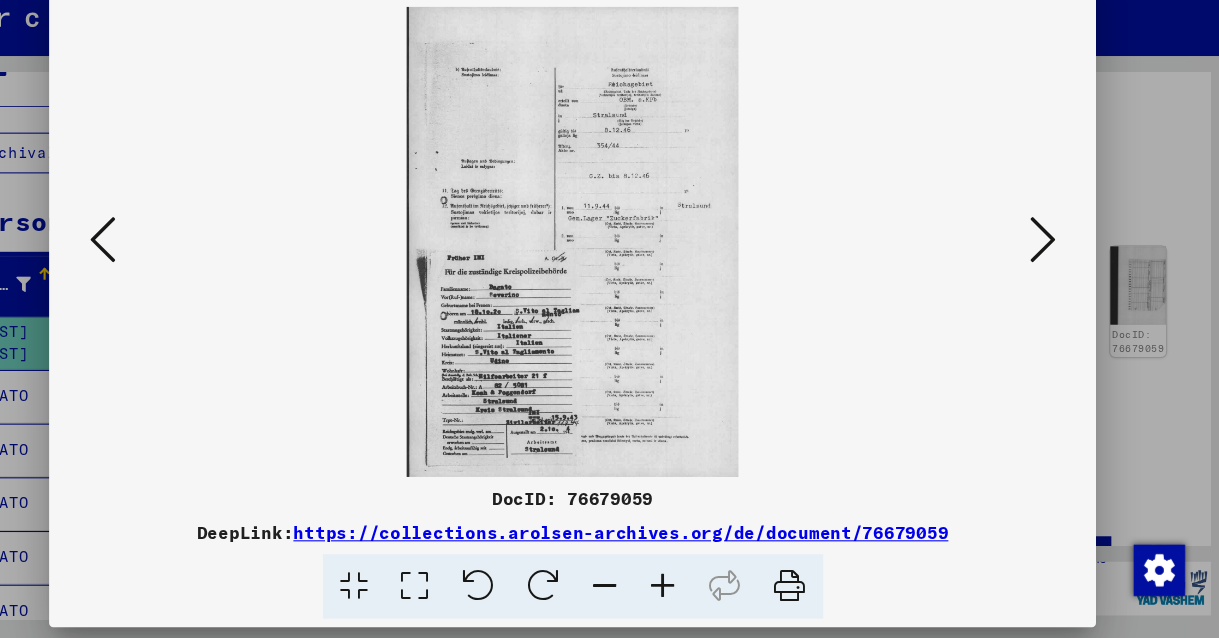 click at bounding box center [172, 267] 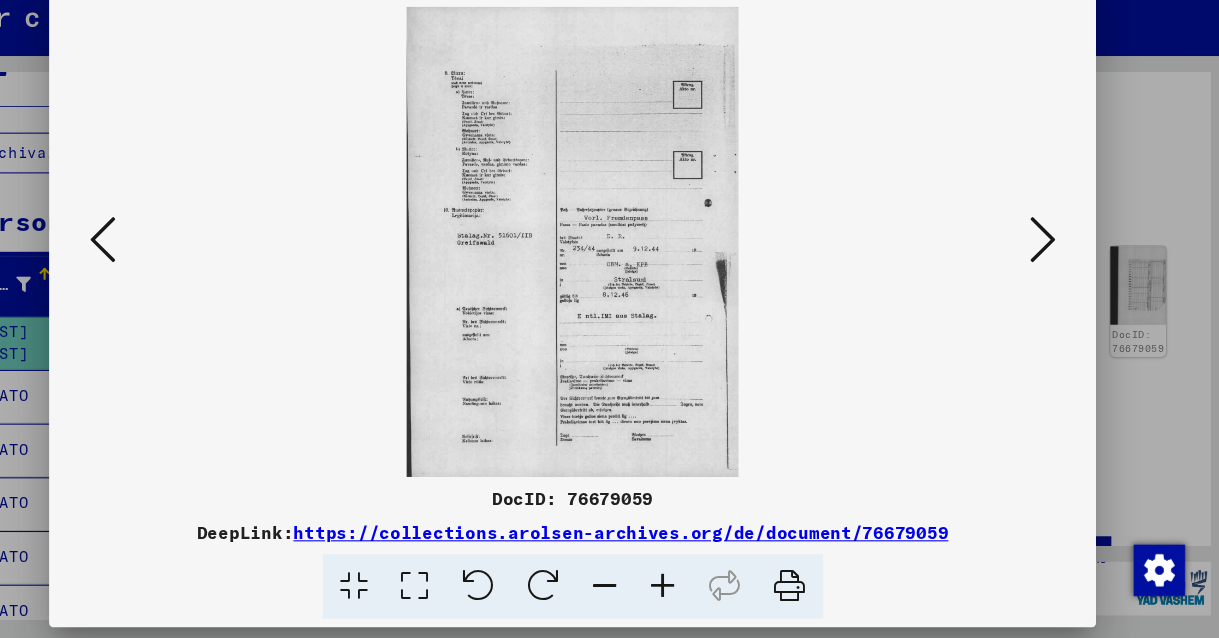 click at bounding box center [172, 267] 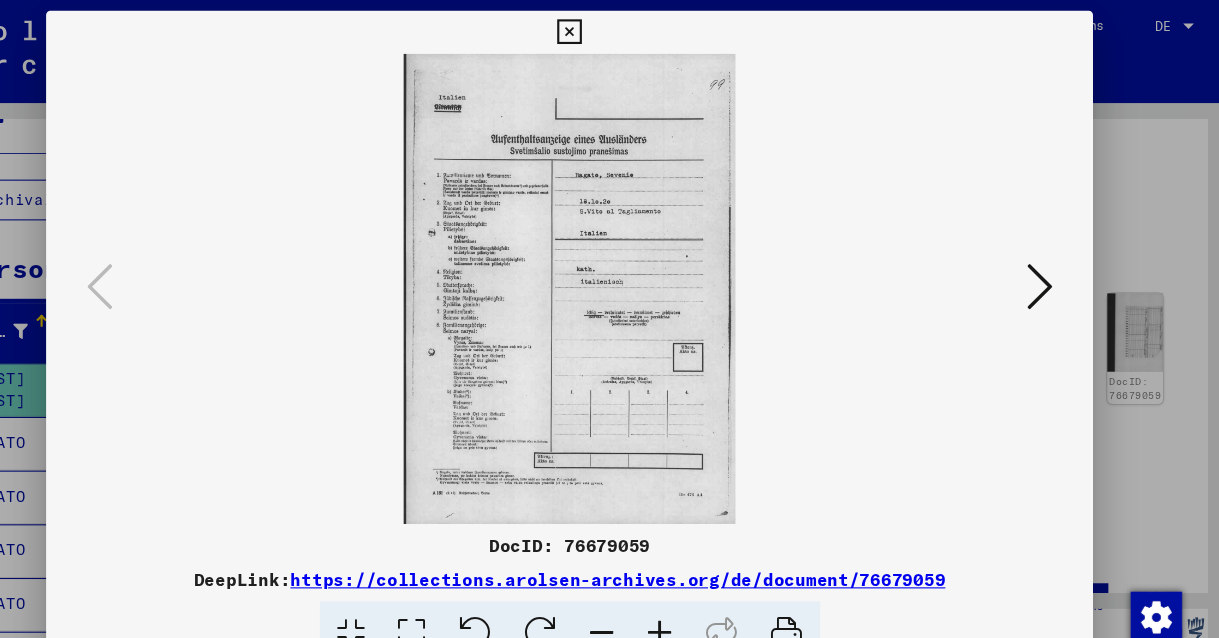 click at bounding box center [609, 30] 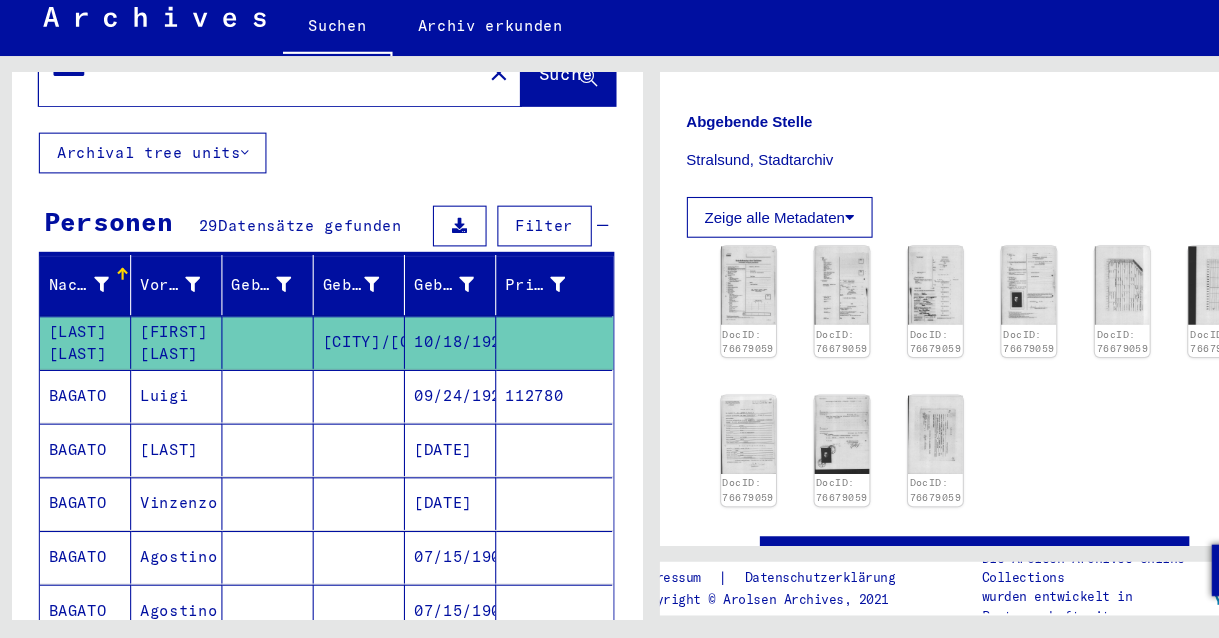click on "[DATE]" at bounding box center (423, 512) 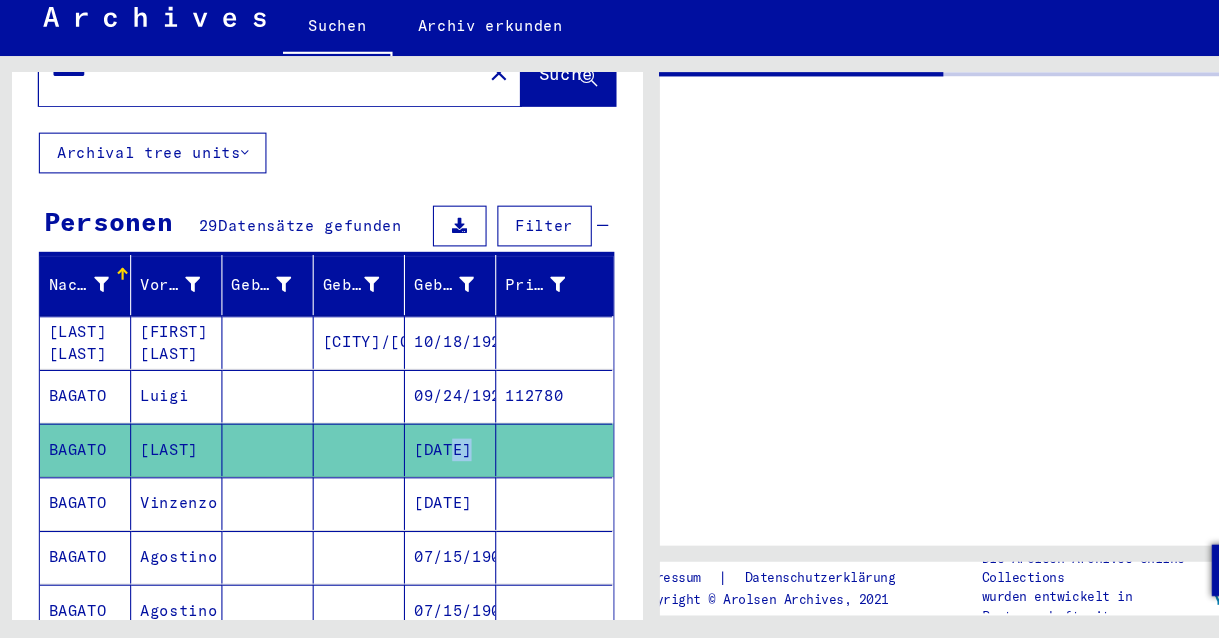 scroll, scrollTop: 0, scrollLeft: 0, axis: both 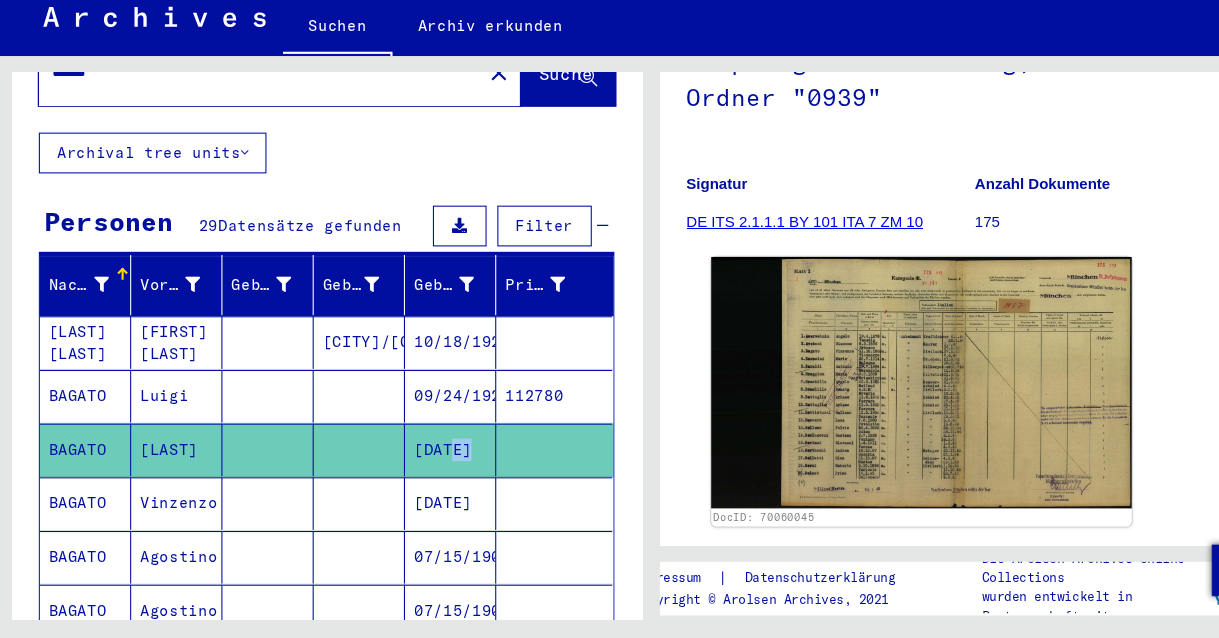 click 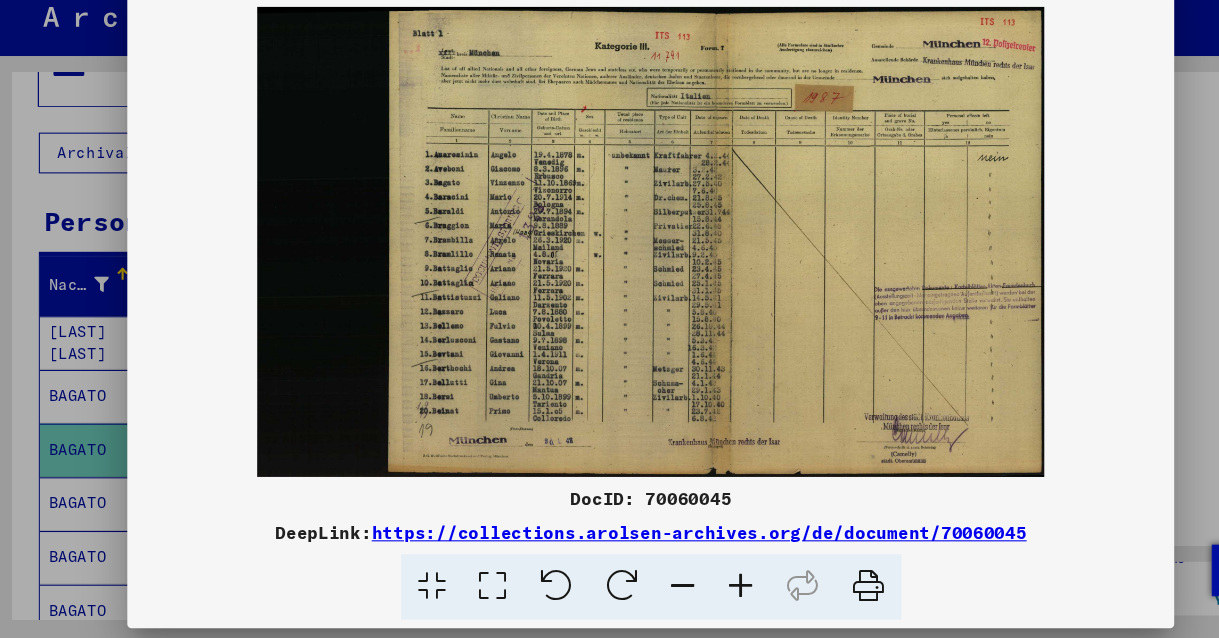 click at bounding box center (609, 269) 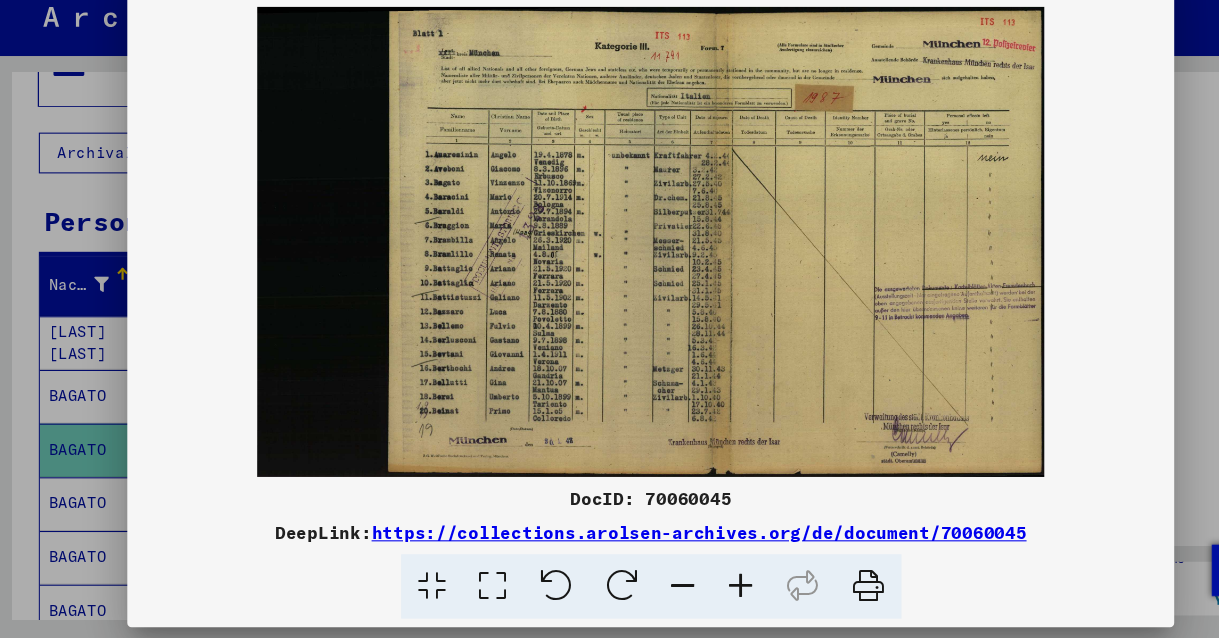 click at bounding box center [609, 269] 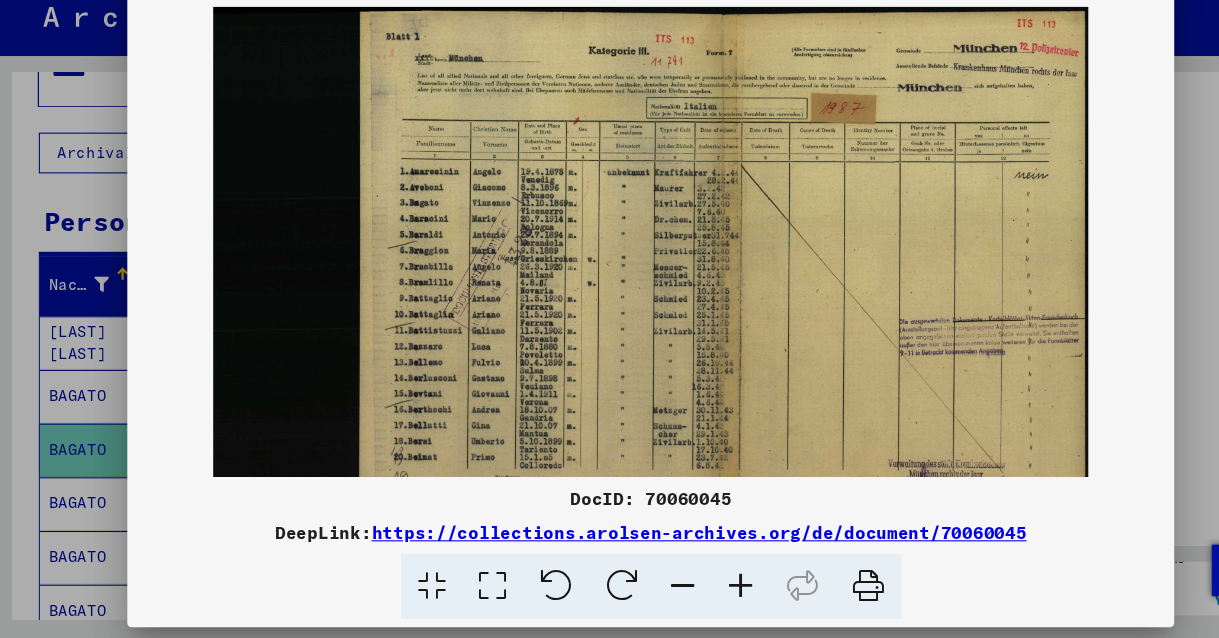 click at bounding box center [694, 590] 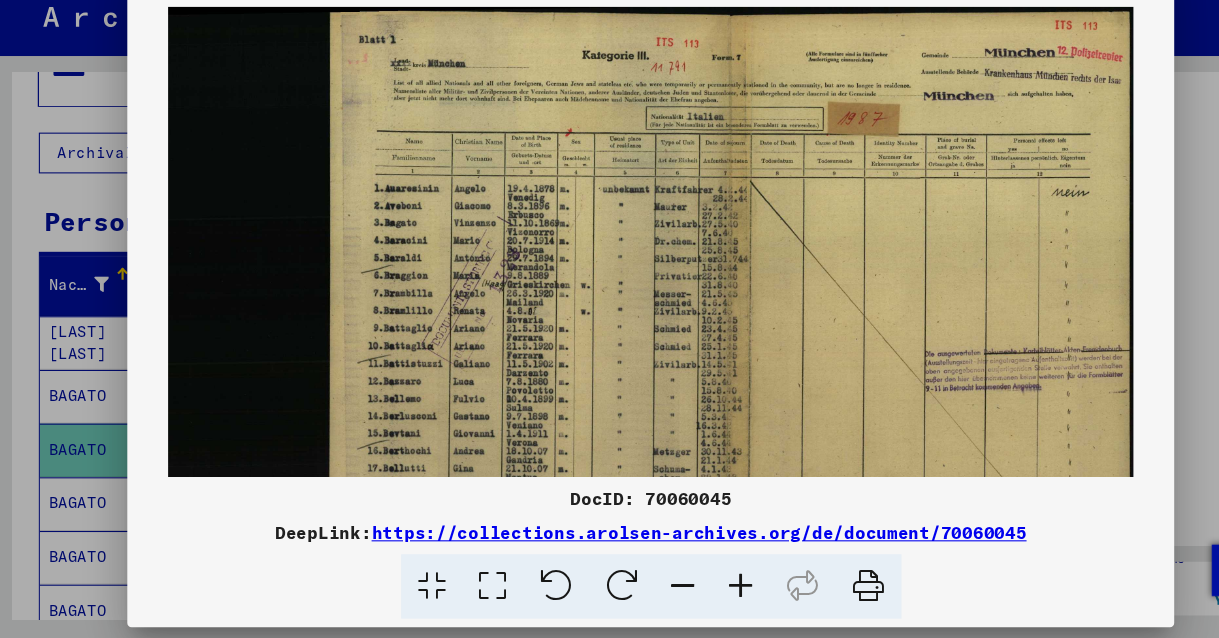 click at bounding box center [694, 590] 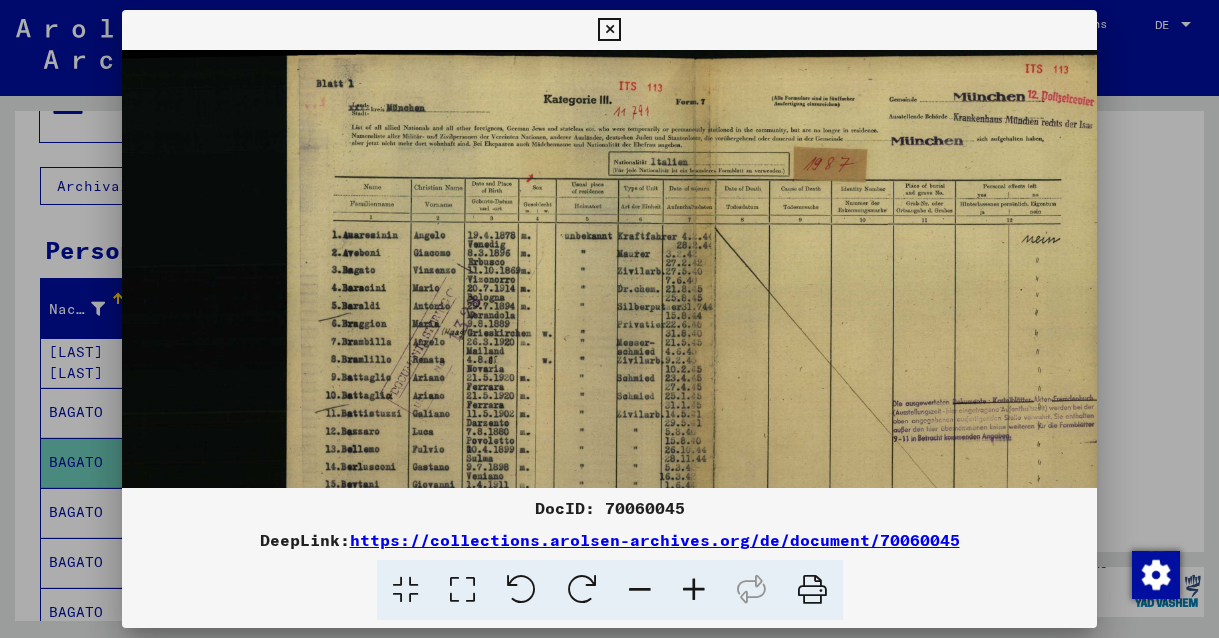click at bounding box center (609, 30) 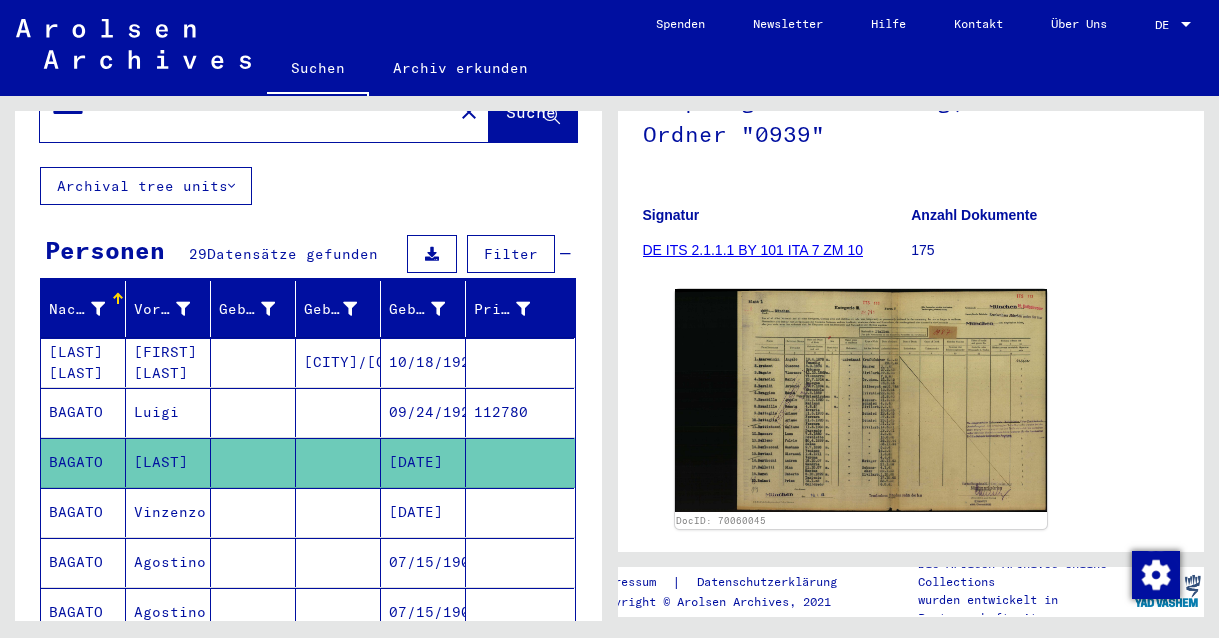 click on "07/15/1906" at bounding box center [423, 612] 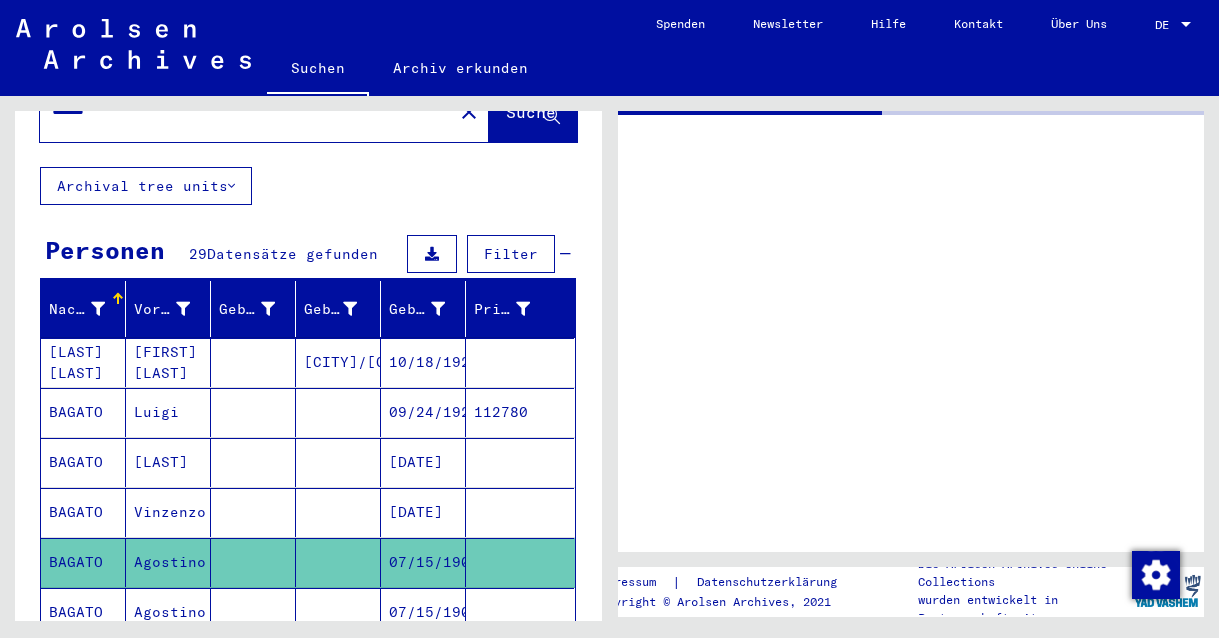 scroll, scrollTop: 0, scrollLeft: 0, axis: both 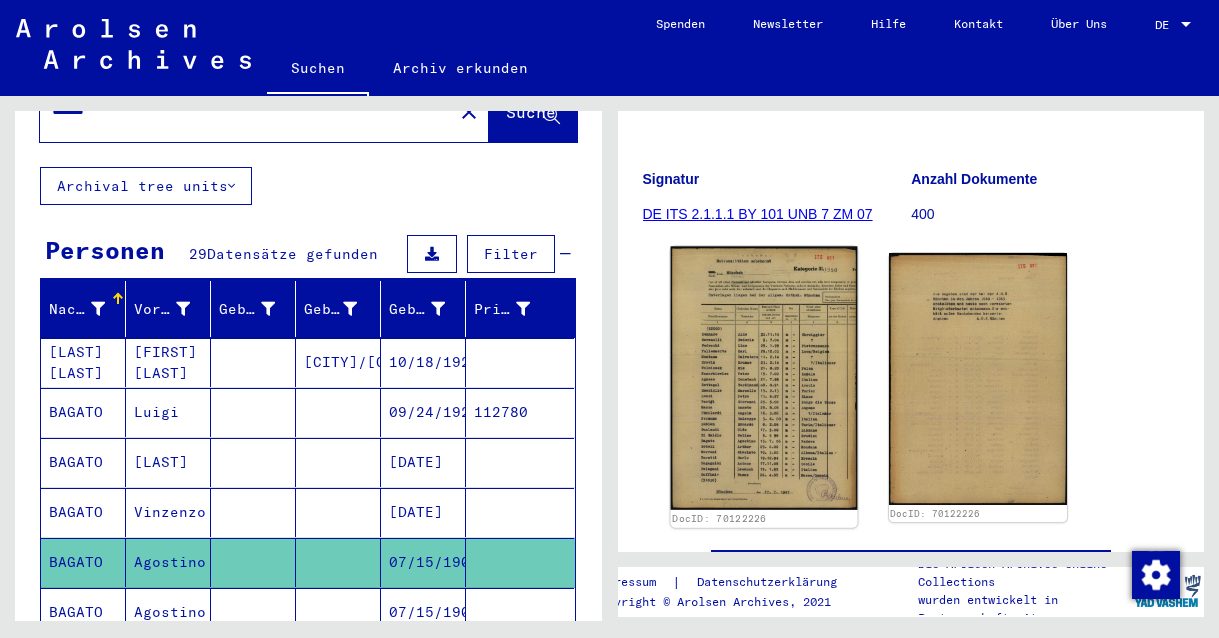 click 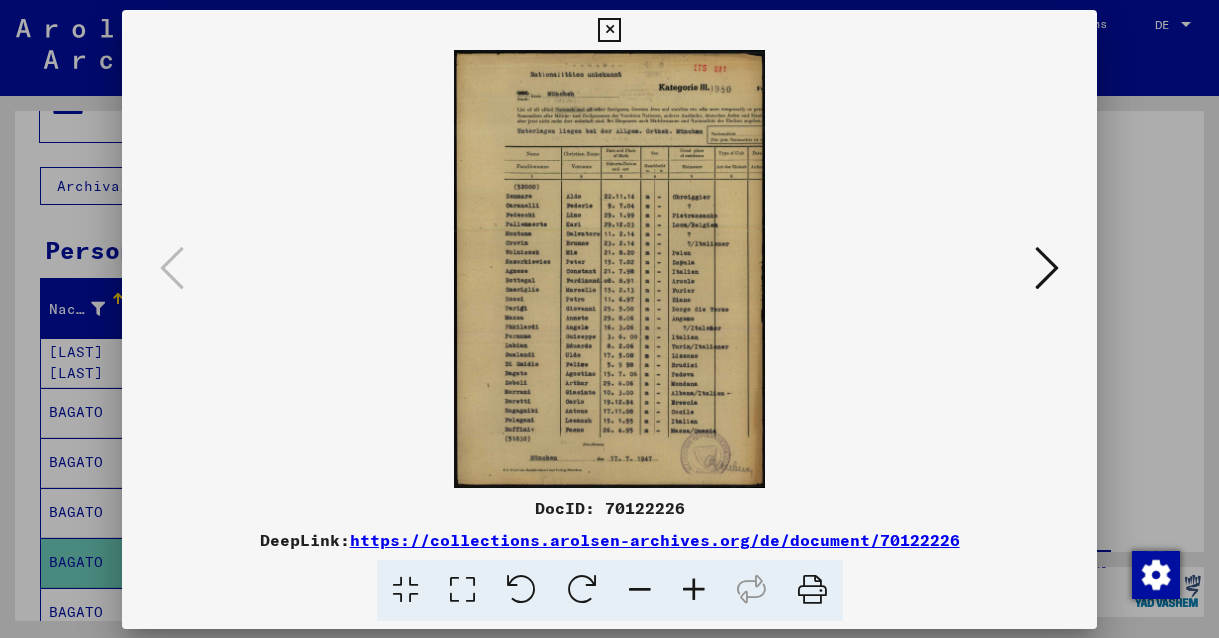 click at bounding box center (609, 269) 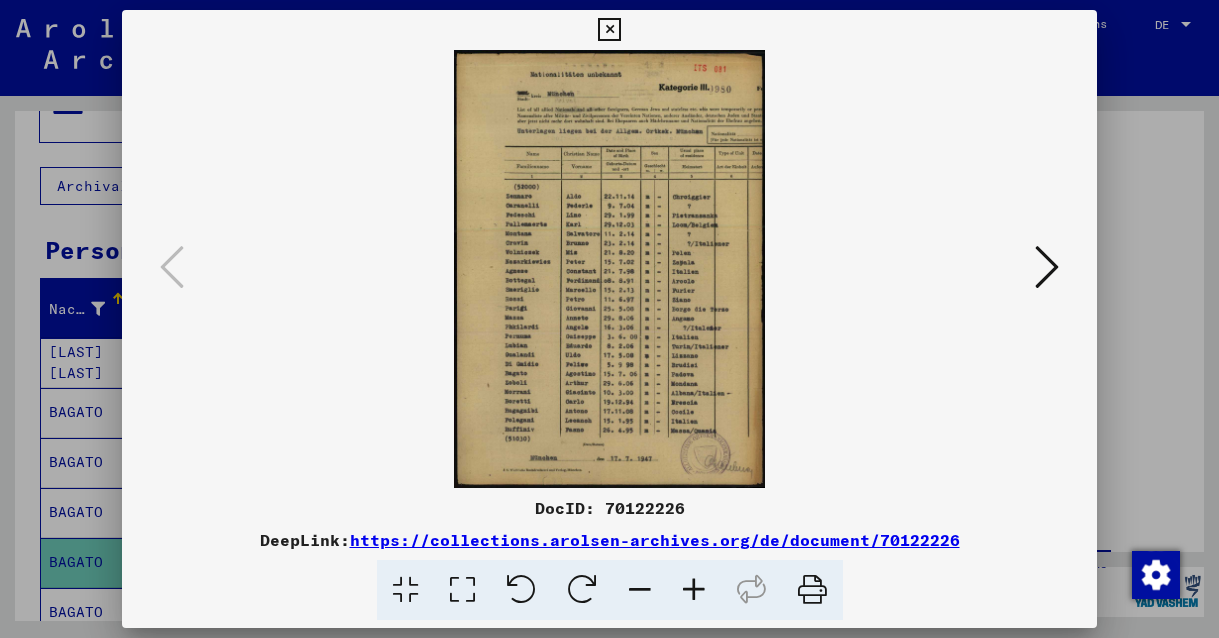 click at bounding box center (694, 590) 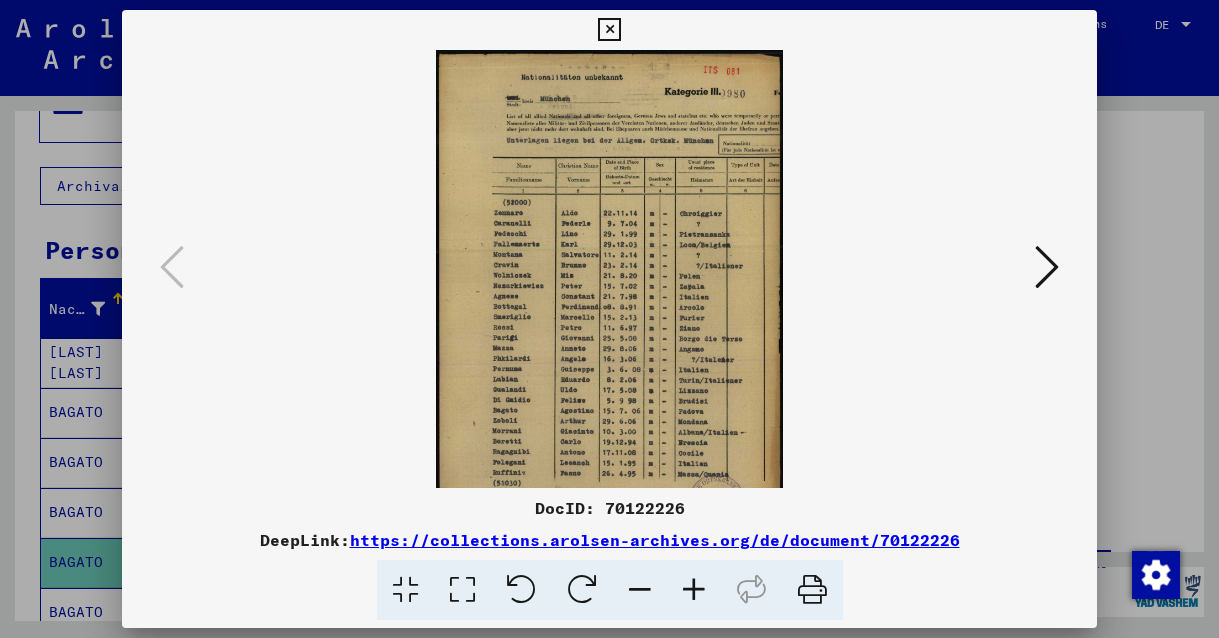 click at bounding box center [694, 590] 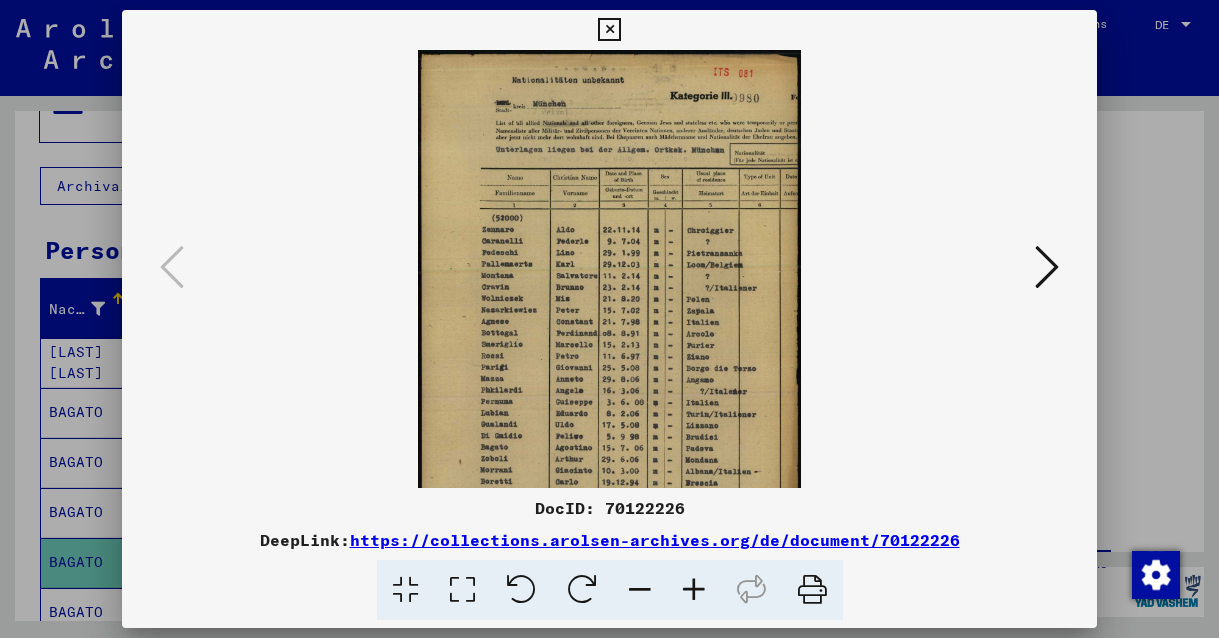 click at bounding box center [694, 590] 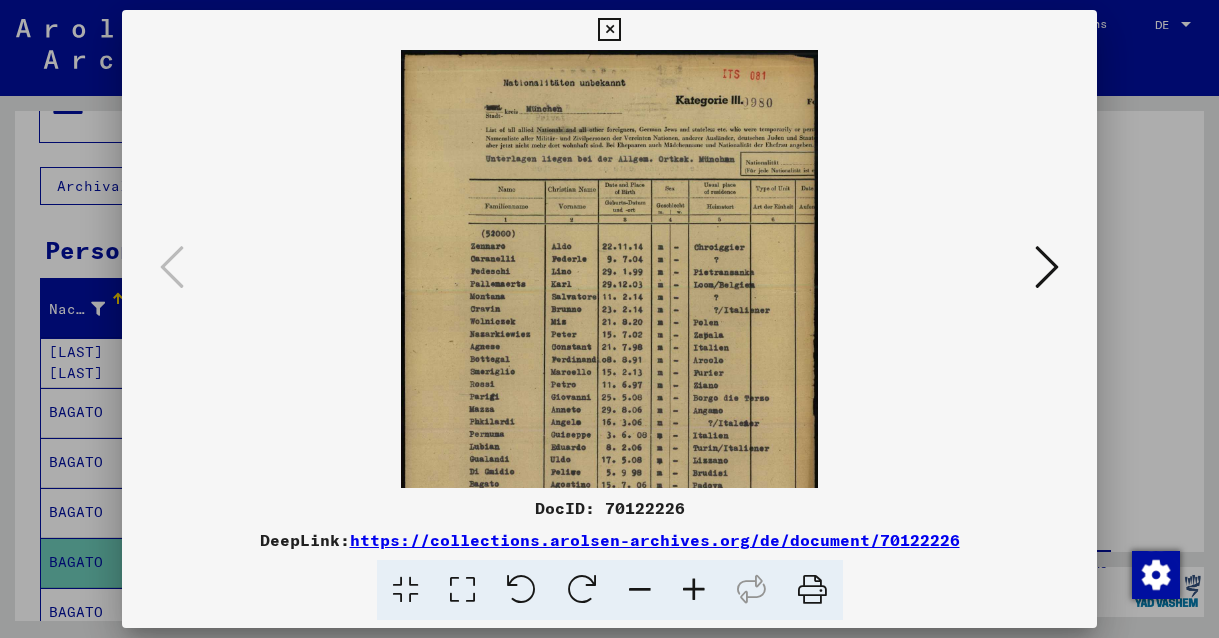click at bounding box center [694, 590] 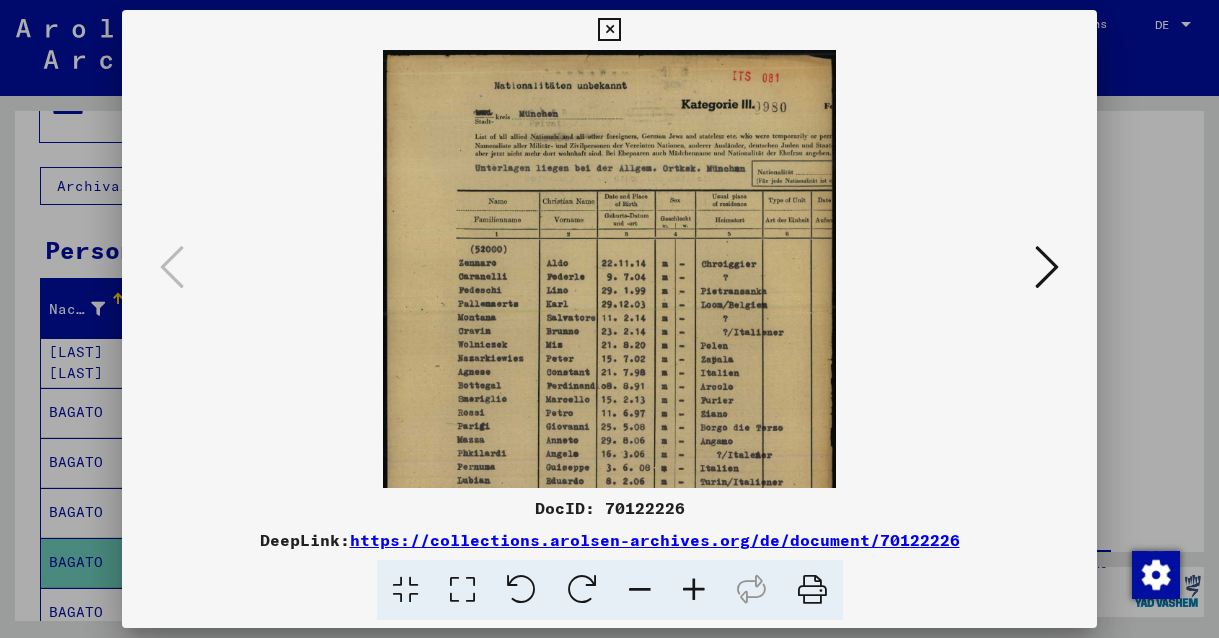 click at bounding box center (694, 590) 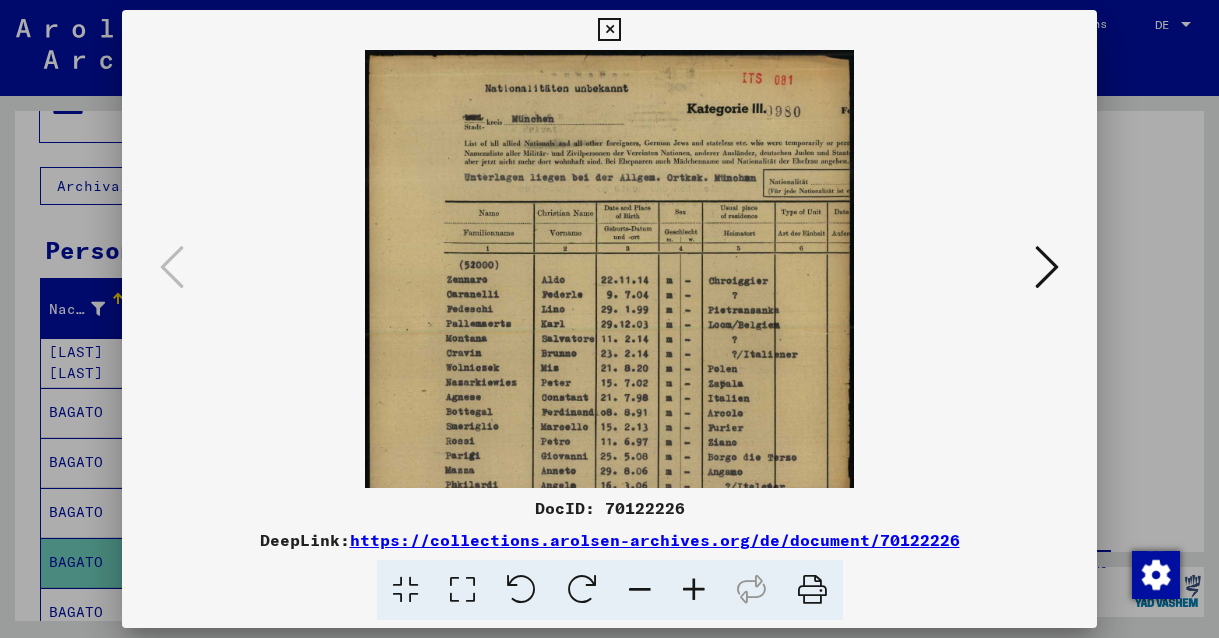click at bounding box center [694, 590] 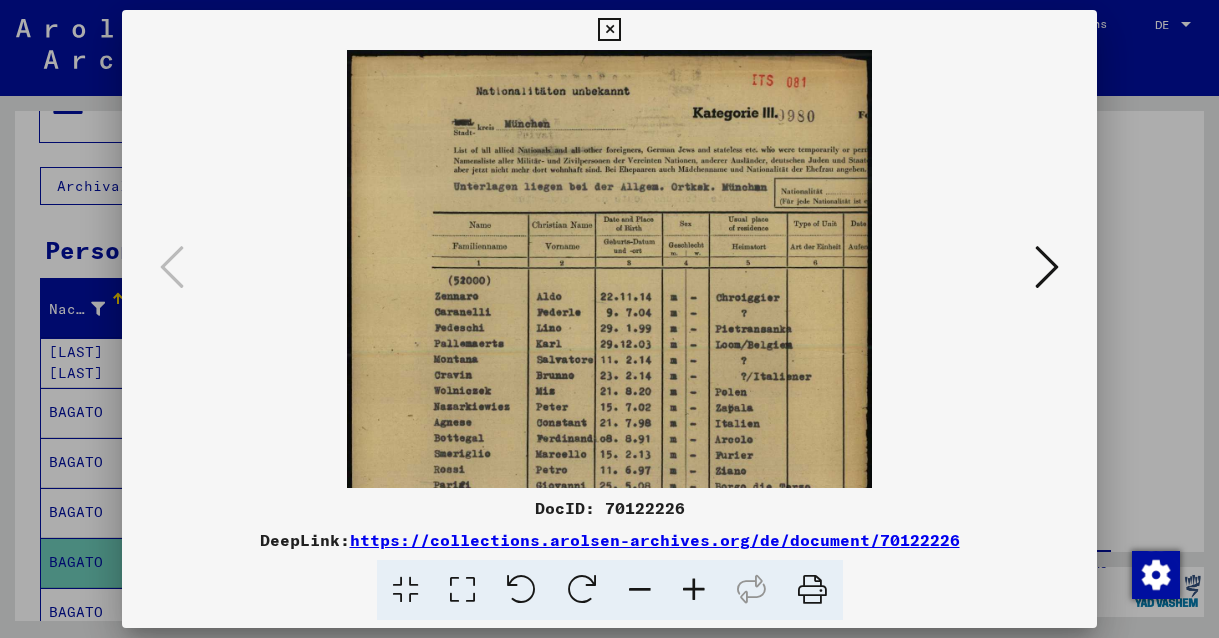 click at bounding box center (694, 590) 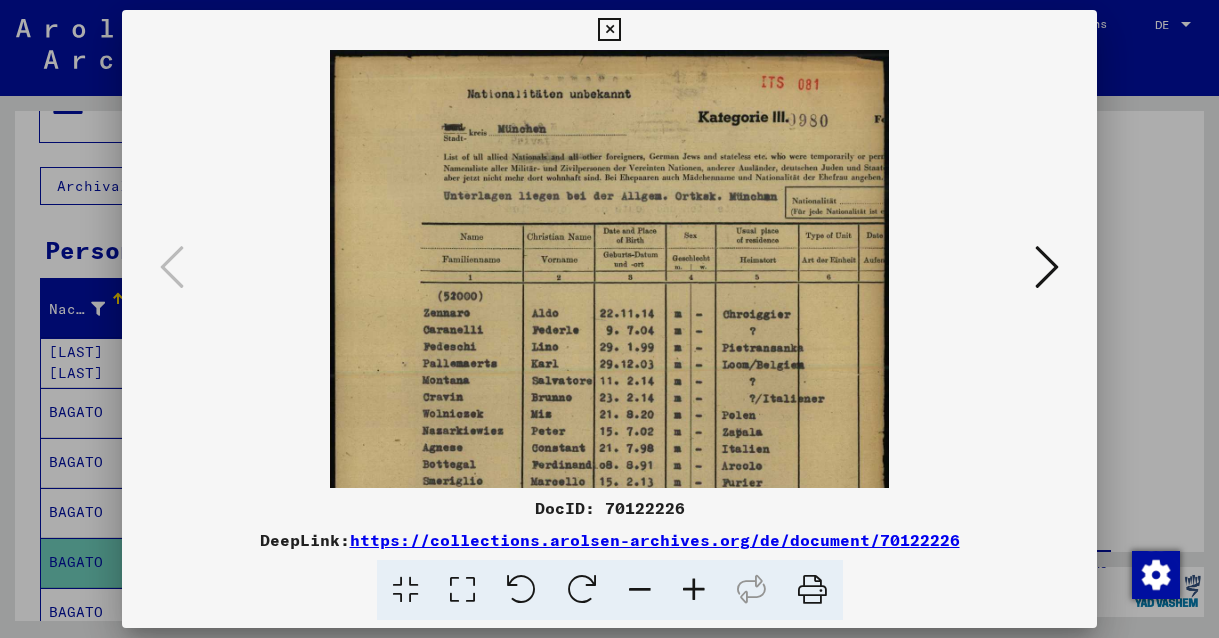 click at bounding box center (694, 590) 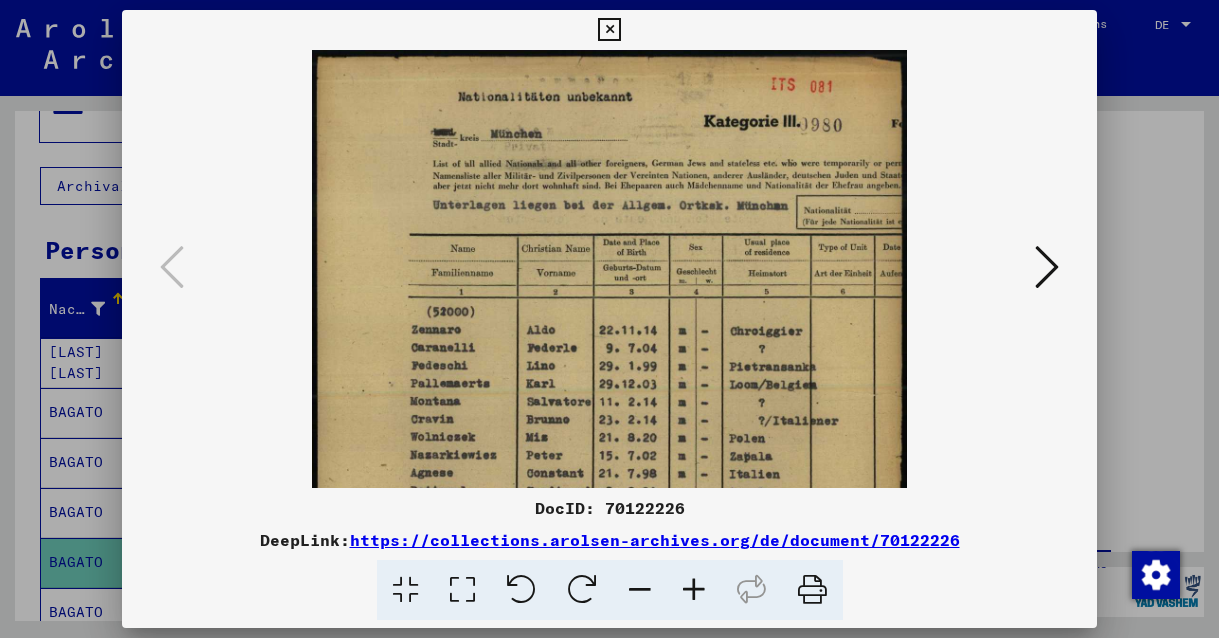 click at bounding box center (694, 590) 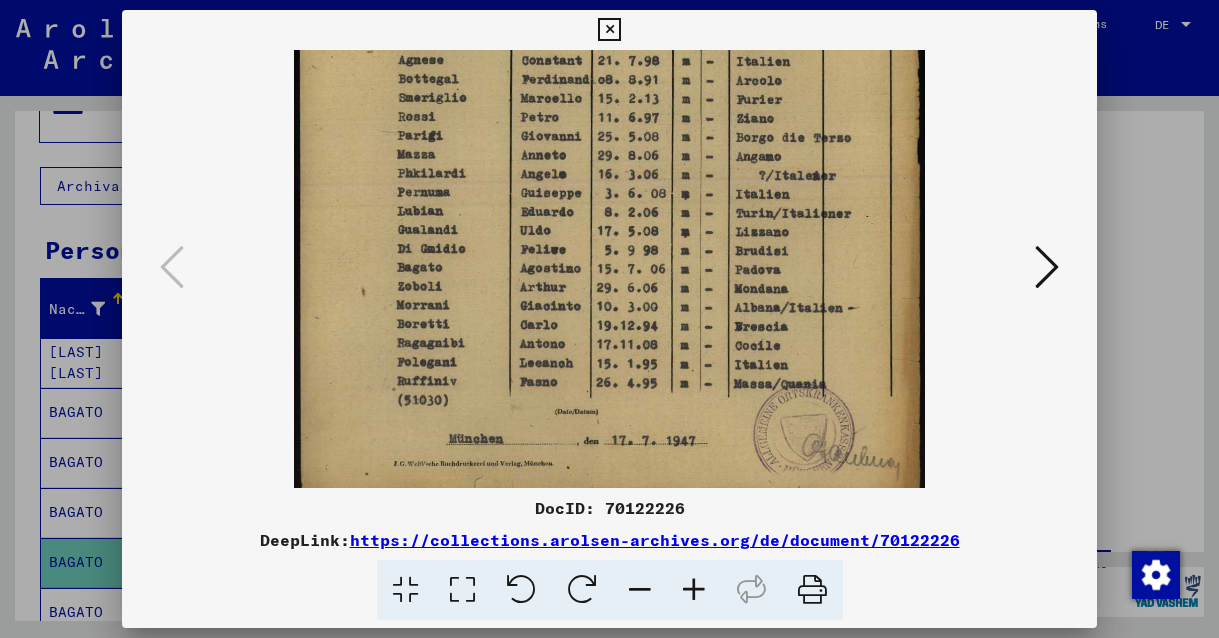 scroll, scrollTop: 442, scrollLeft: 0, axis: vertical 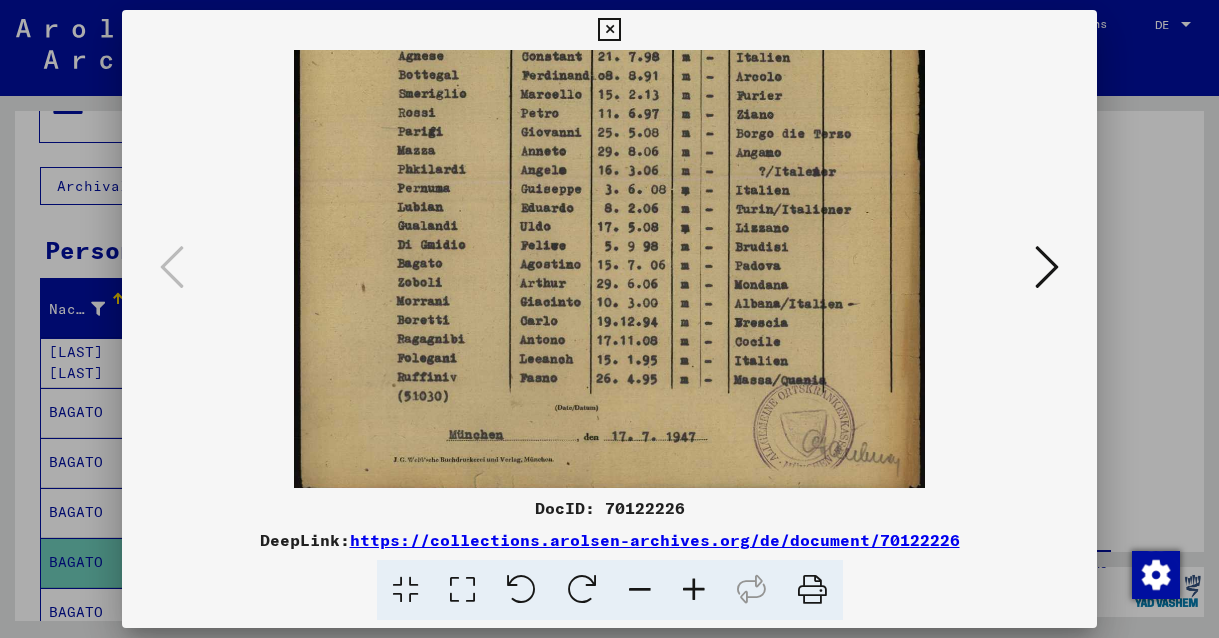 drag, startPoint x: 579, startPoint y: 439, endPoint x: 672, endPoint y: -3, distance: 451.67798 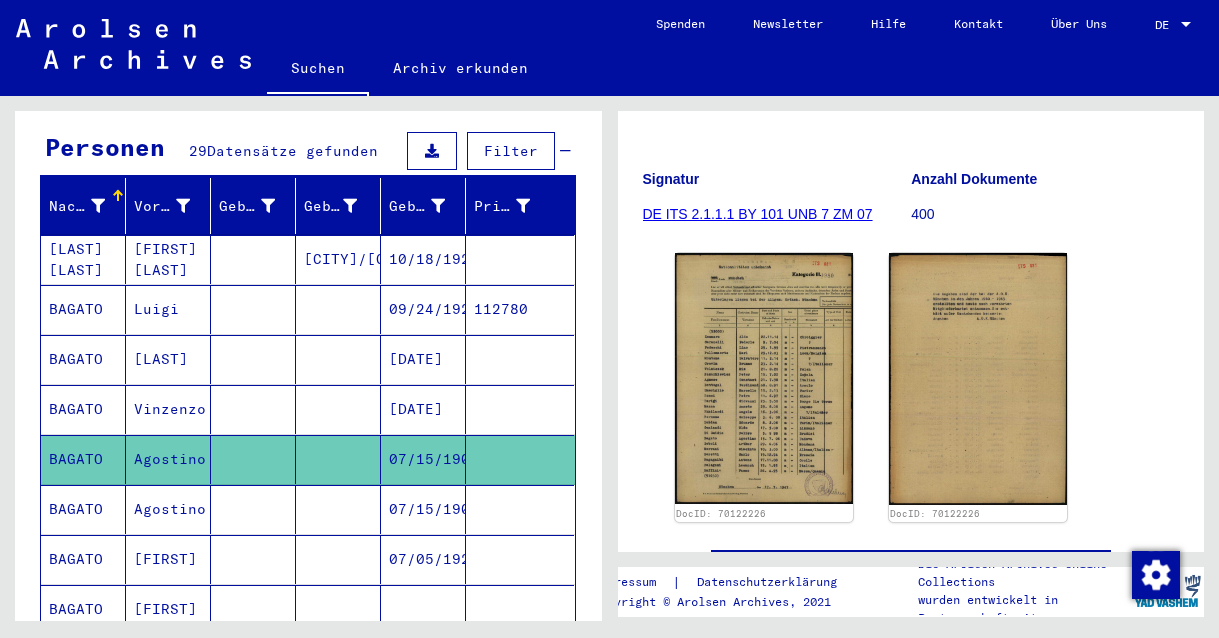 scroll, scrollTop: 195, scrollLeft: 0, axis: vertical 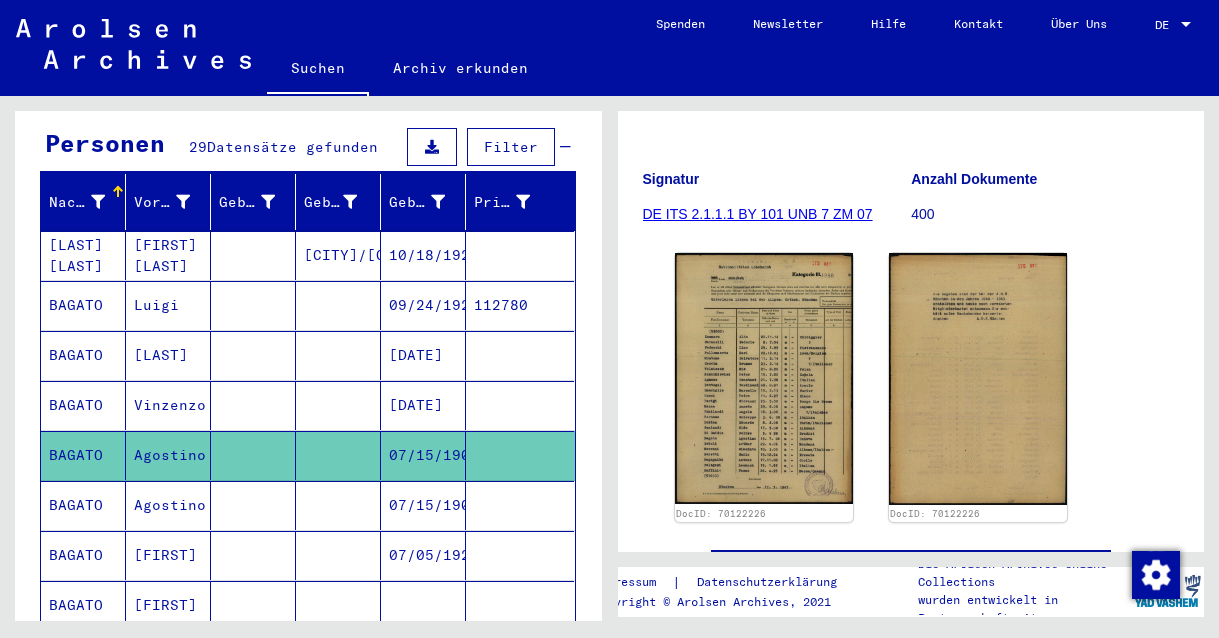 click on "07/05/1924" at bounding box center (423, 605) 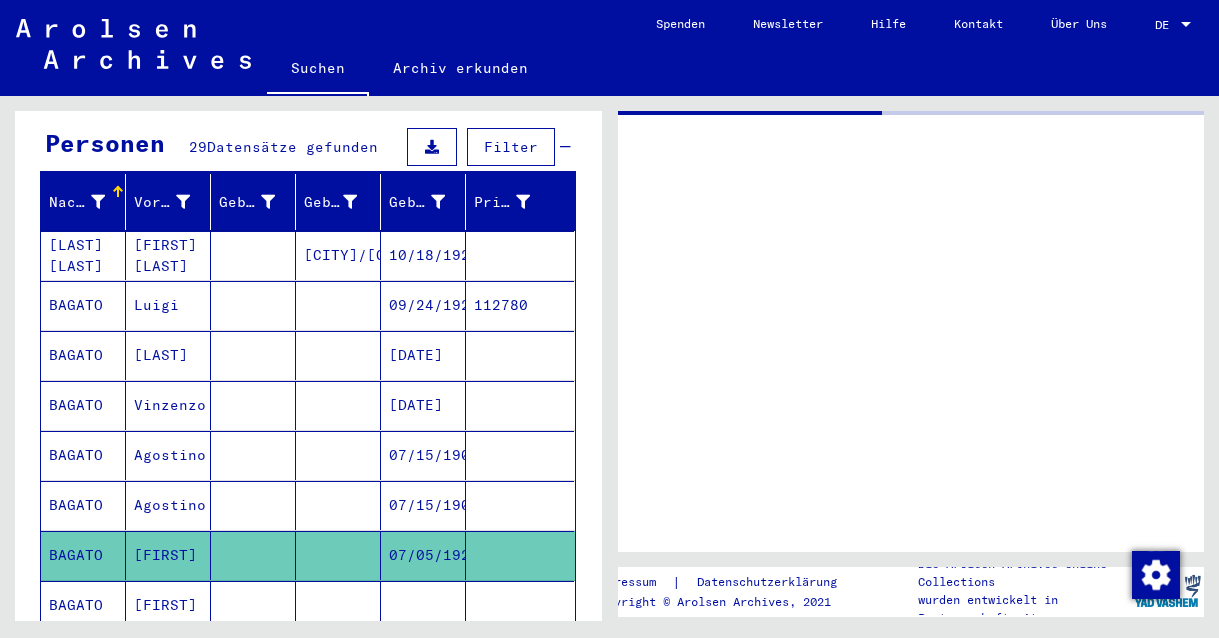 scroll, scrollTop: 0, scrollLeft: 0, axis: both 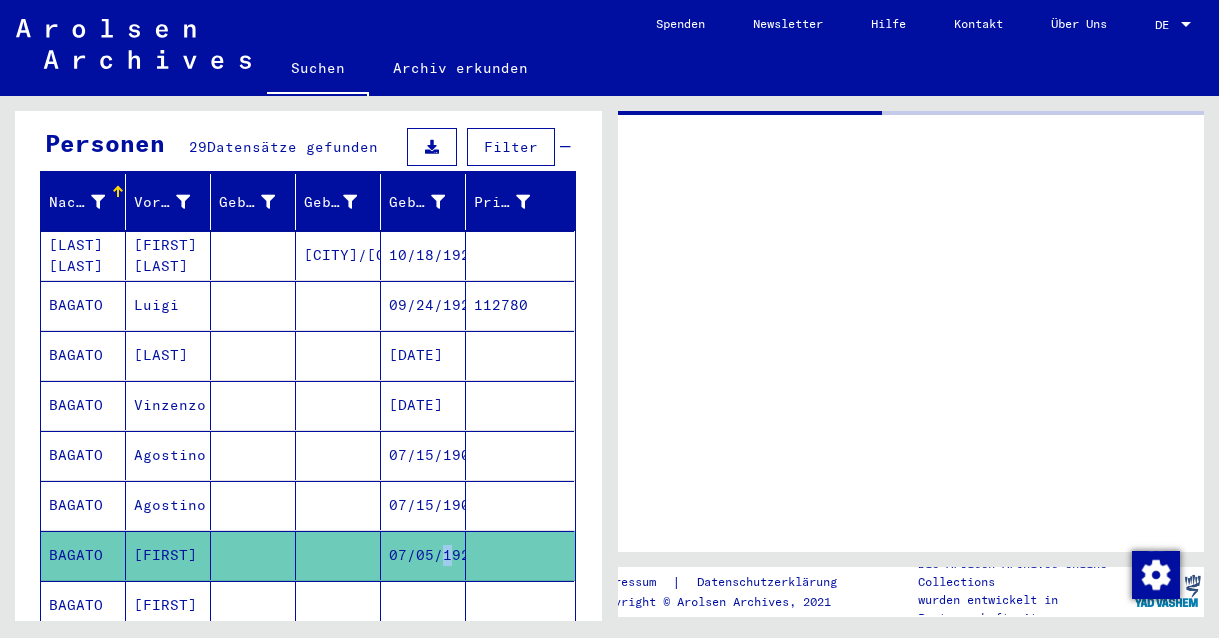 click on "07/05/1924" 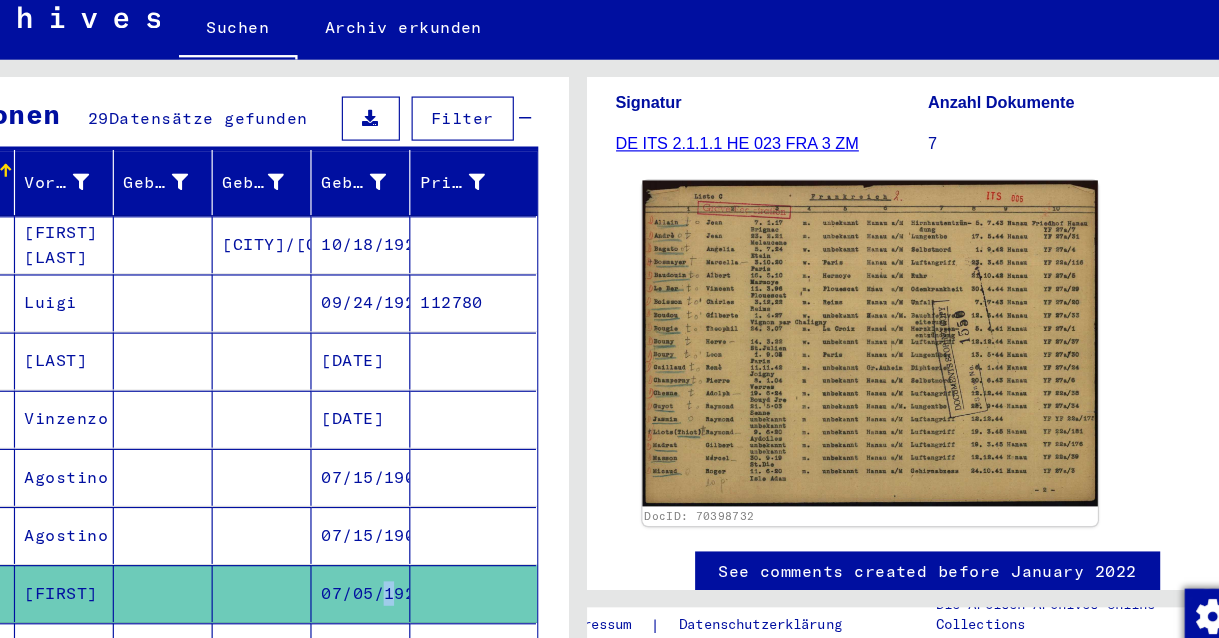 scroll, scrollTop: 272, scrollLeft: 0, axis: vertical 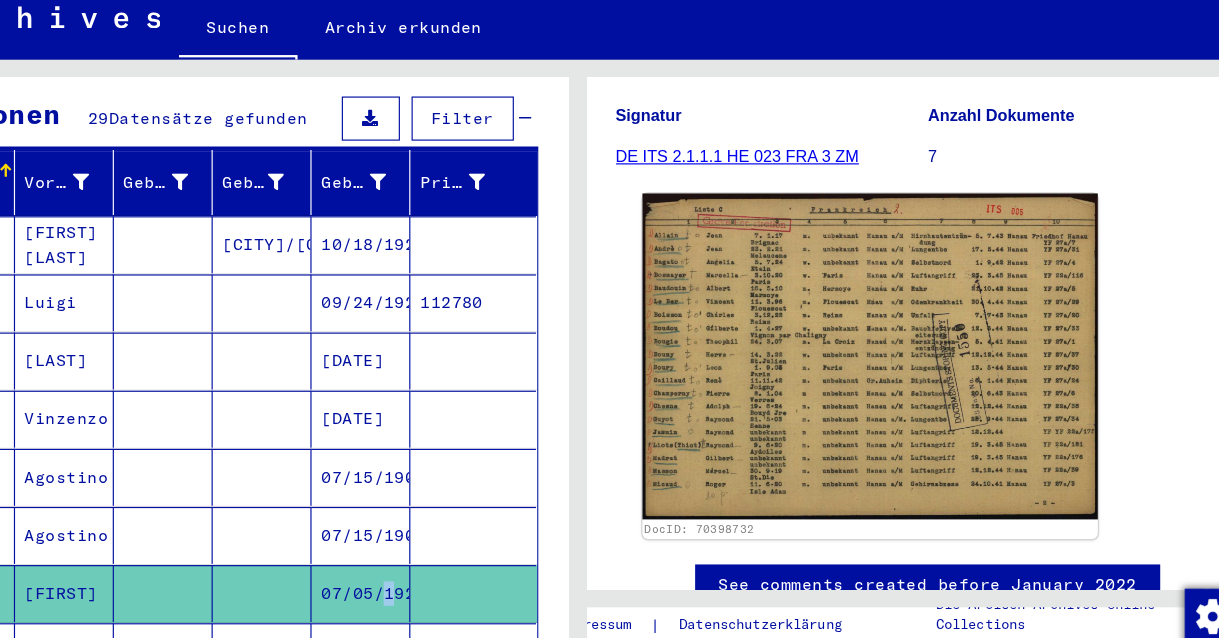 click 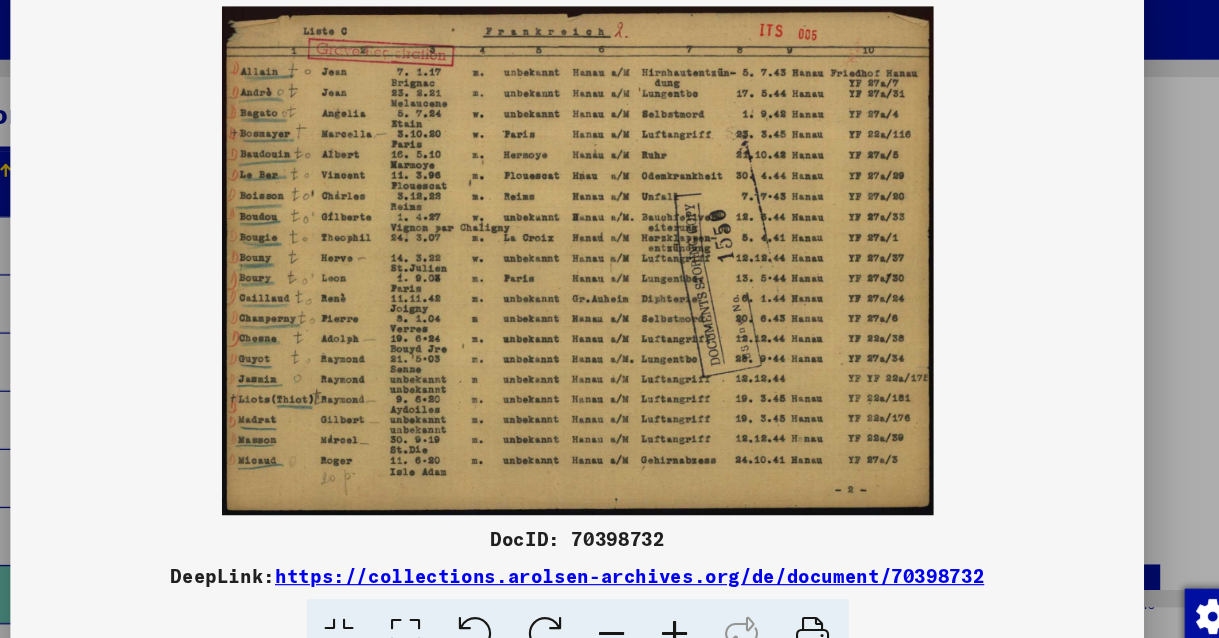 click at bounding box center (609, 269) 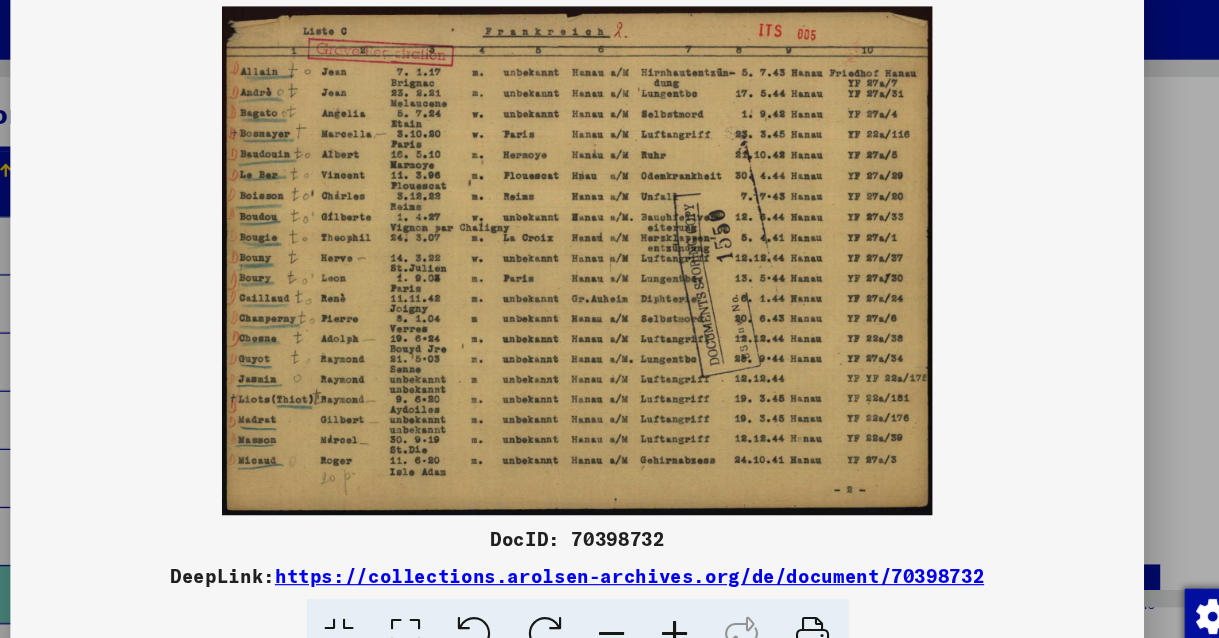 click at bounding box center (694, 590) 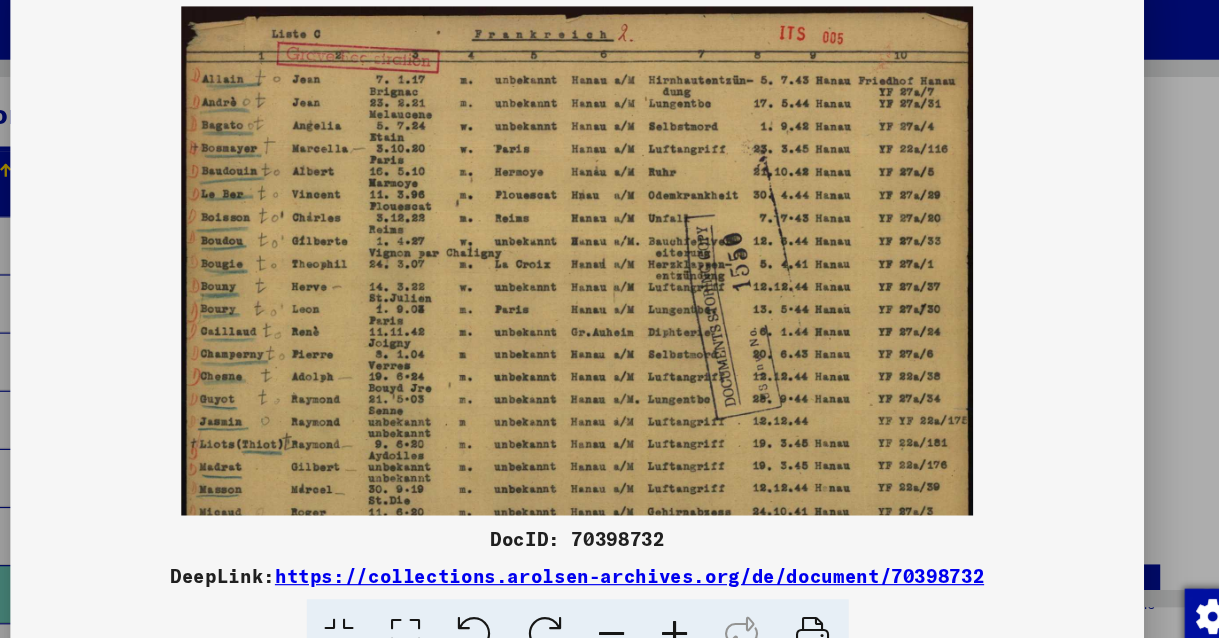 click at bounding box center [694, 590] 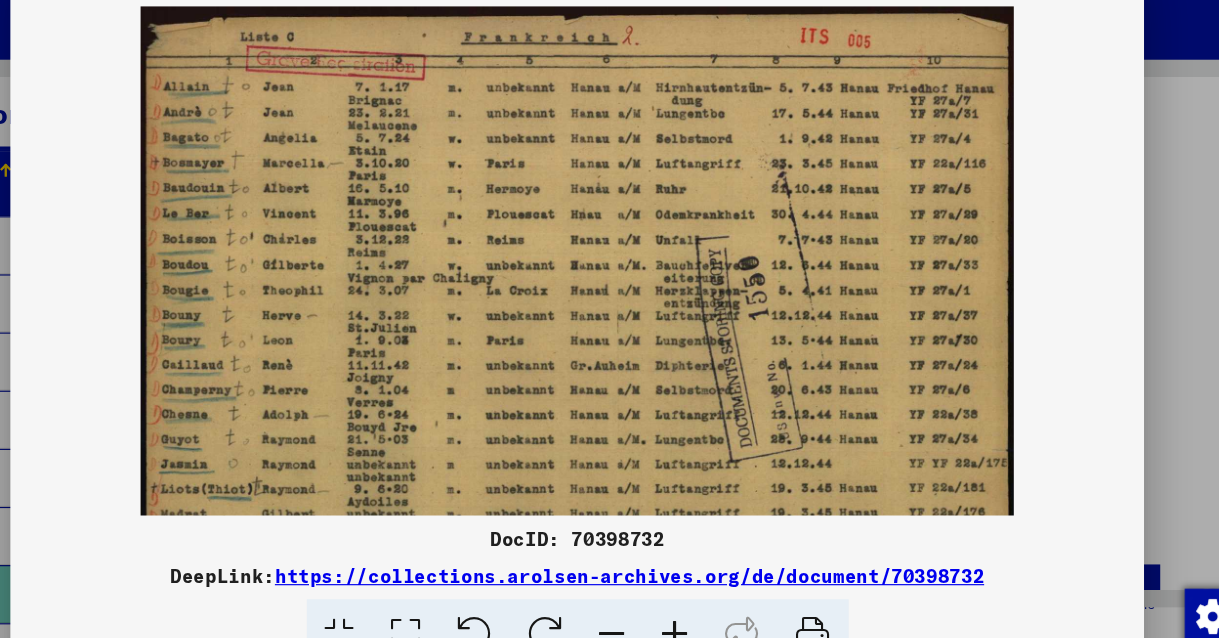 click at bounding box center (694, 590) 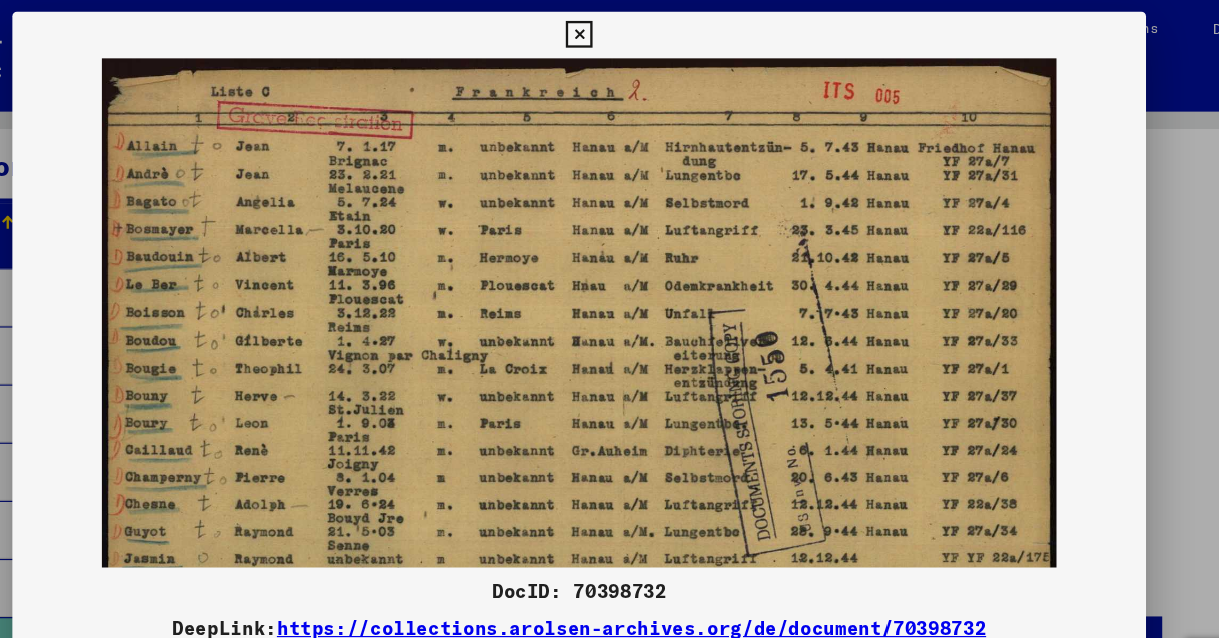 click at bounding box center [609, 30] 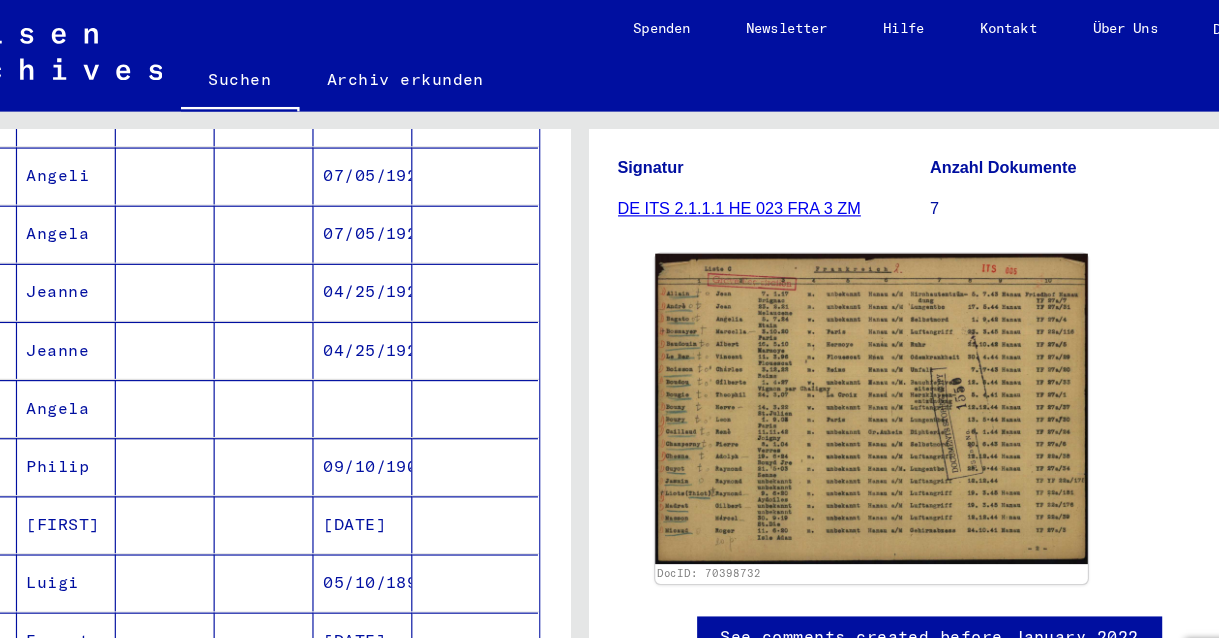 scroll, scrollTop: 750, scrollLeft: 0, axis: vertical 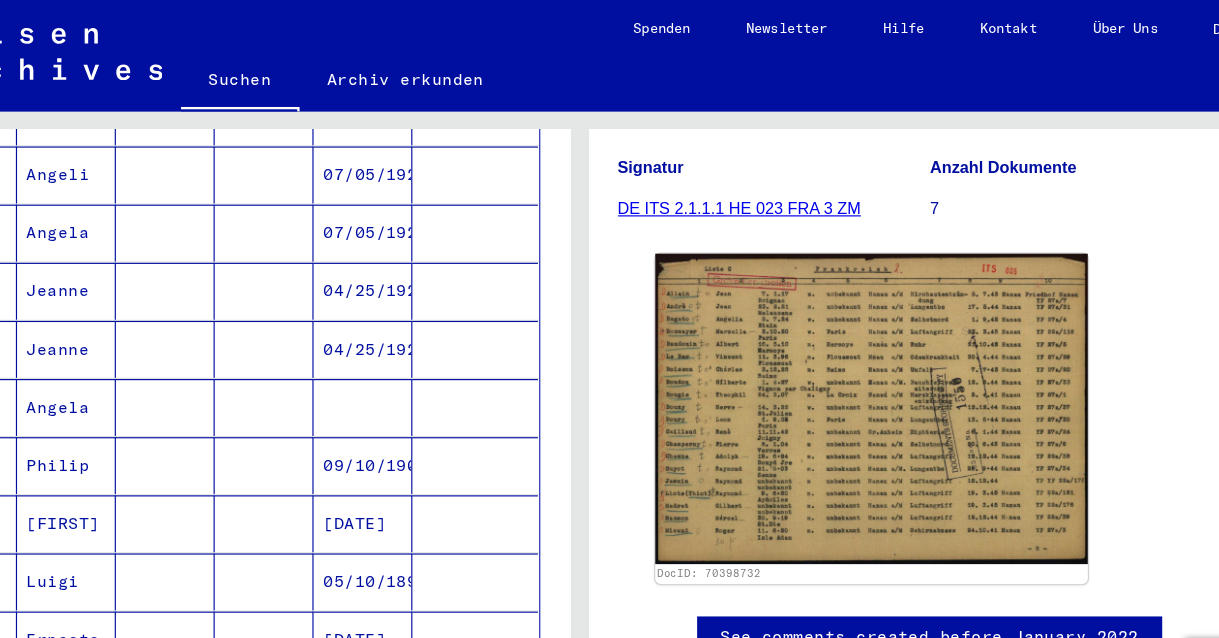 click on "[DATE]" at bounding box center (423, 500) 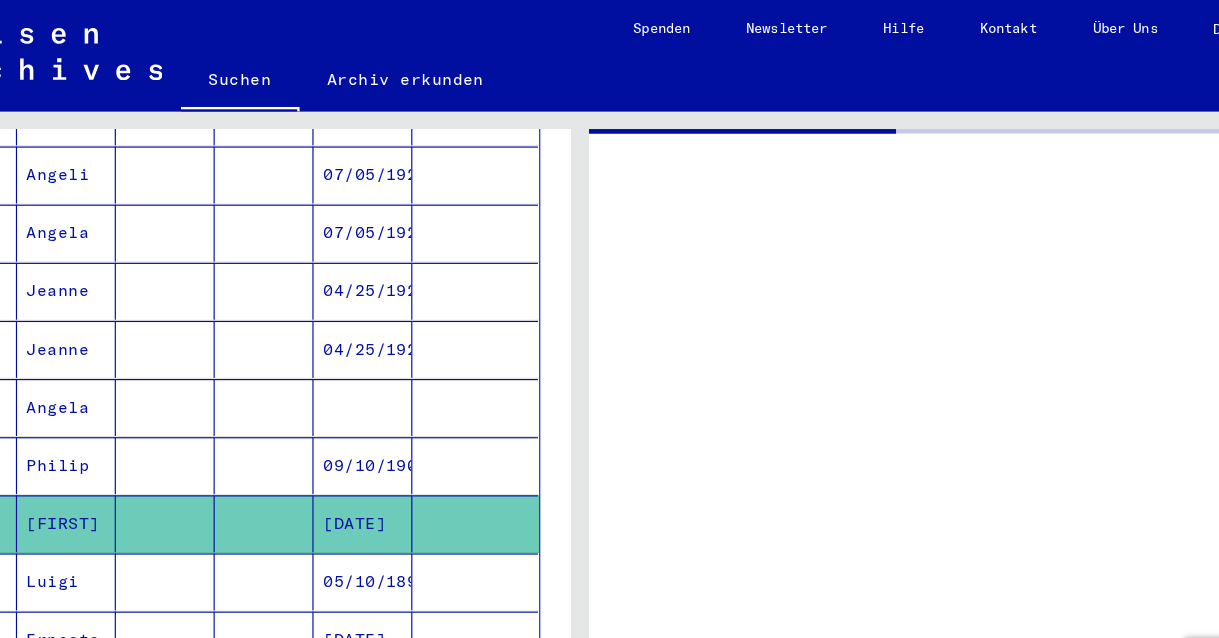 scroll, scrollTop: 0, scrollLeft: 0, axis: both 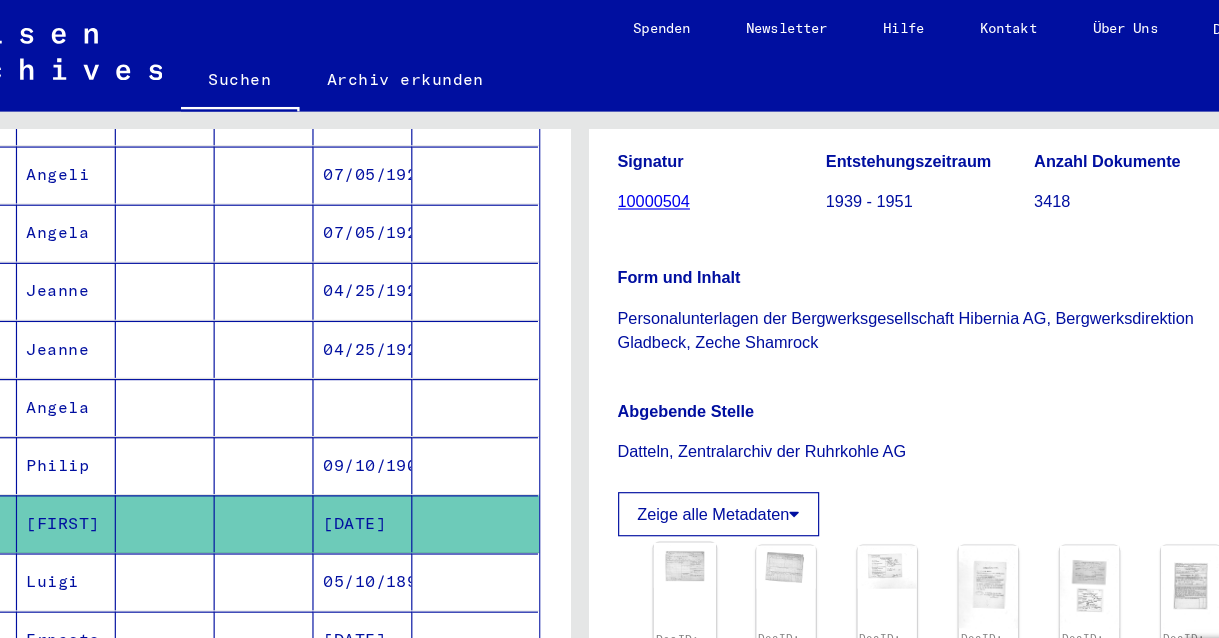 click 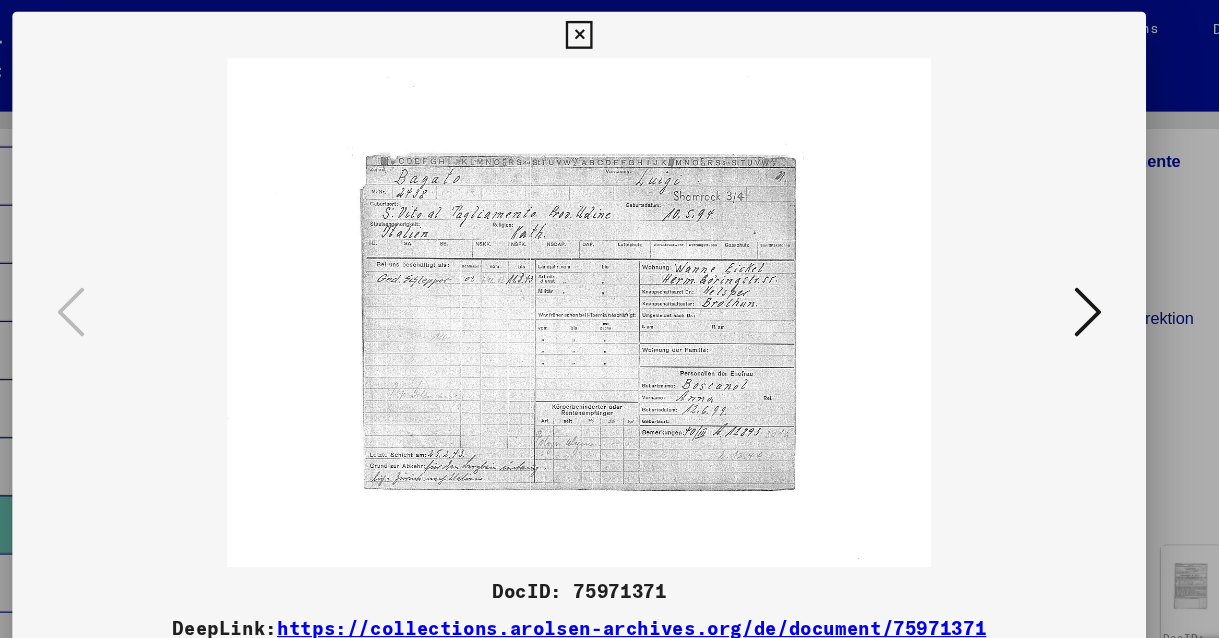 click on "DocID: 75971371  DeepLink:  https://collections.arolsen-archives.org/de/document/75971371" at bounding box center [609, 315] 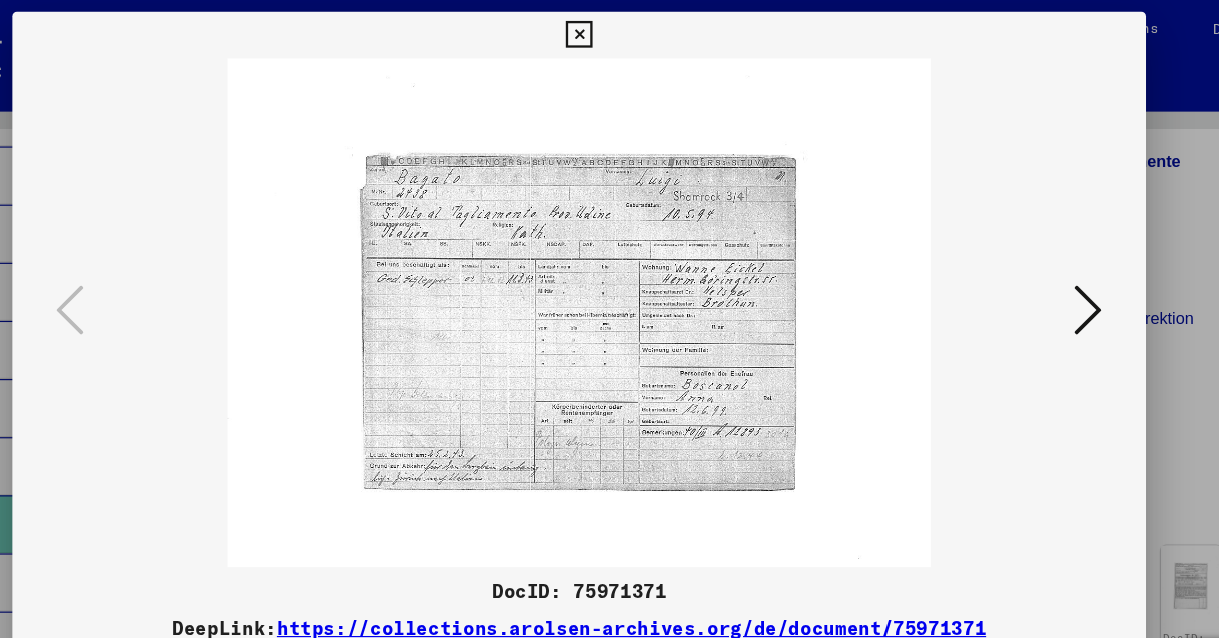 click at bounding box center (609, 269) 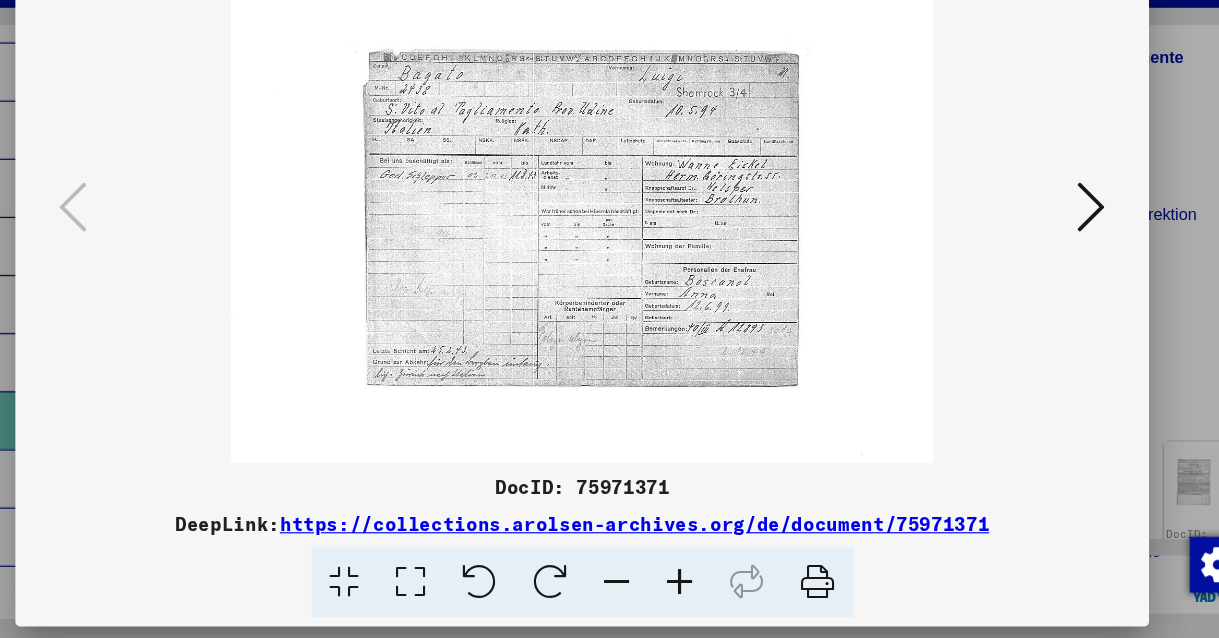 click at bounding box center [694, 590] 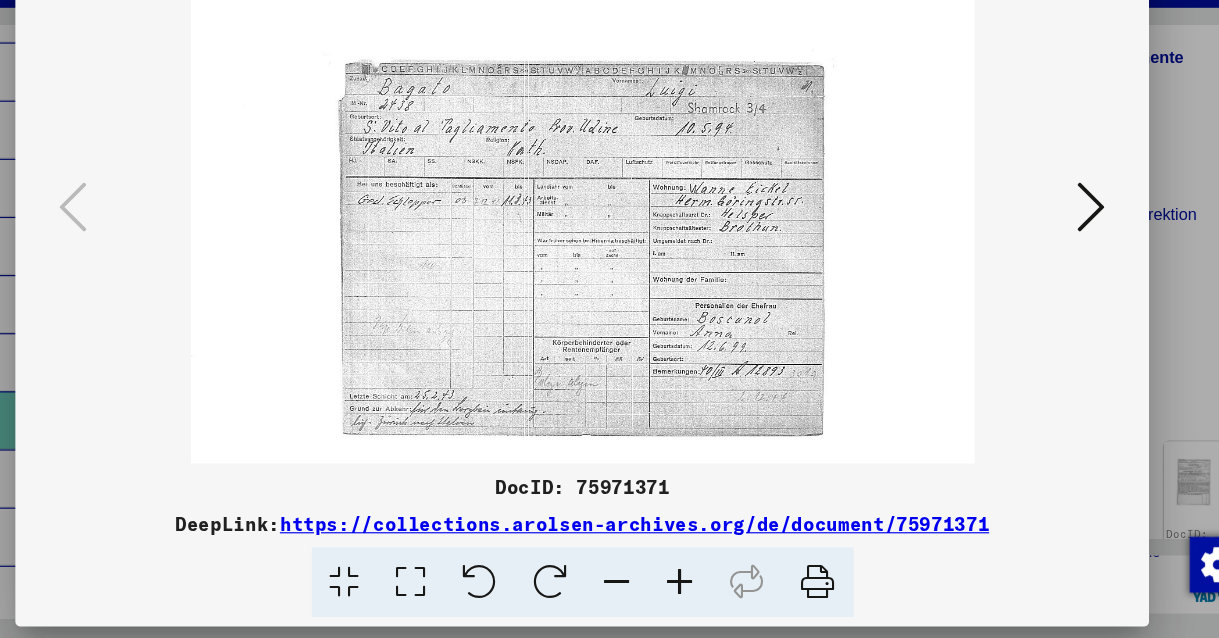 click at bounding box center (694, 590) 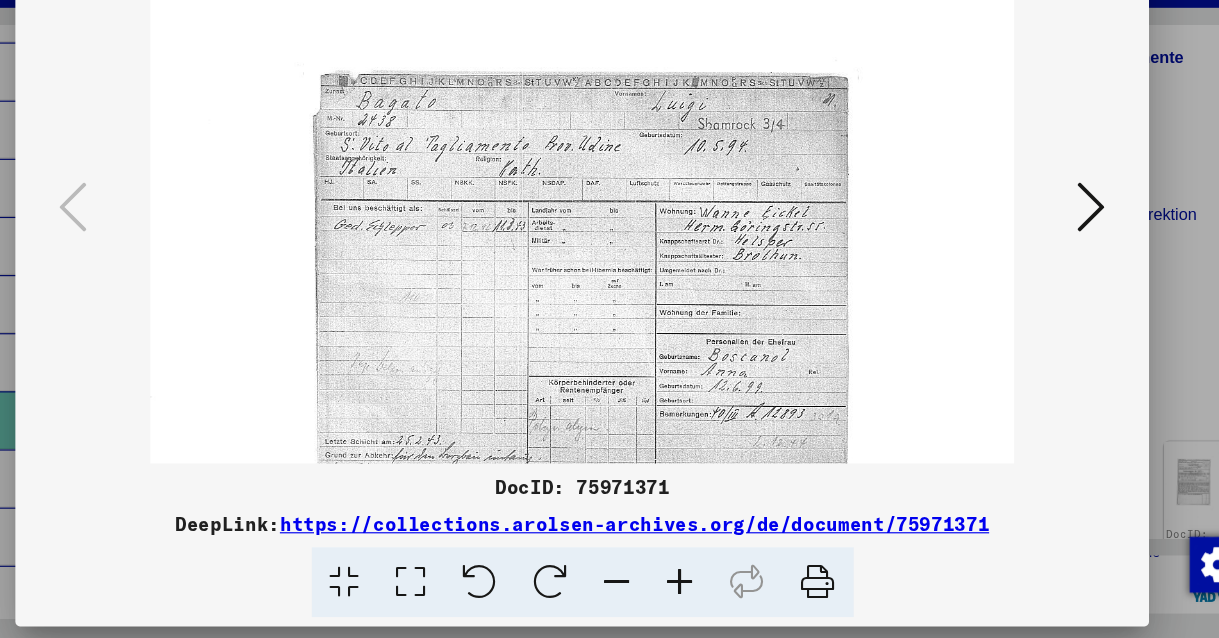 click at bounding box center [694, 590] 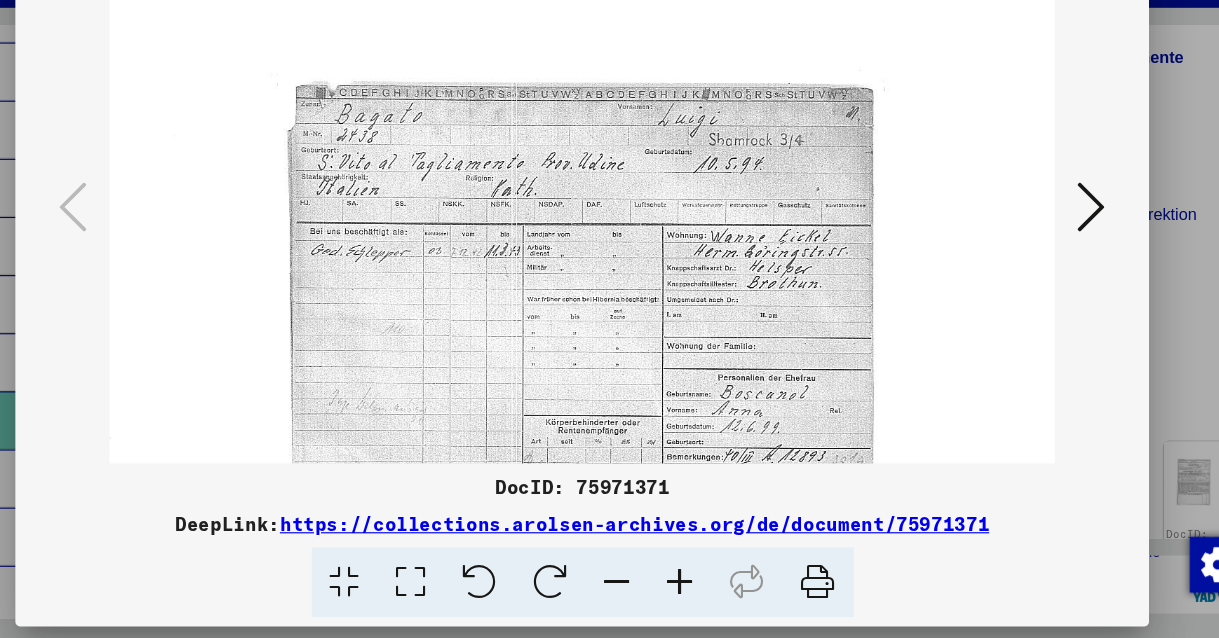click at bounding box center (694, 590) 